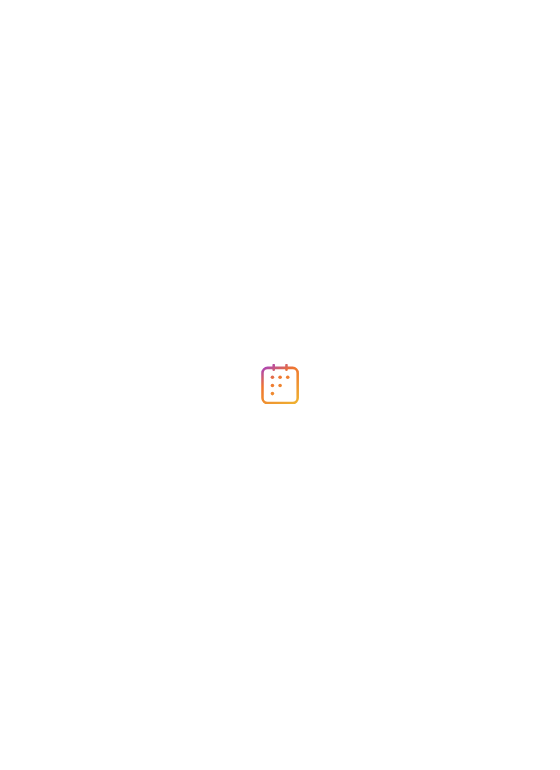 scroll, scrollTop: 0, scrollLeft: 0, axis: both 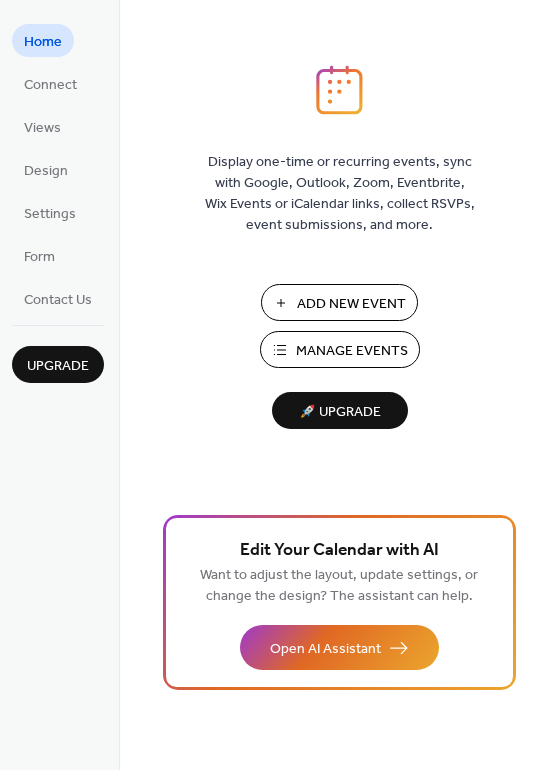 click on "Manage Events" at bounding box center [352, 351] 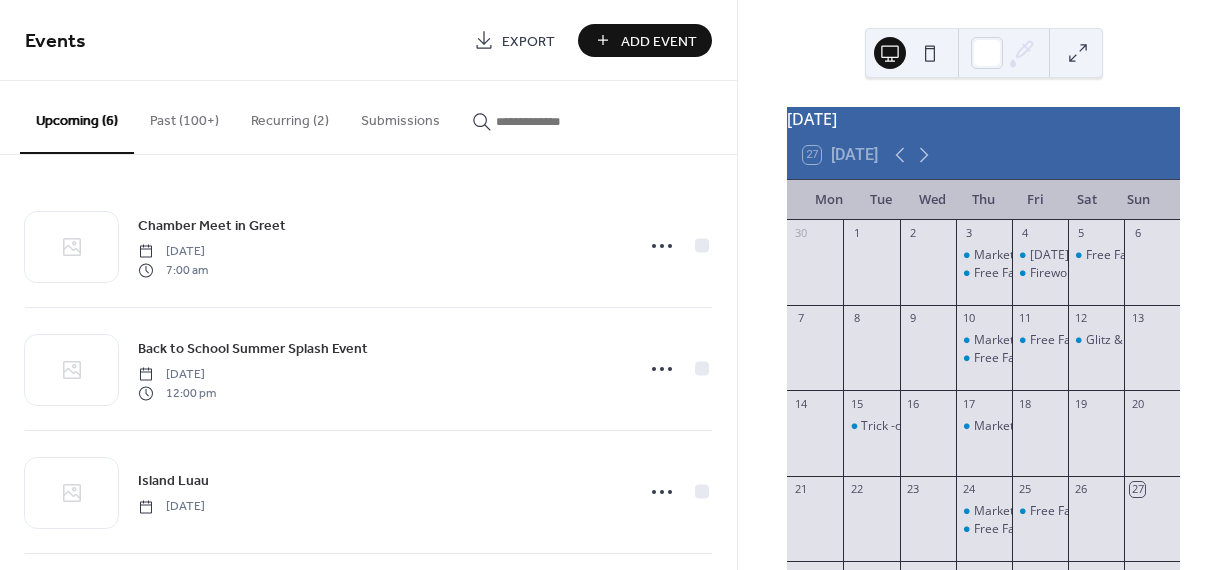 scroll, scrollTop: 0, scrollLeft: 0, axis: both 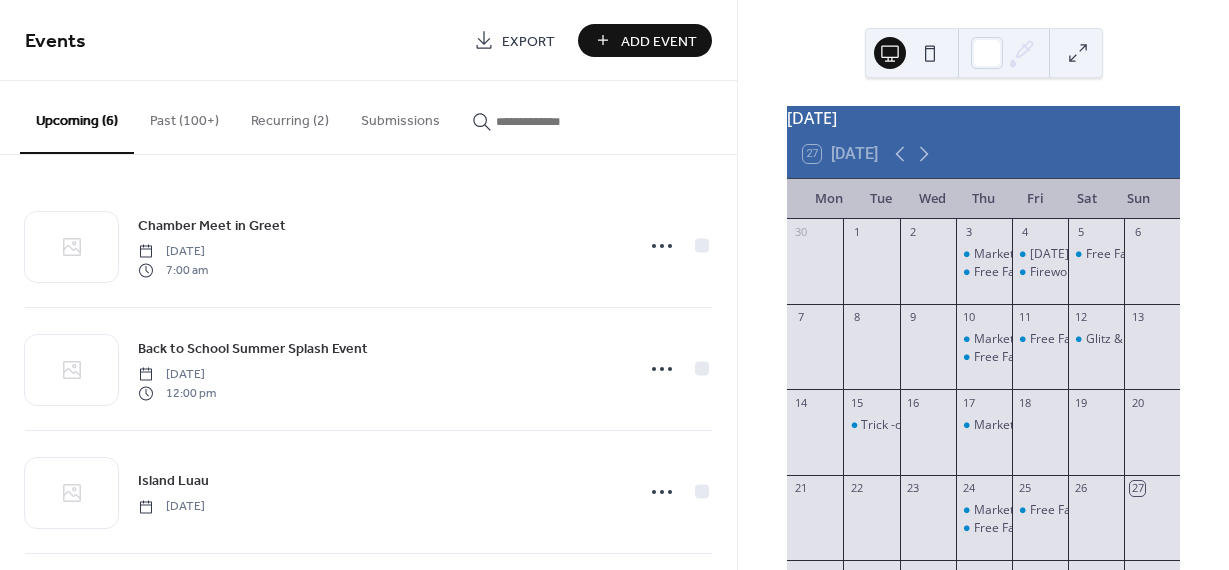 click on "Past (100+)" at bounding box center (184, 116) 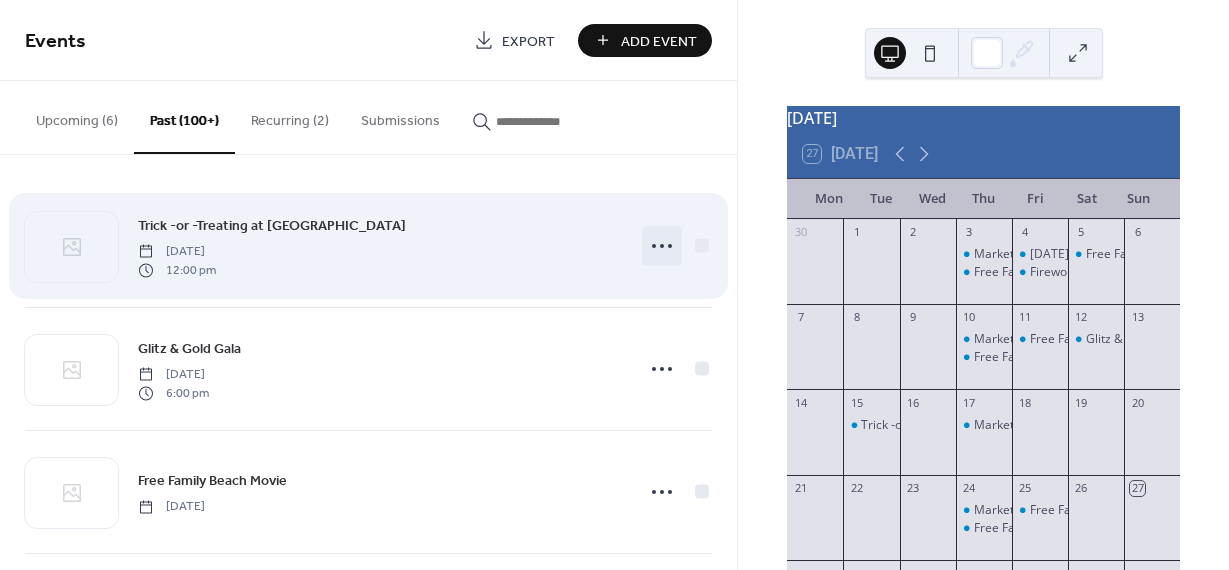 click 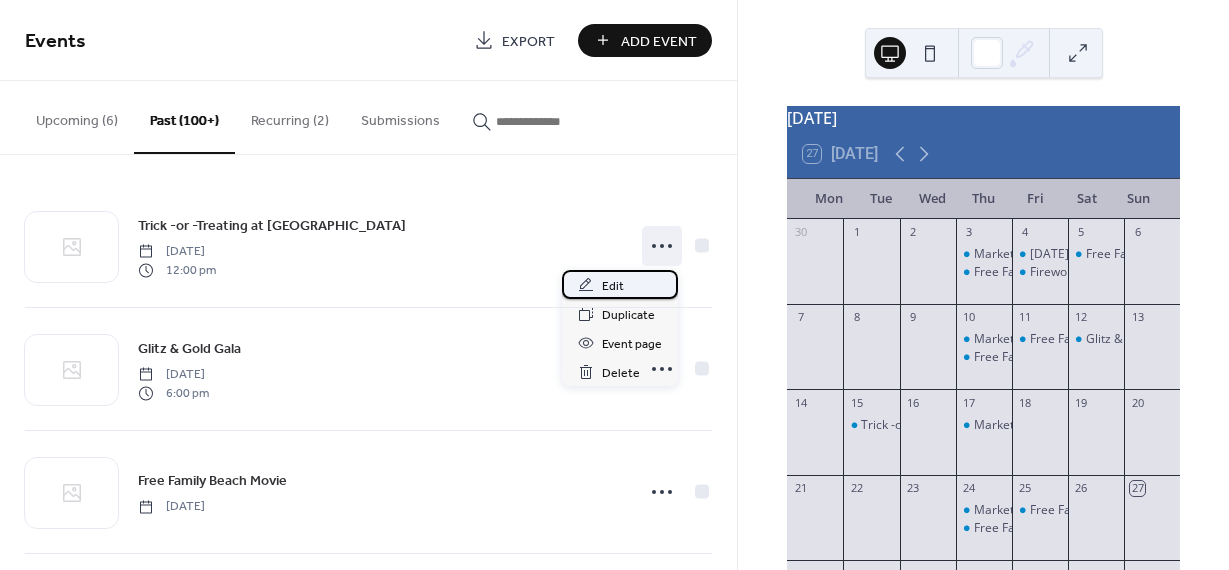 click on "Edit" at bounding box center [620, 284] 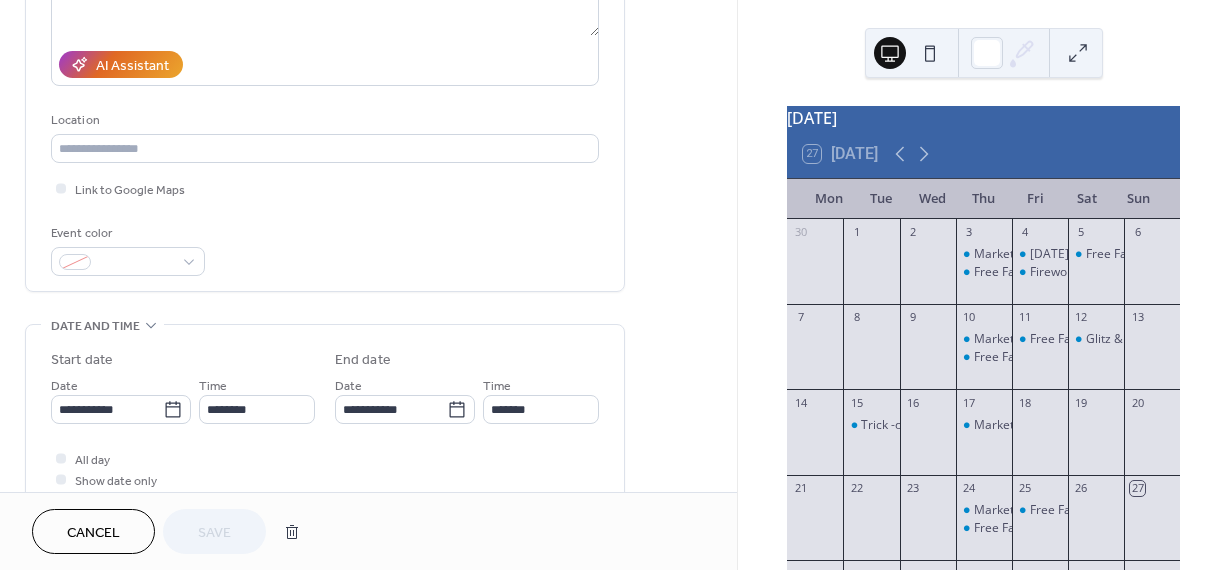 scroll, scrollTop: 456, scrollLeft: 0, axis: vertical 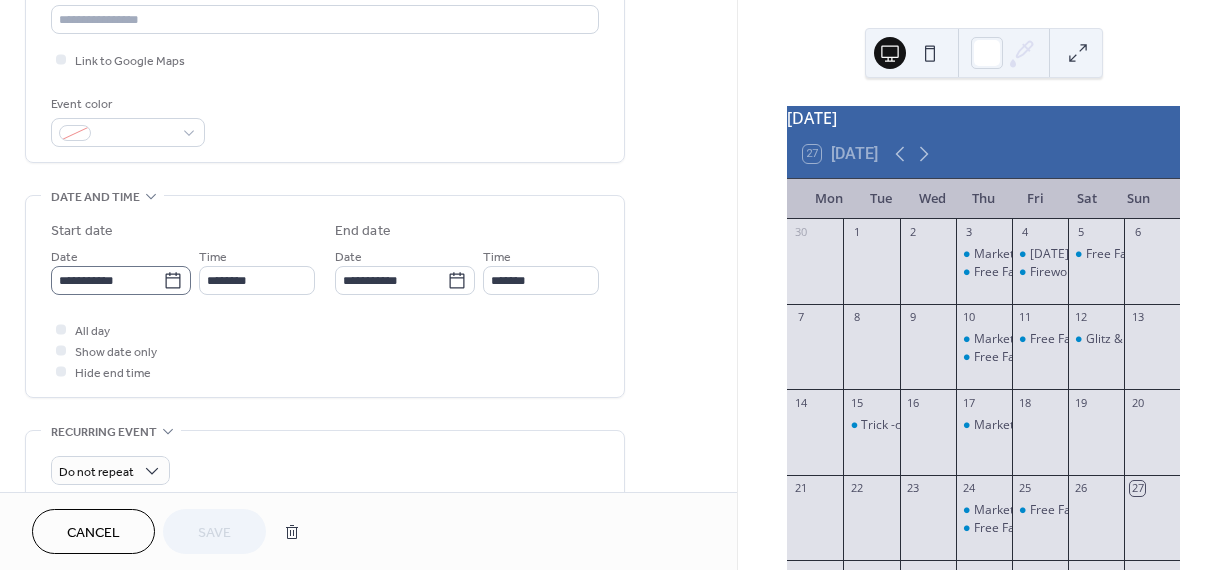 click 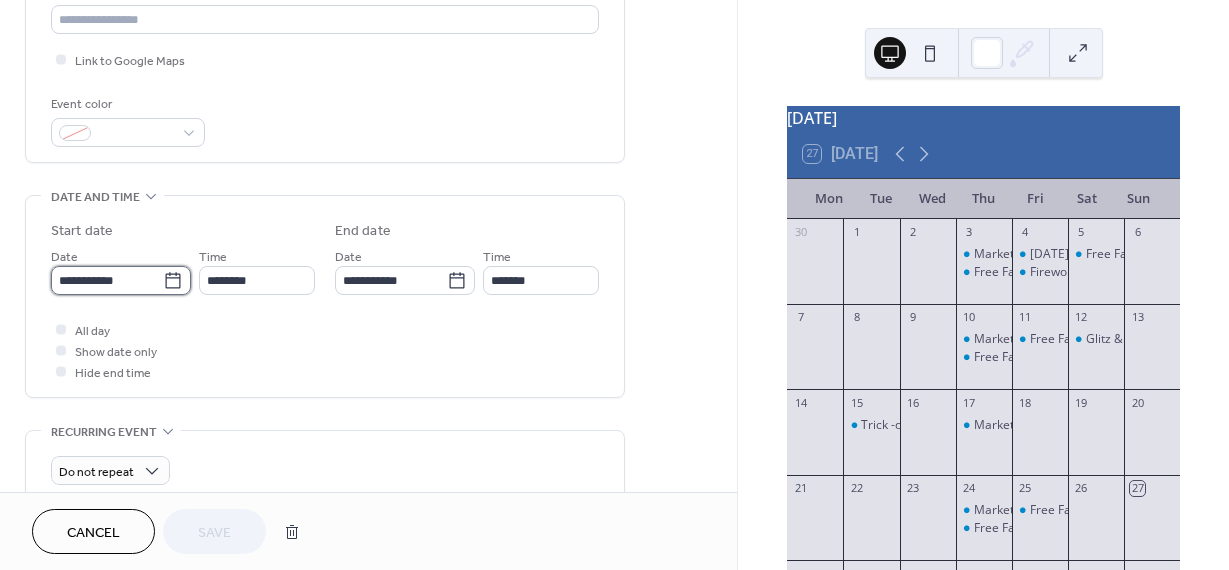 click on "**********" at bounding box center [107, 280] 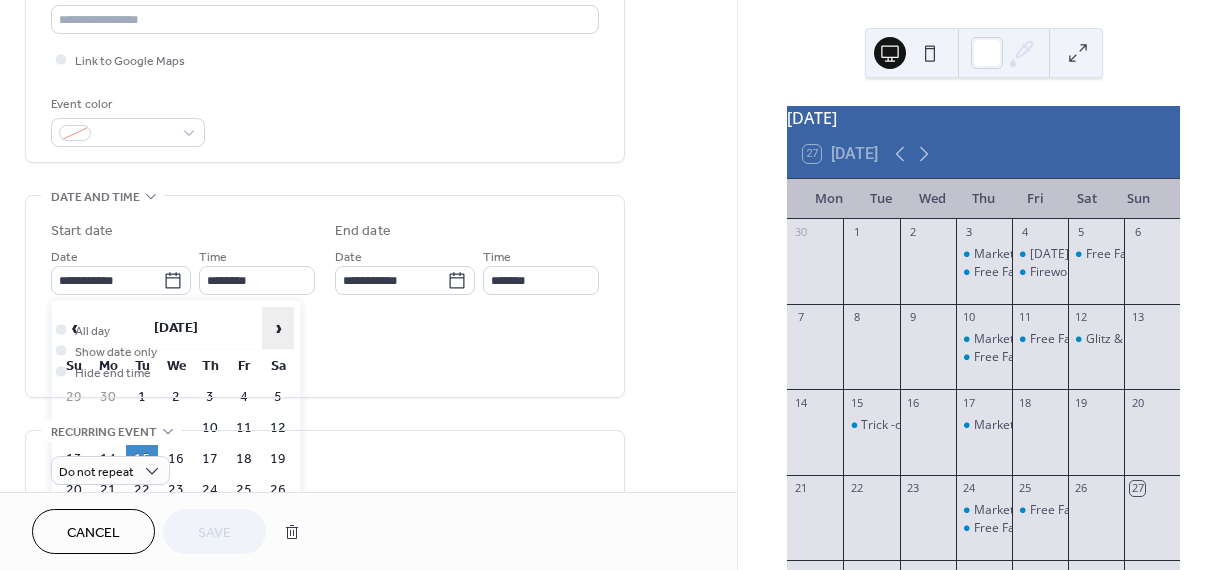 click on "›" at bounding box center (278, 328) 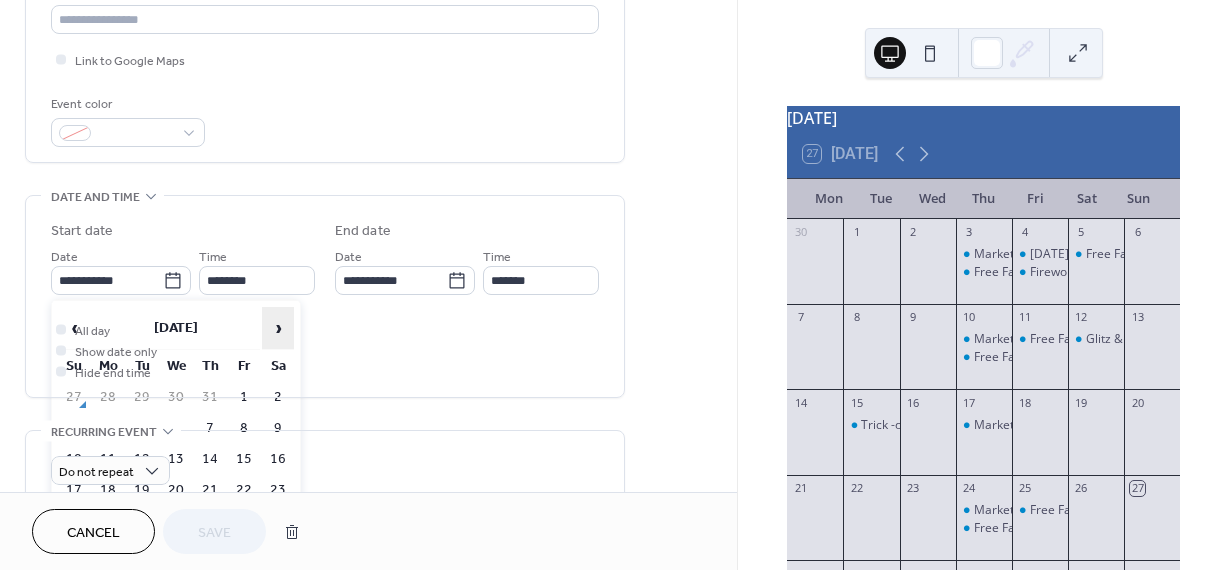 click on "›" at bounding box center (278, 328) 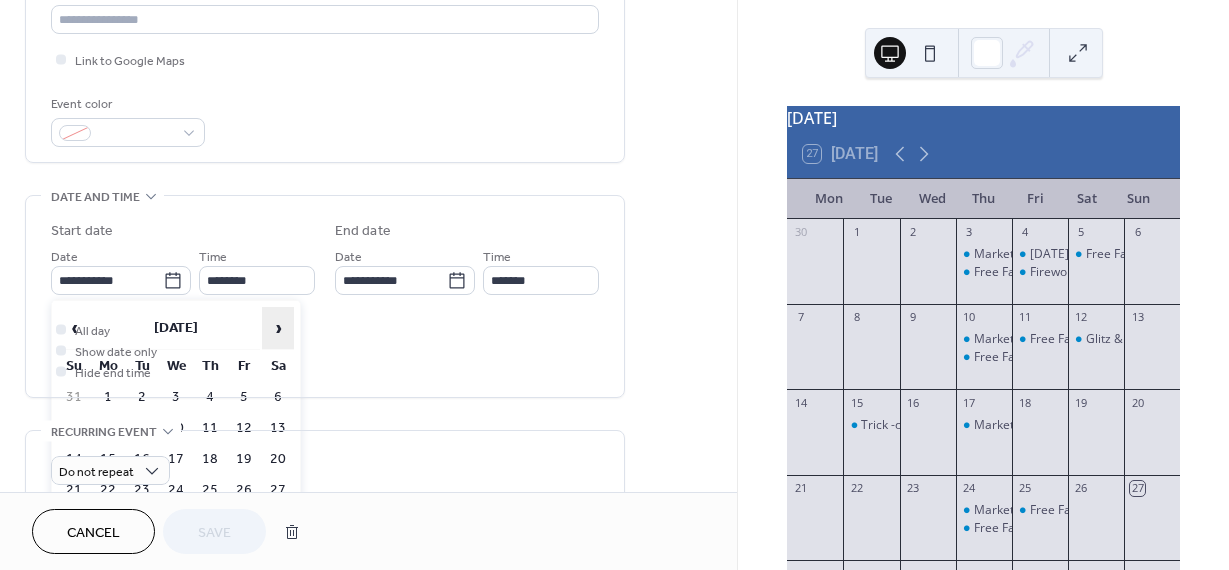 click on "›" at bounding box center [278, 328] 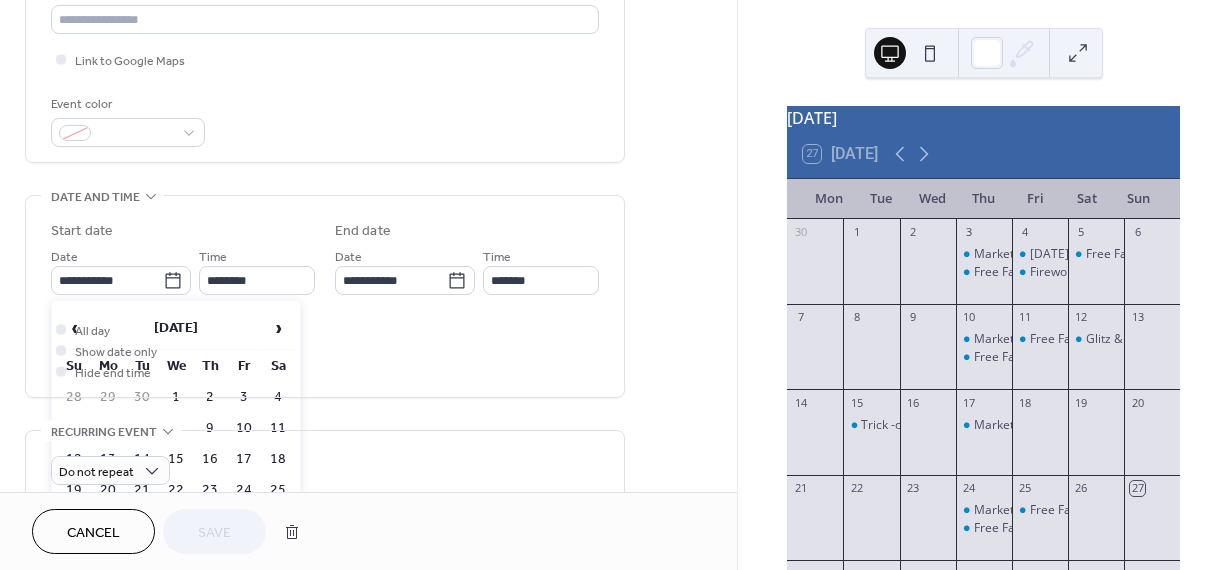click on "31" at bounding box center (244, 521) 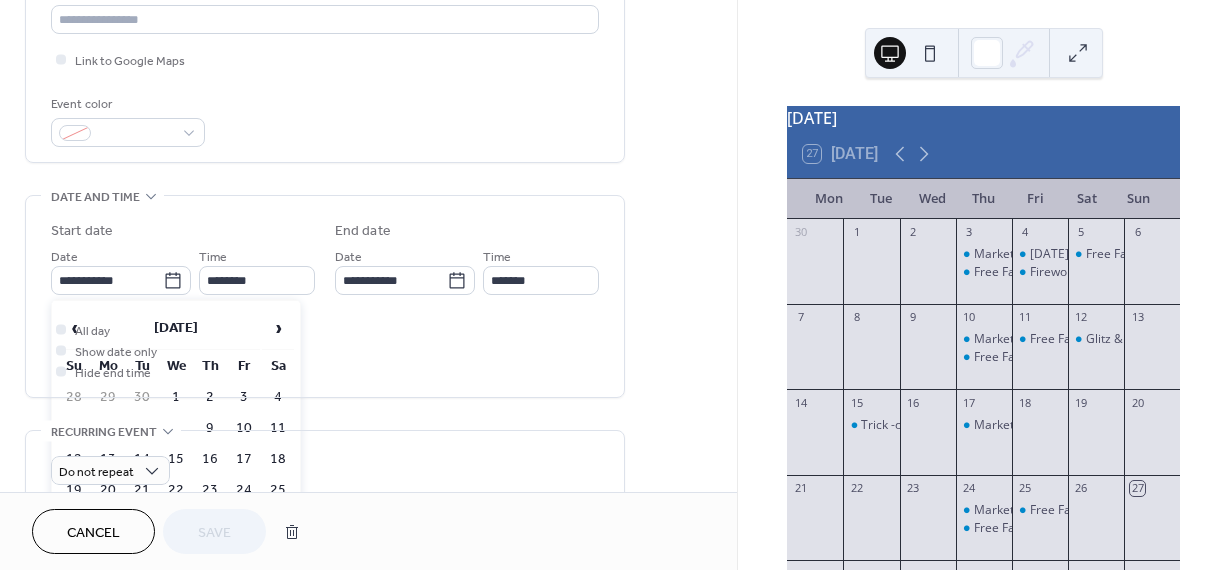 type on "**********" 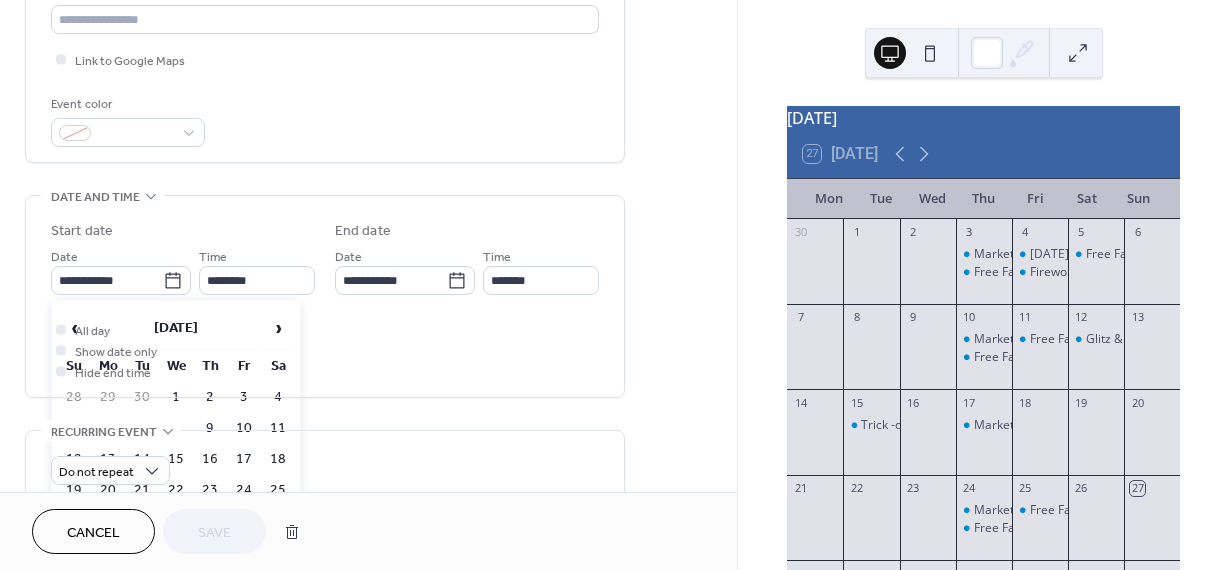 type on "**********" 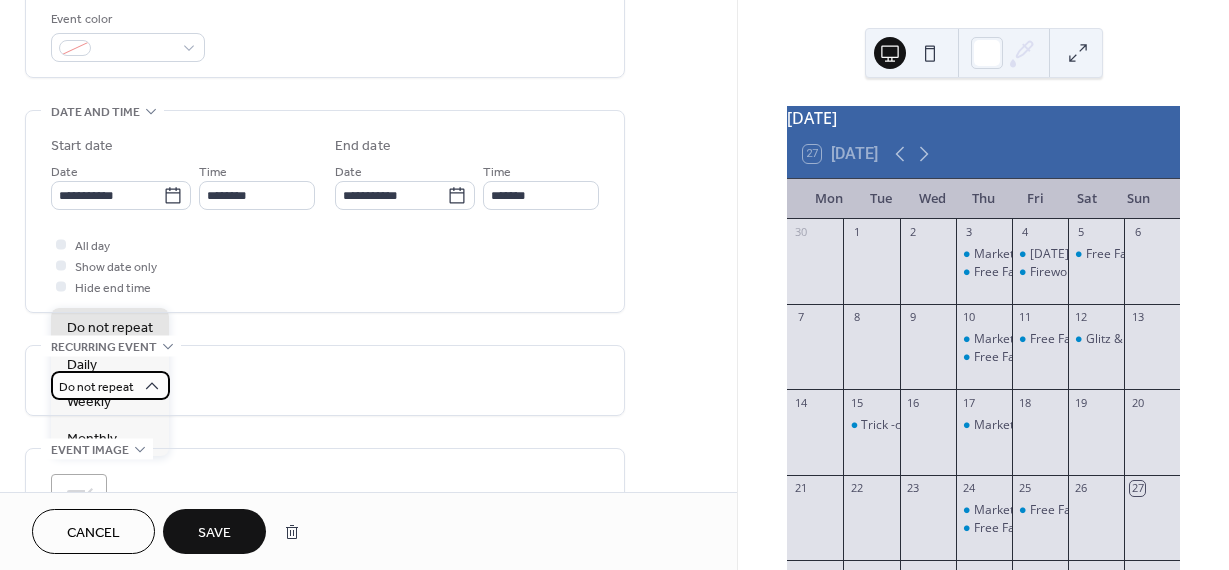 scroll, scrollTop: 544, scrollLeft: 0, axis: vertical 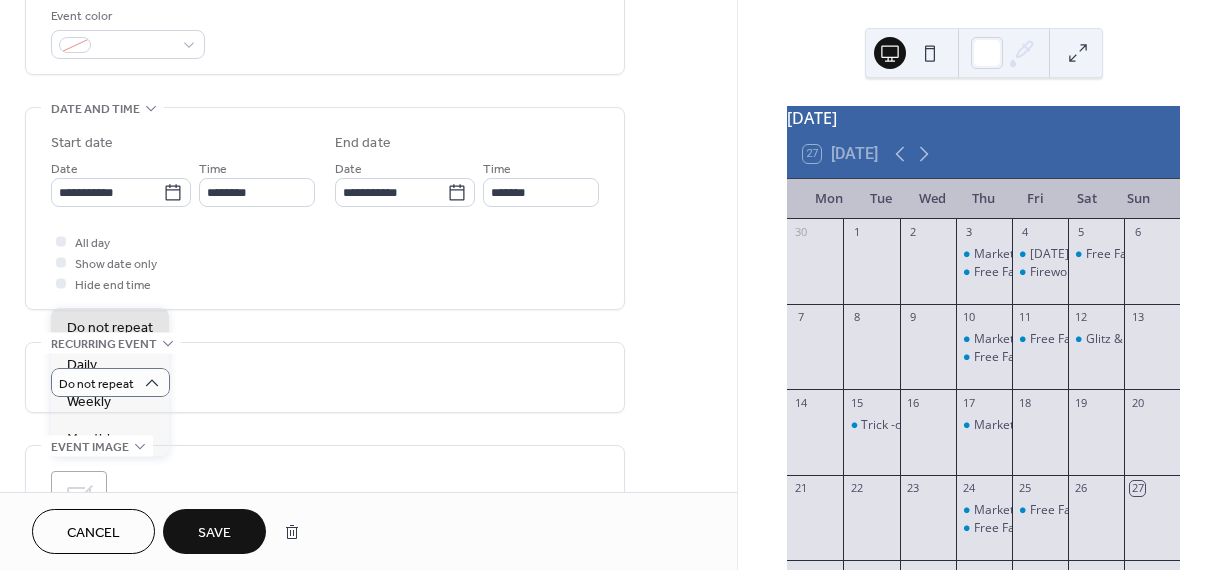 click on "Do not repeat" at bounding box center (325, 382) 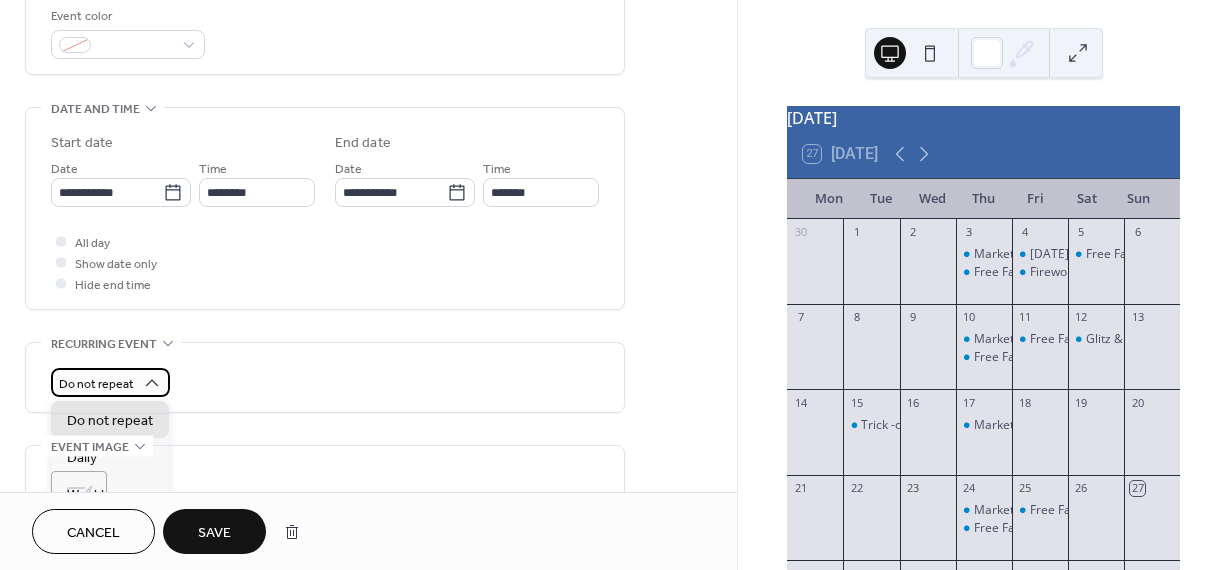 click on "Do not repeat" at bounding box center (110, 382) 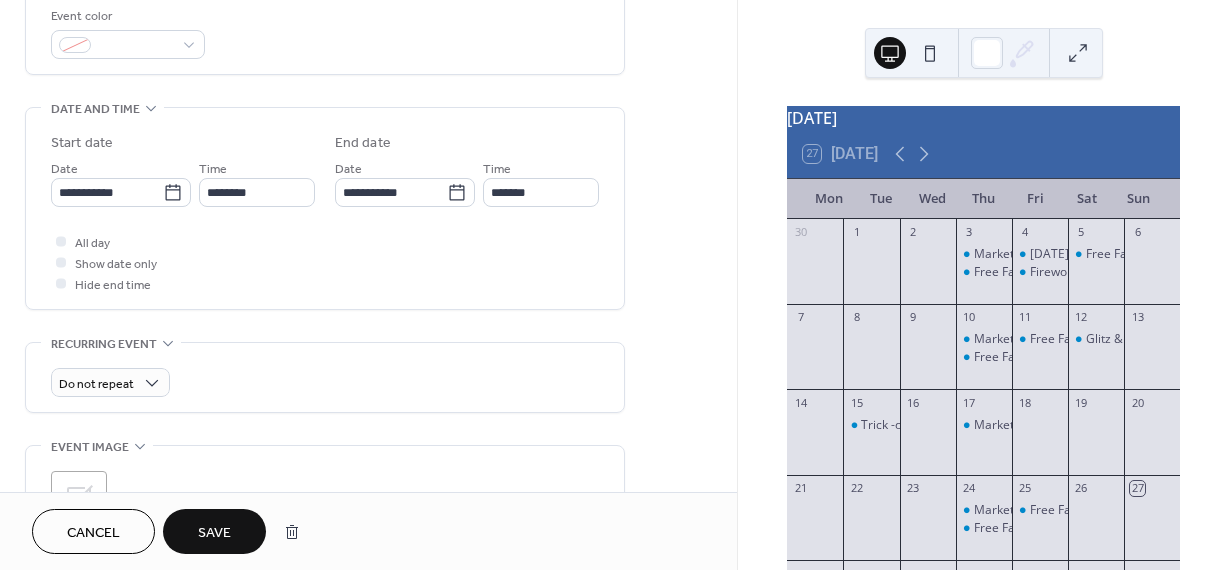 click 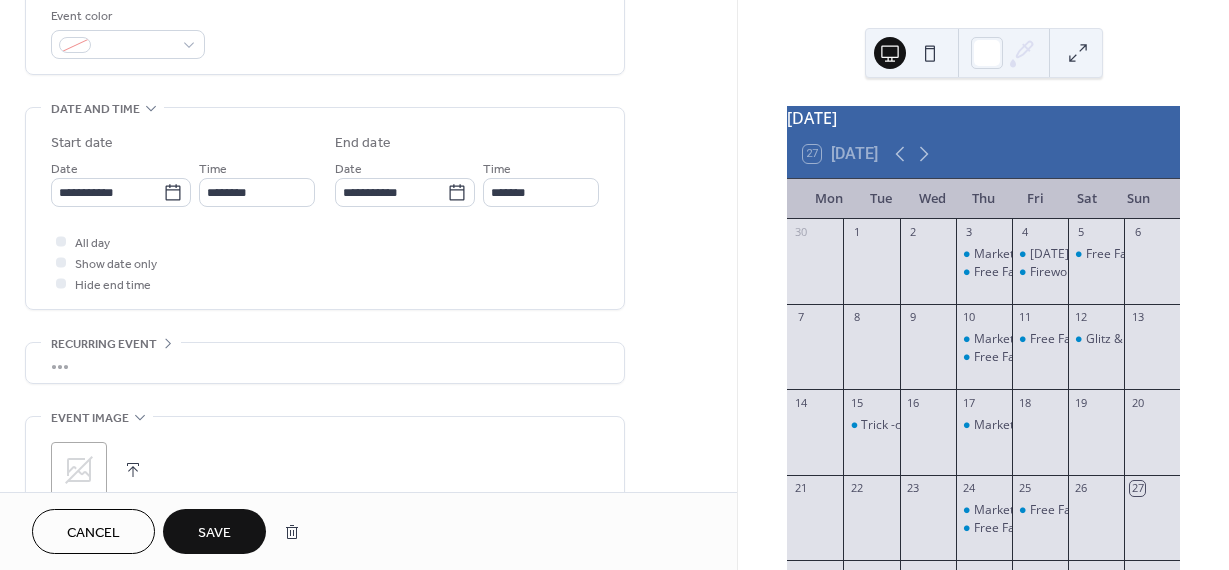 click on "•••" at bounding box center (325, 363) 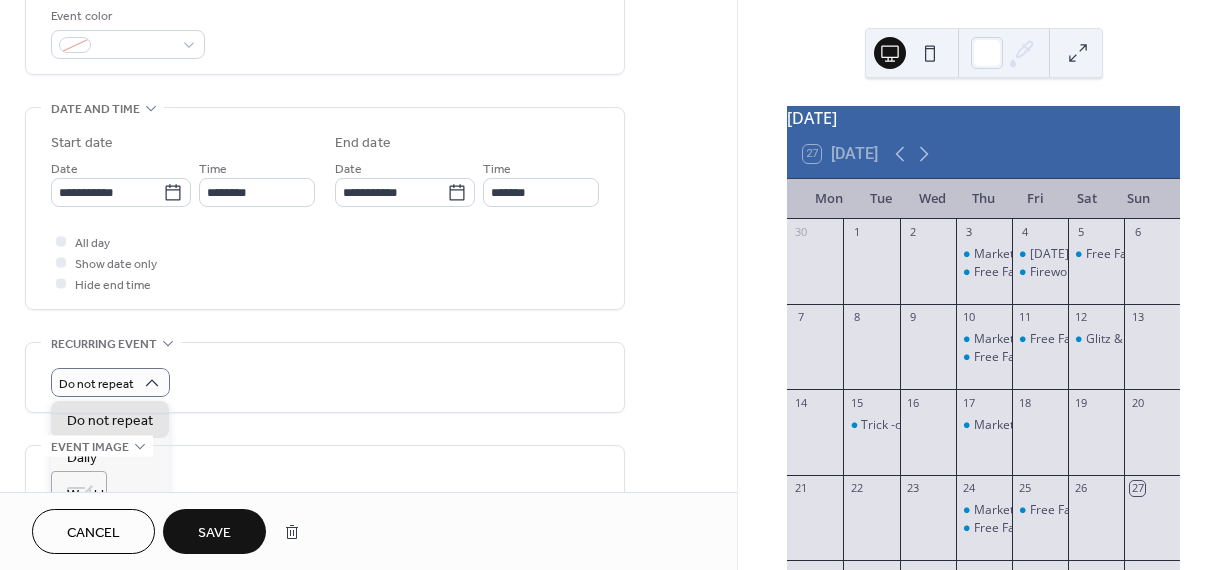 click on "Do not repeat" at bounding box center [325, 377] 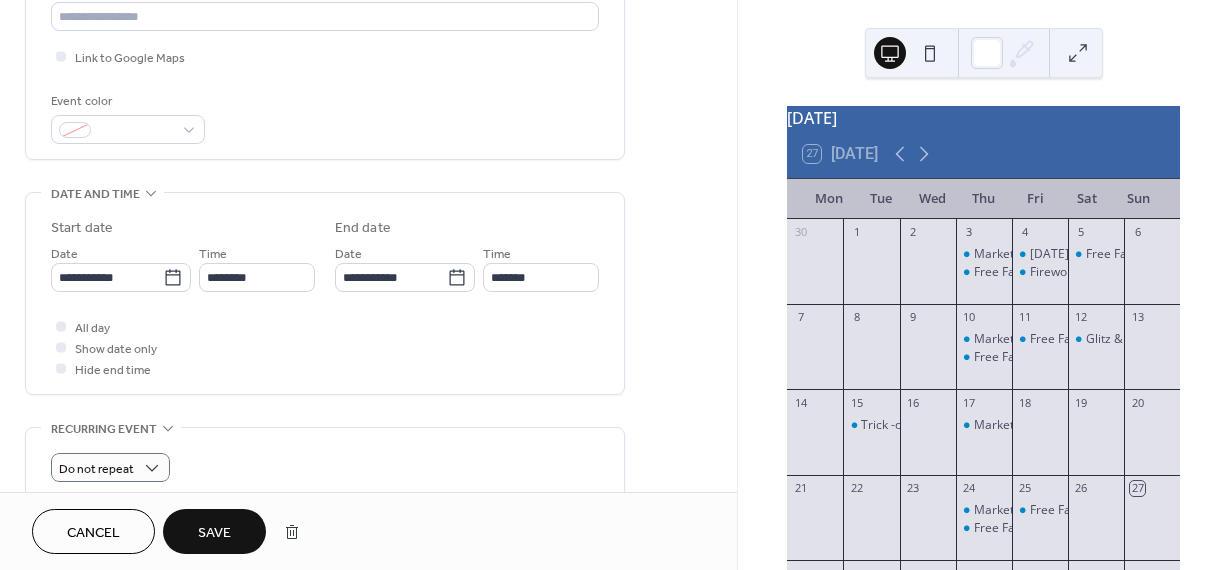 scroll, scrollTop: 471, scrollLeft: 0, axis: vertical 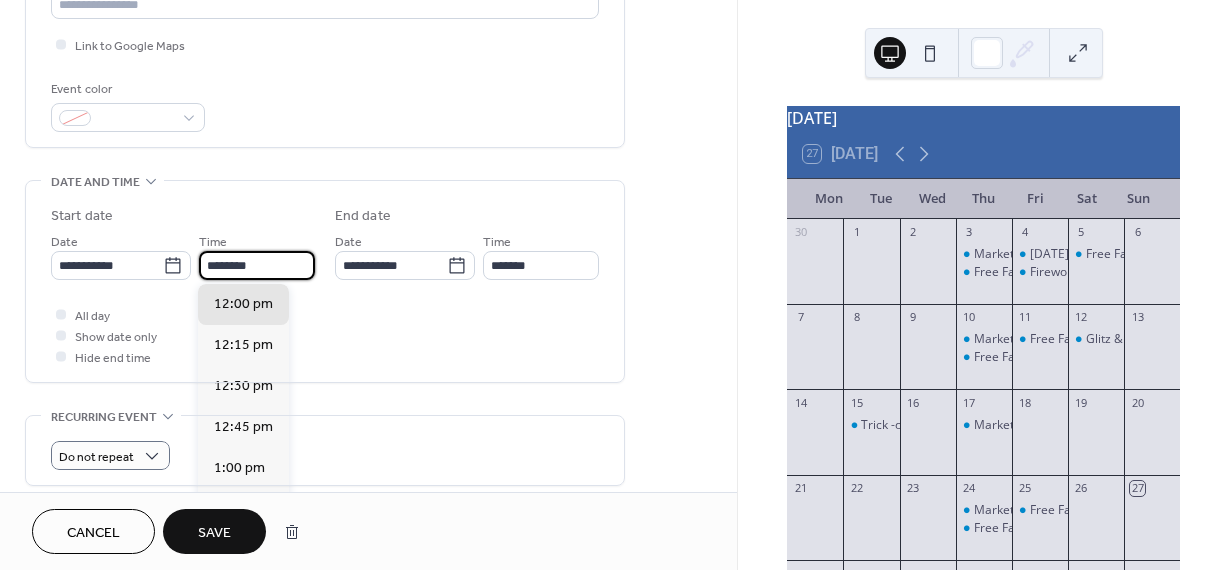 click on "**********" at bounding box center (183, 255) 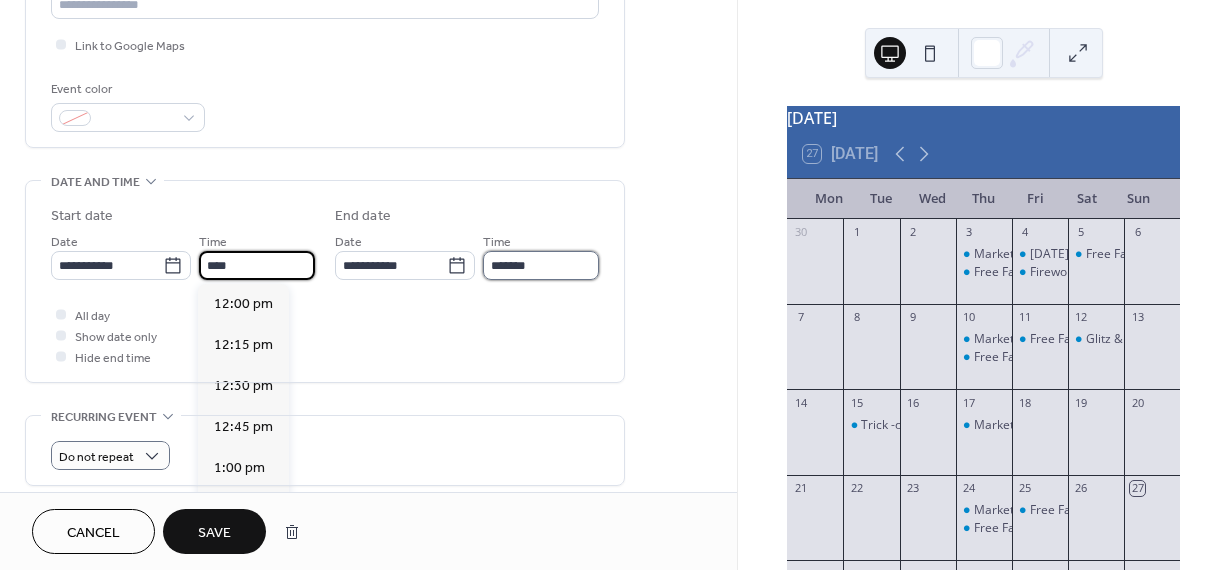 drag, startPoint x: 512, startPoint y: 264, endPoint x: 484, endPoint y: 265, distance: 28.01785 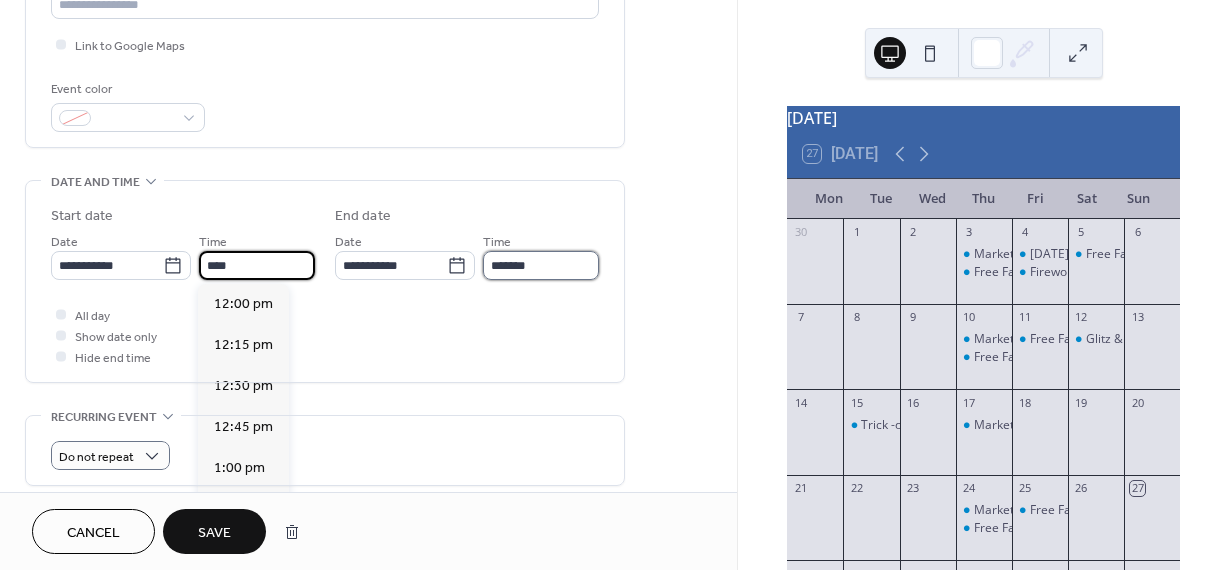 click on "*******" at bounding box center [541, 265] 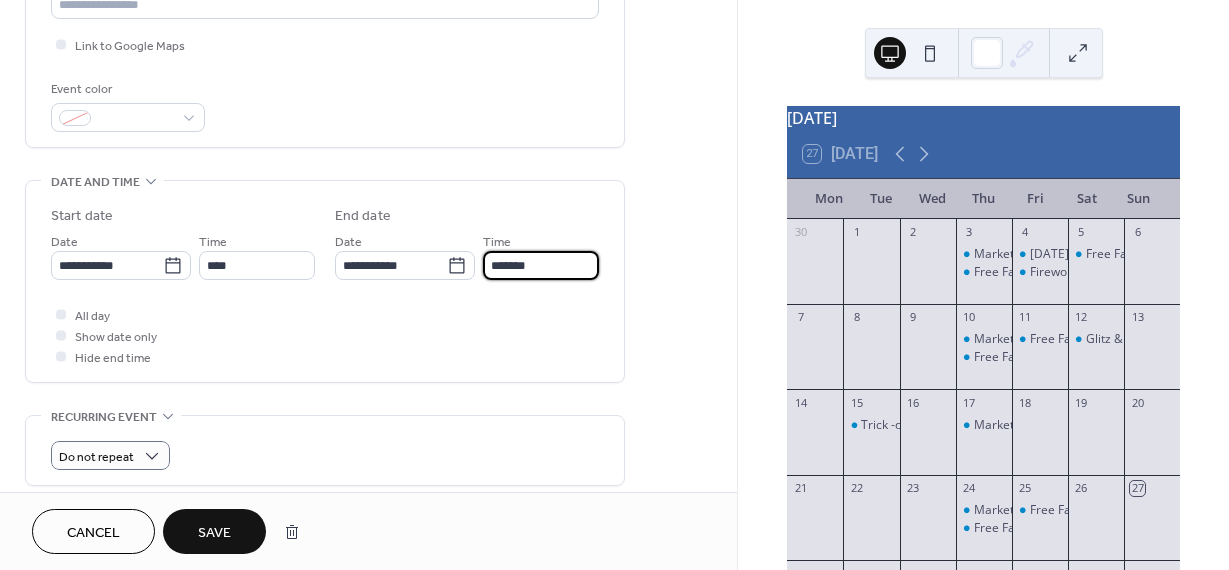 type on "*******" 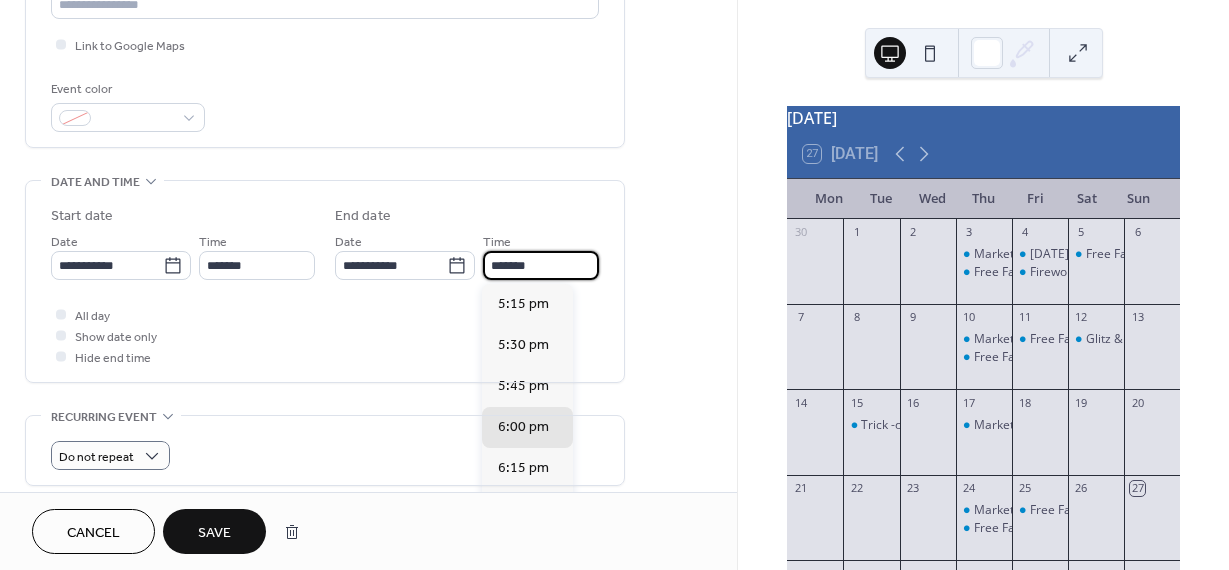 click on "*******" at bounding box center (541, 265) 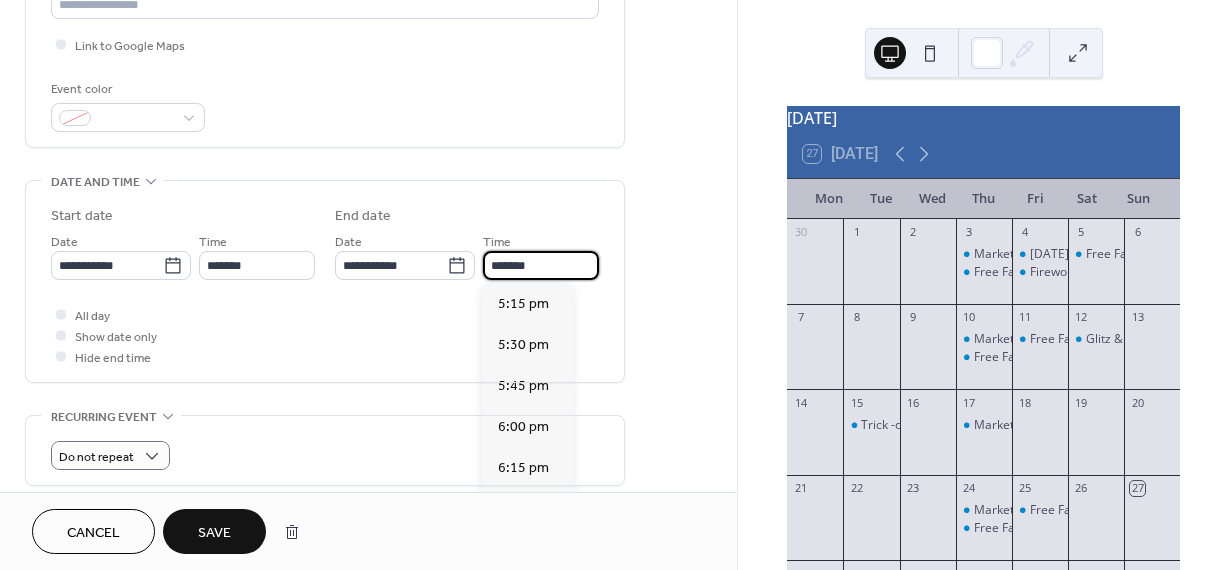 scroll, scrollTop: 287, scrollLeft: 0, axis: vertical 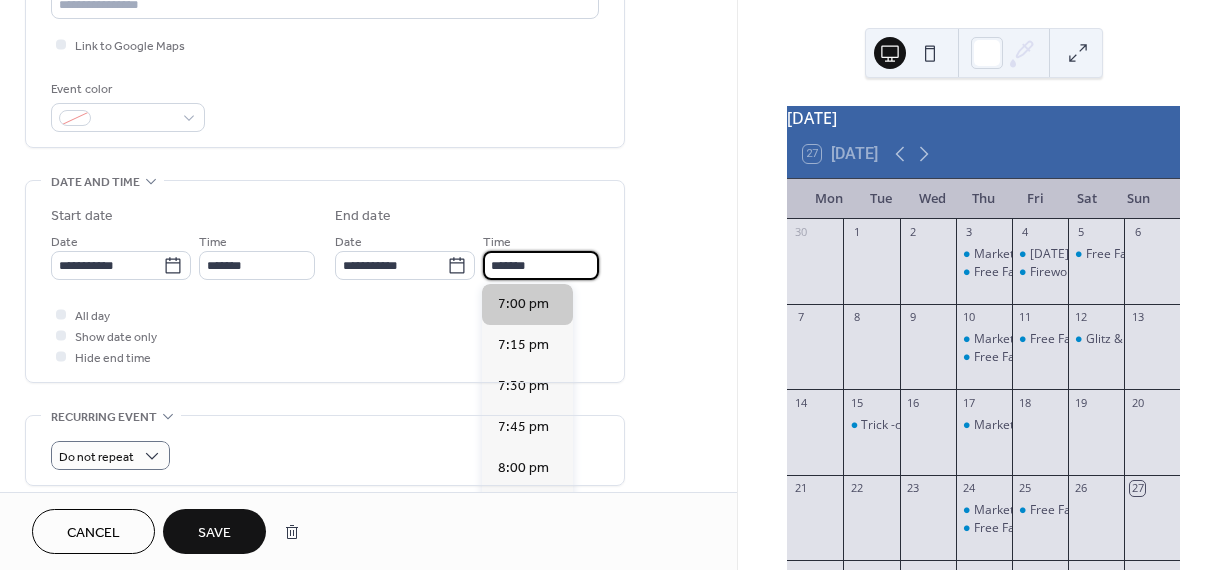 type on "*******" 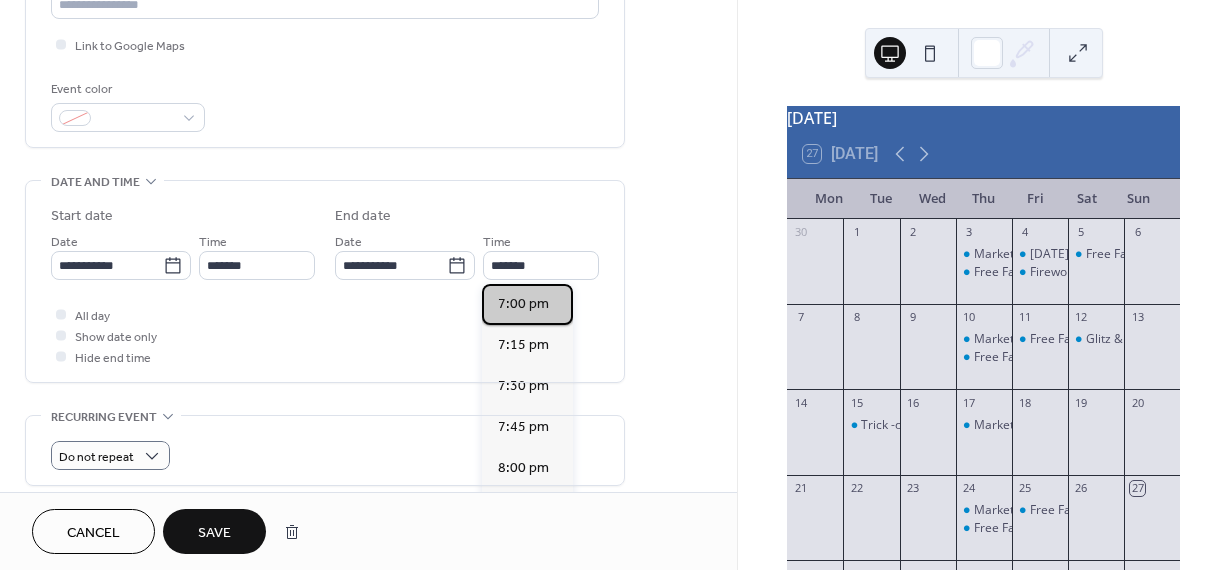 click on "7:00 pm" at bounding box center (523, 304) 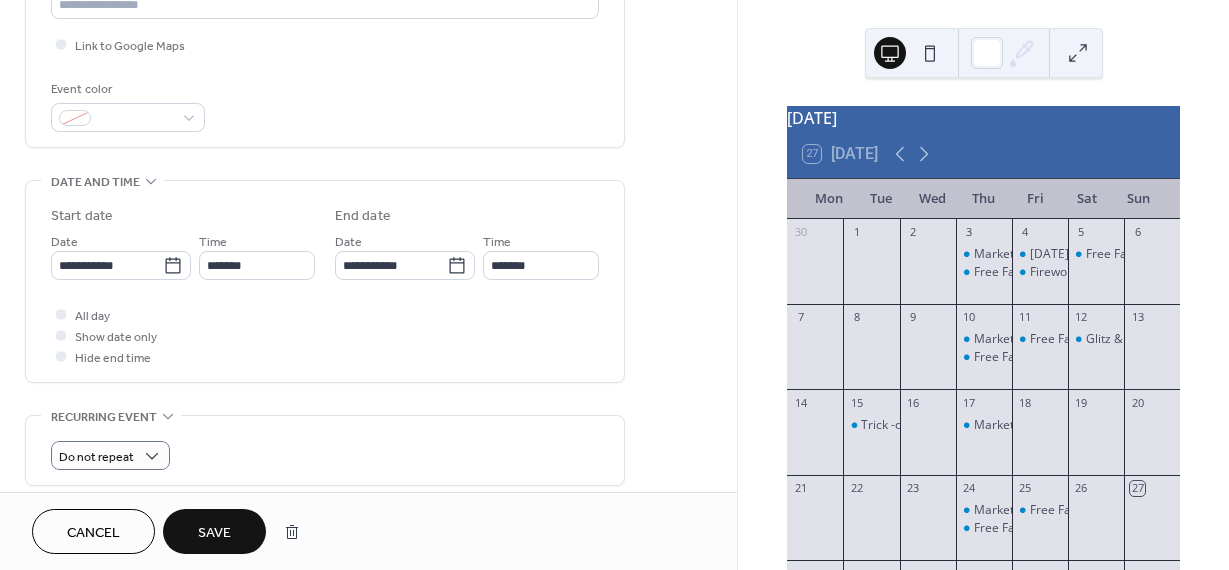 click on "**********" at bounding box center [368, 327] 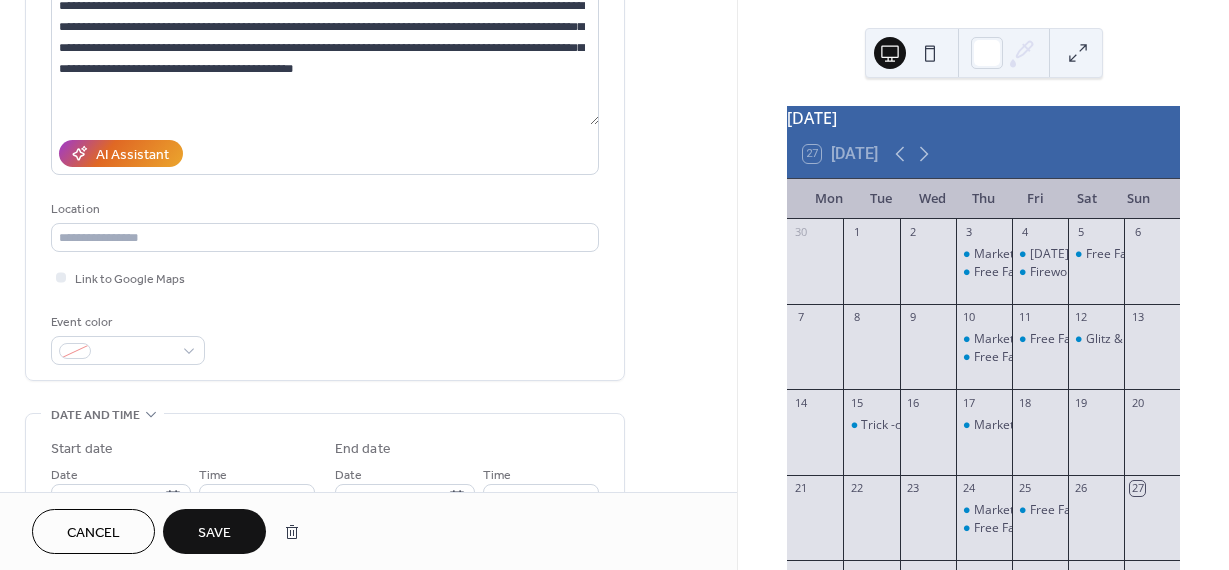 scroll, scrollTop: 58, scrollLeft: 0, axis: vertical 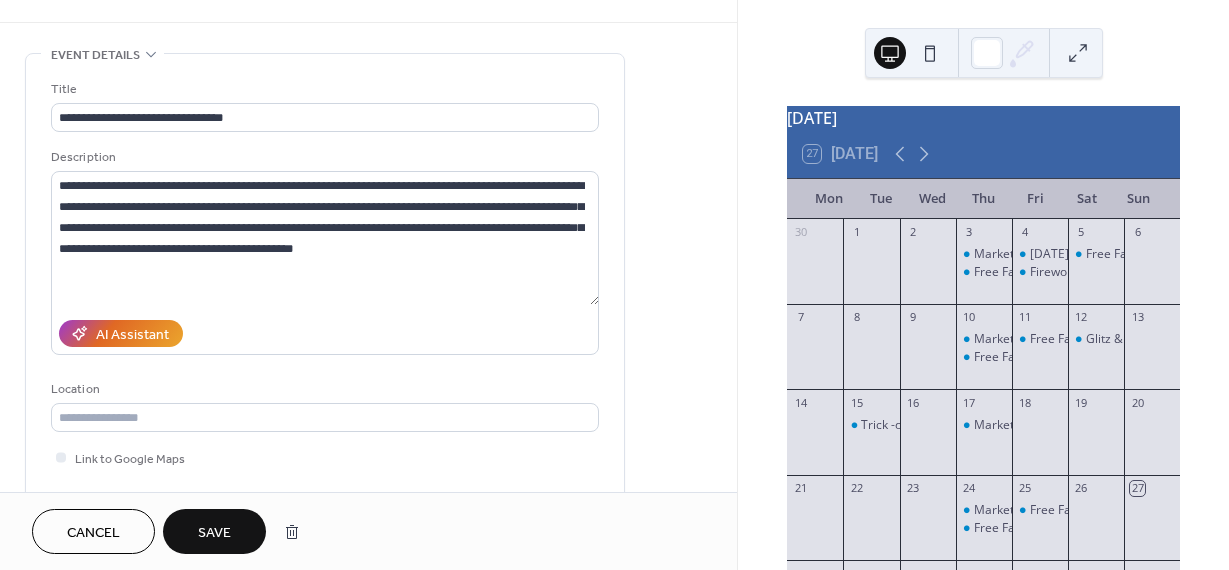 click on "Save" at bounding box center [214, 533] 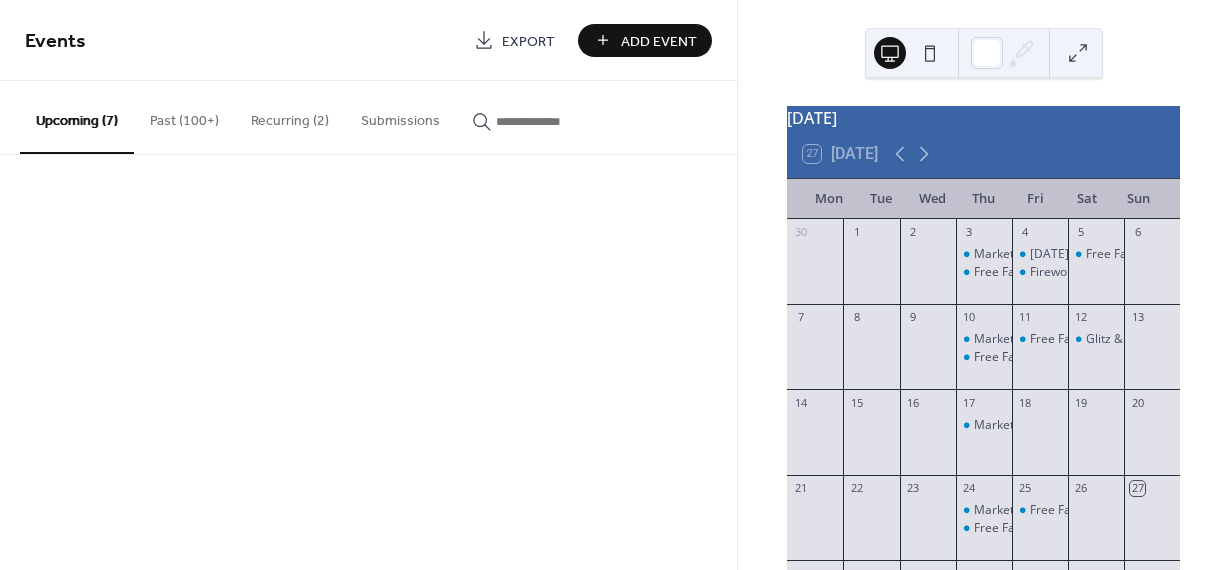 click on "Events Export Add Event Upcoming (7) Past (100+) Recurring (2) Submissions Cancel" at bounding box center [368, 285] 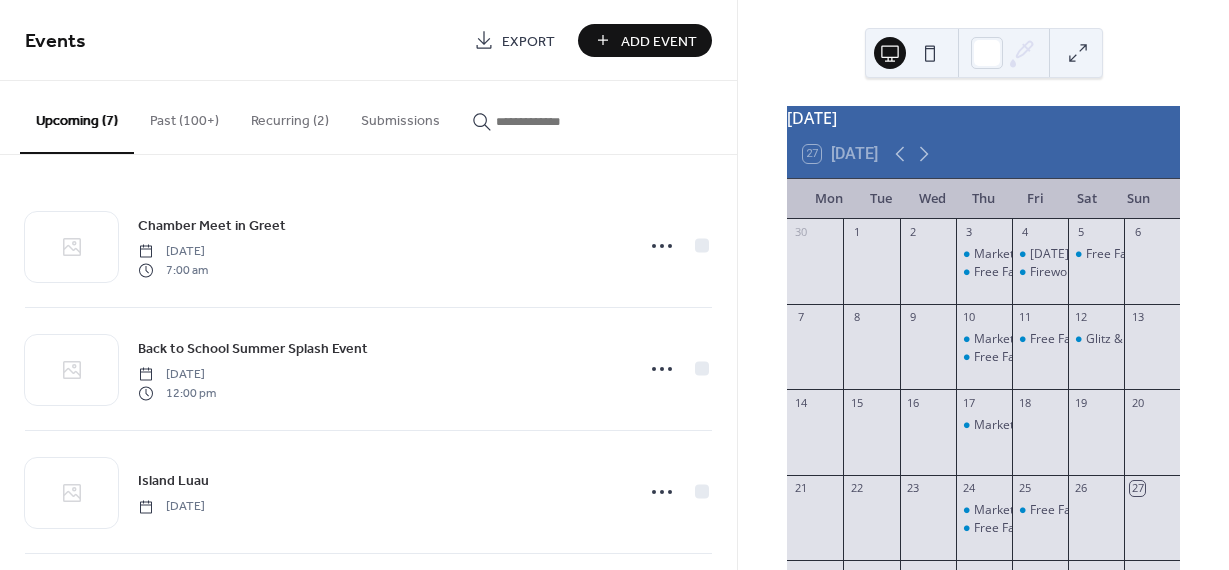 click on "Add Event" at bounding box center (659, 41) 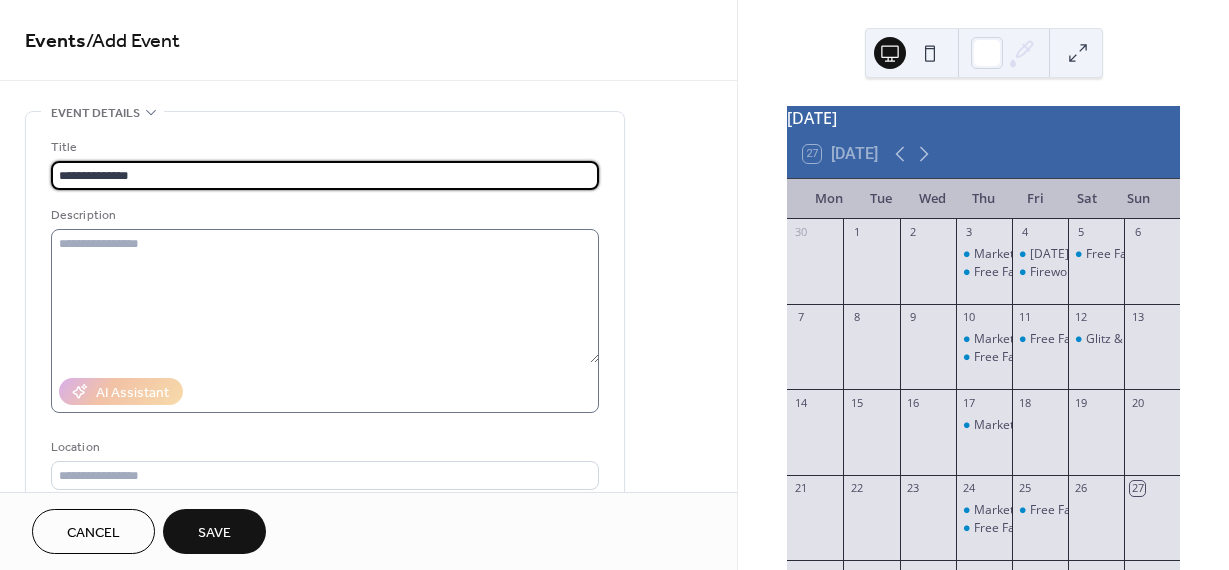type on "**********" 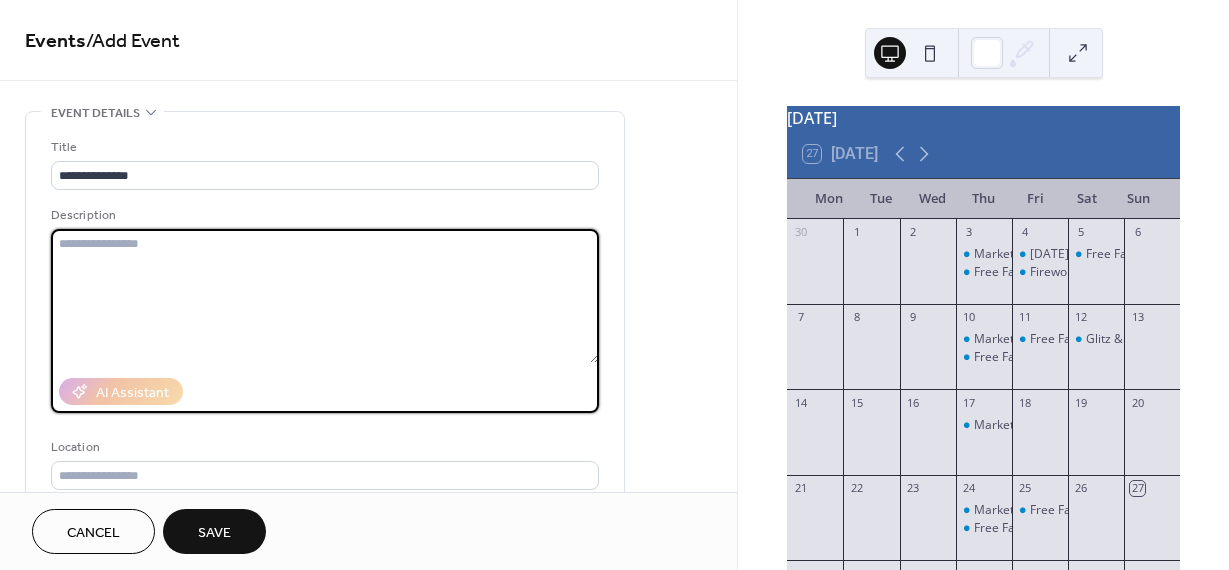 click at bounding box center (325, 296) 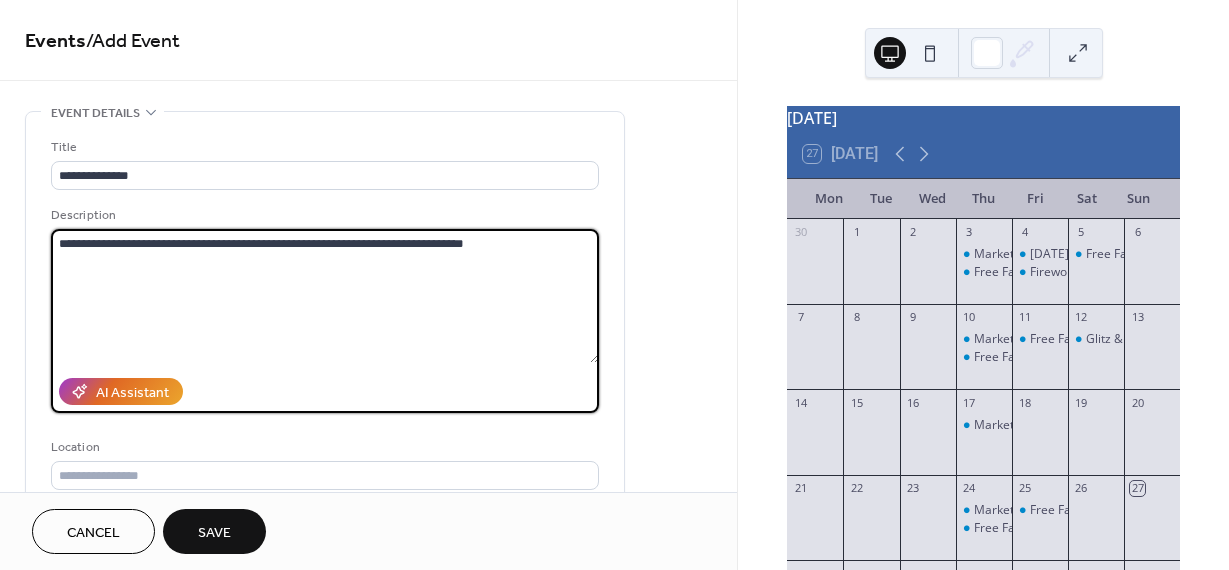 click on "**********" at bounding box center (325, 296) 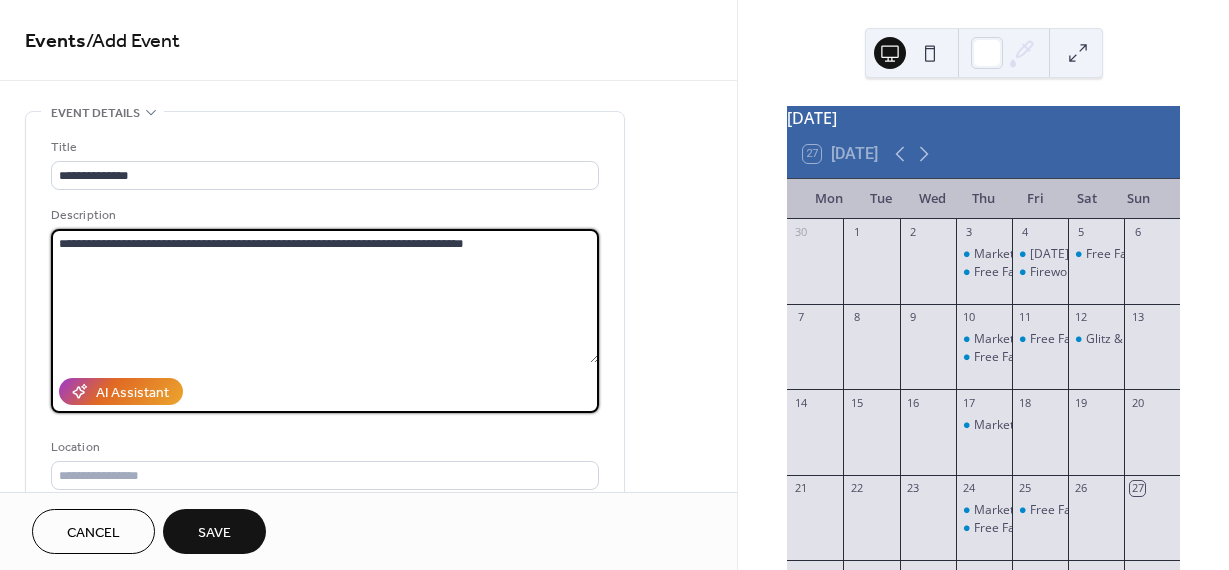 click on "**********" at bounding box center [325, 296] 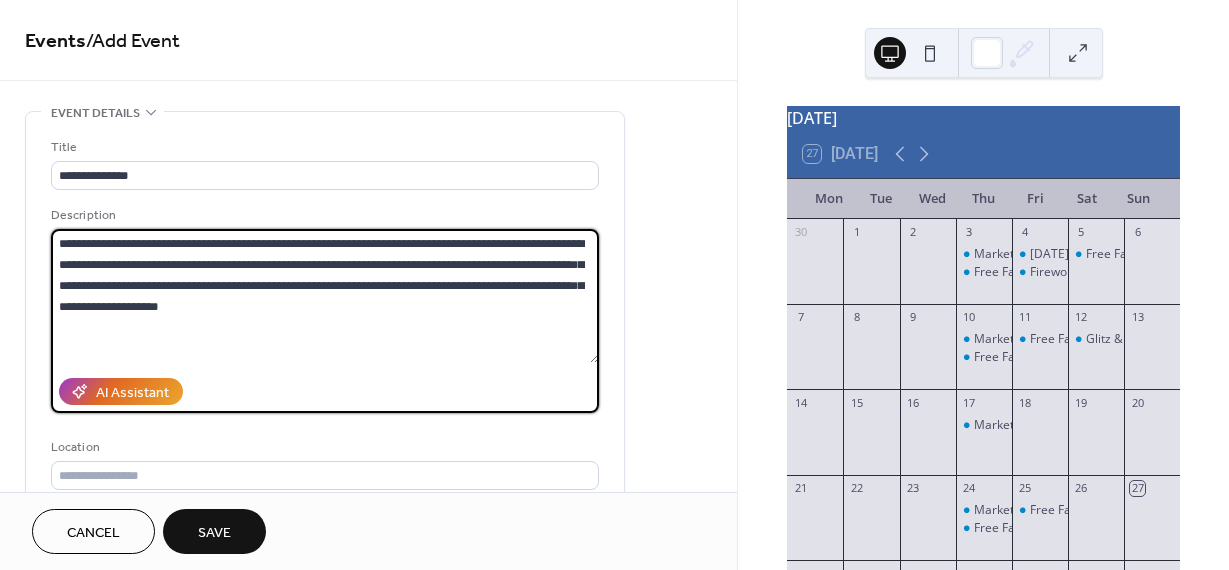 drag, startPoint x: 58, startPoint y: 238, endPoint x: 236, endPoint y: 317, distance: 194.74342 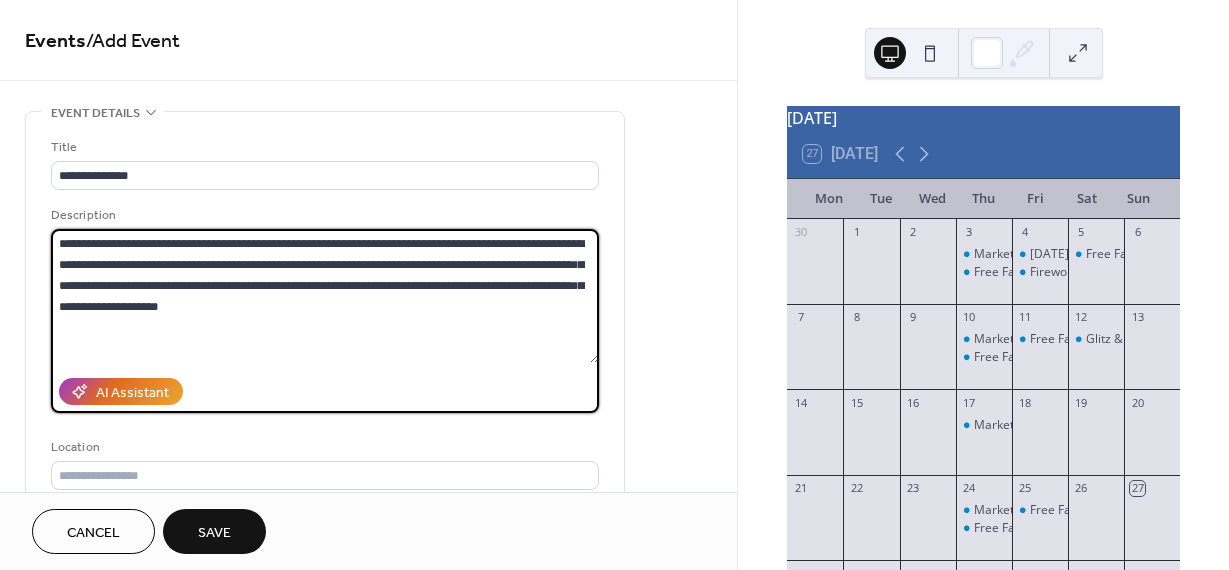 click on "**********" at bounding box center [325, 296] 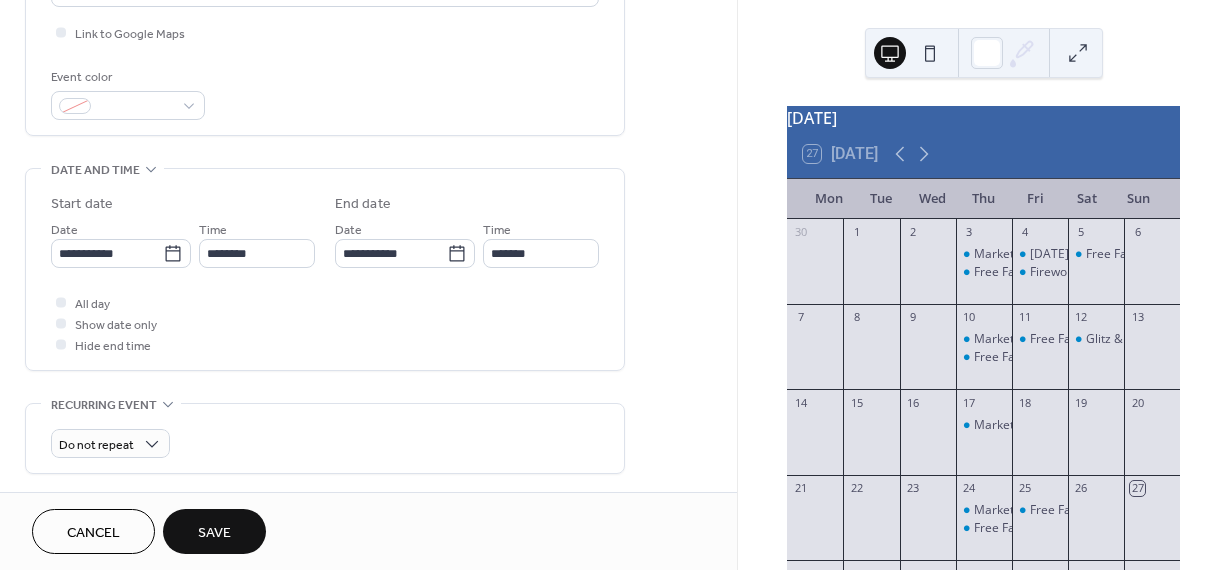 scroll, scrollTop: 474, scrollLeft: 0, axis: vertical 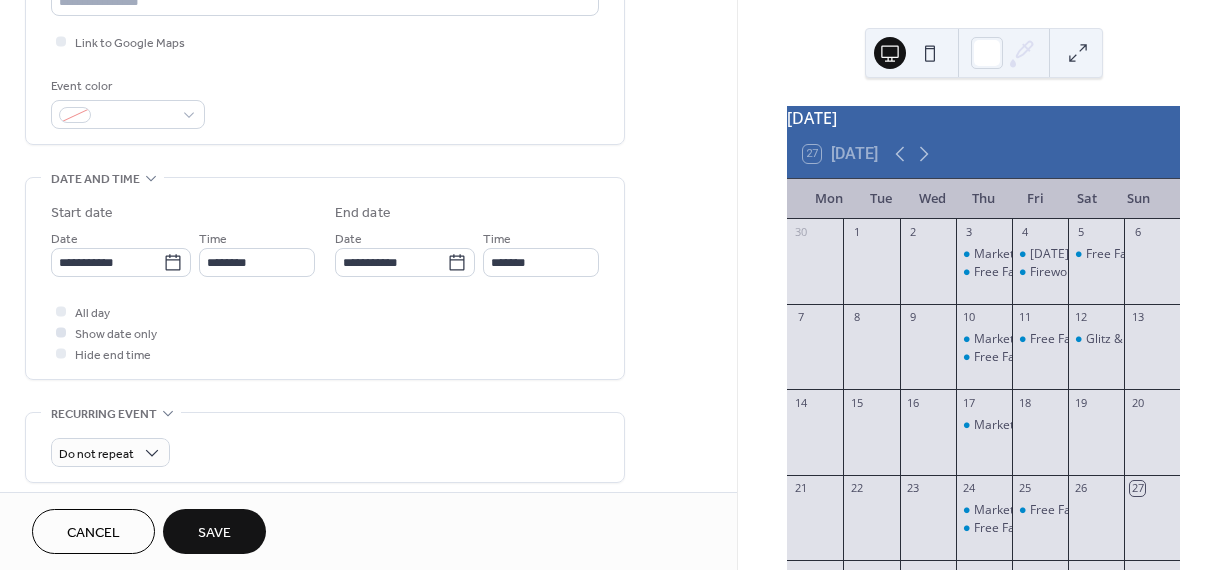 type on "**********" 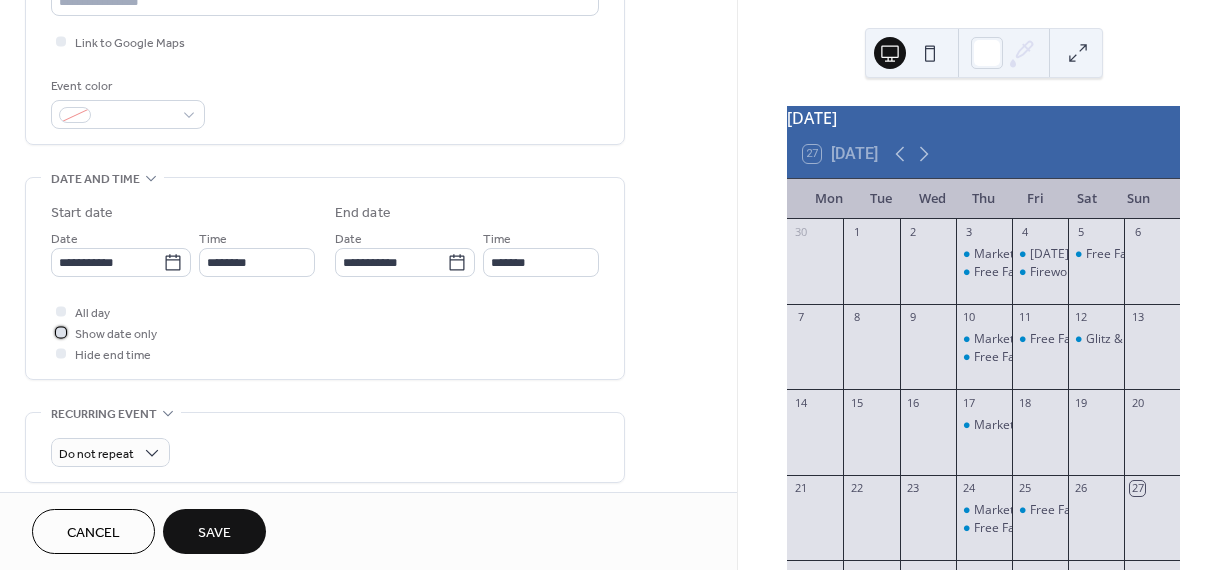 click at bounding box center (61, 332) 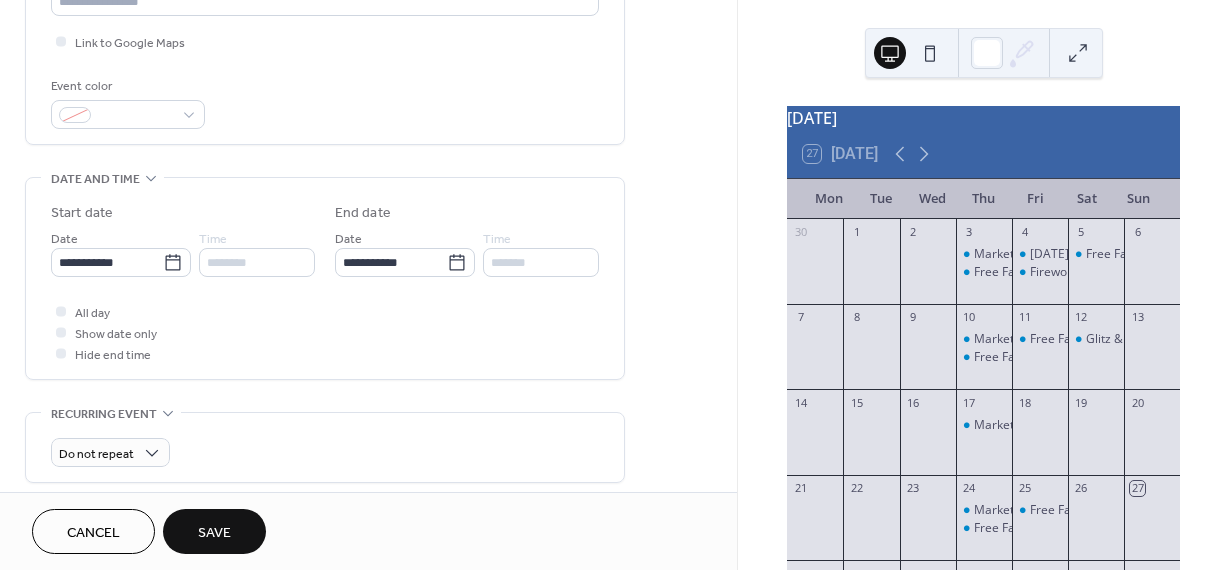 click on "Save" at bounding box center [214, 531] 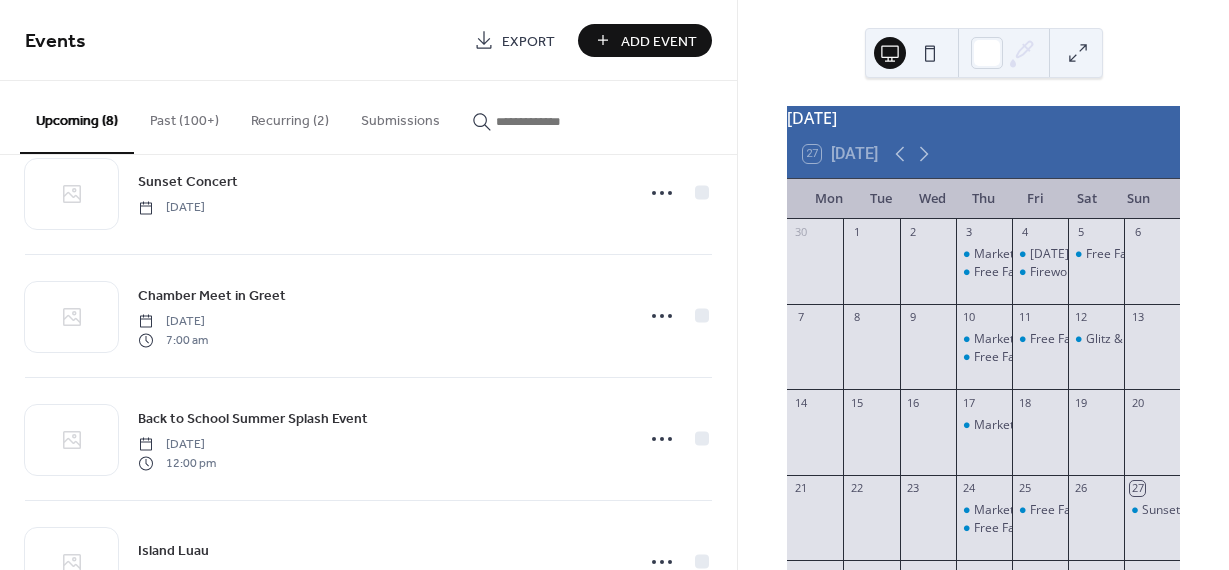 scroll, scrollTop: 106, scrollLeft: 0, axis: vertical 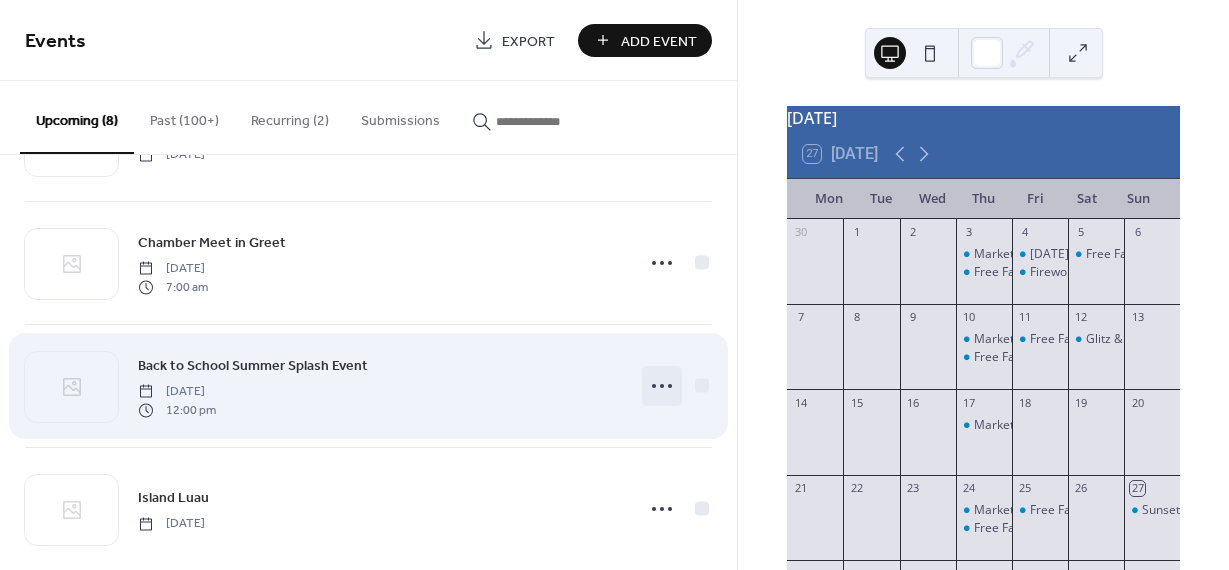 click 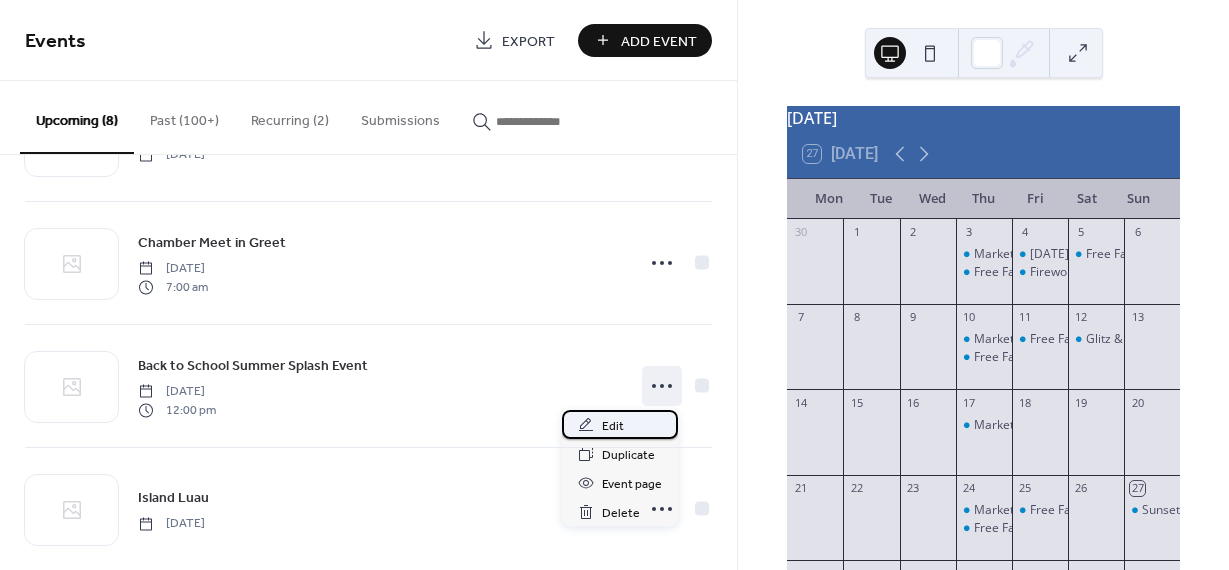 click on "Edit" at bounding box center (620, 424) 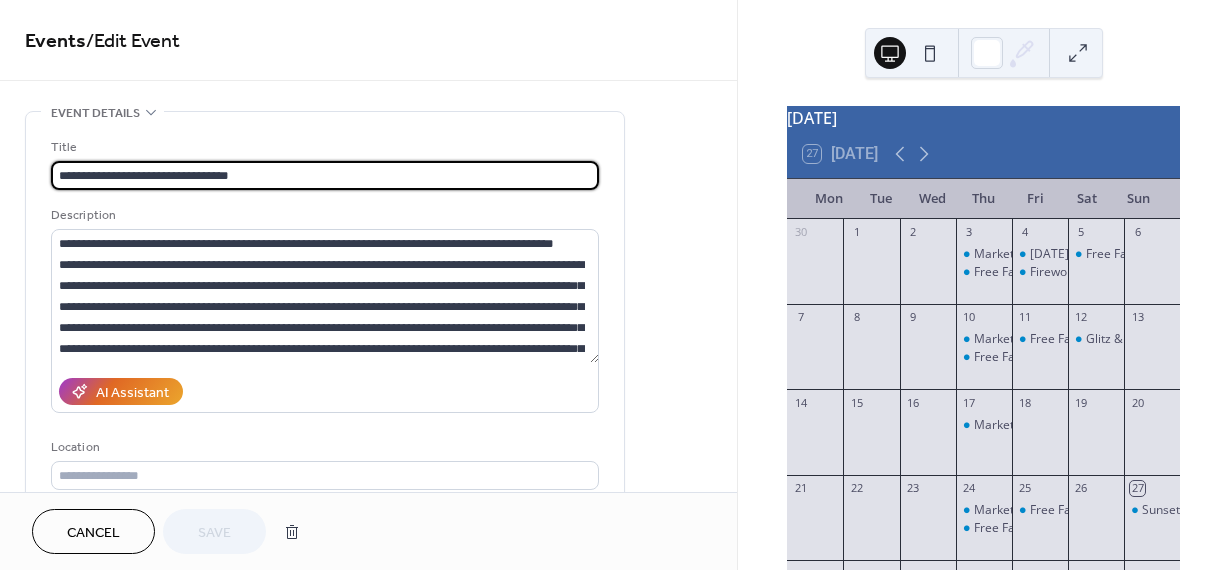 drag, startPoint x: 137, startPoint y: 176, endPoint x: 48, endPoint y: 176, distance: 89 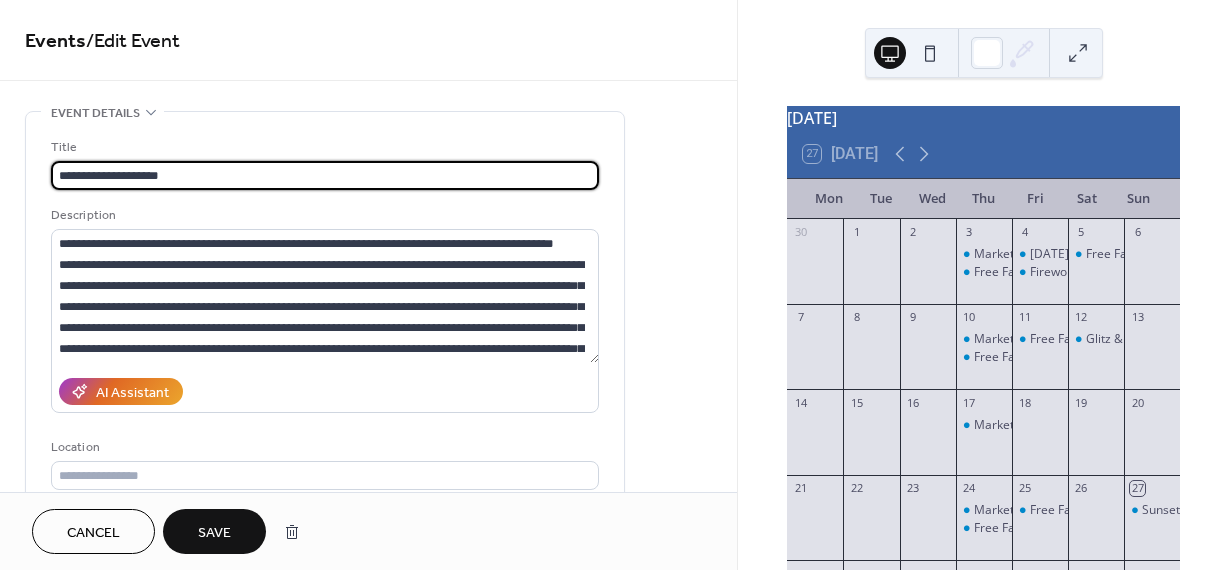 type on "**********" 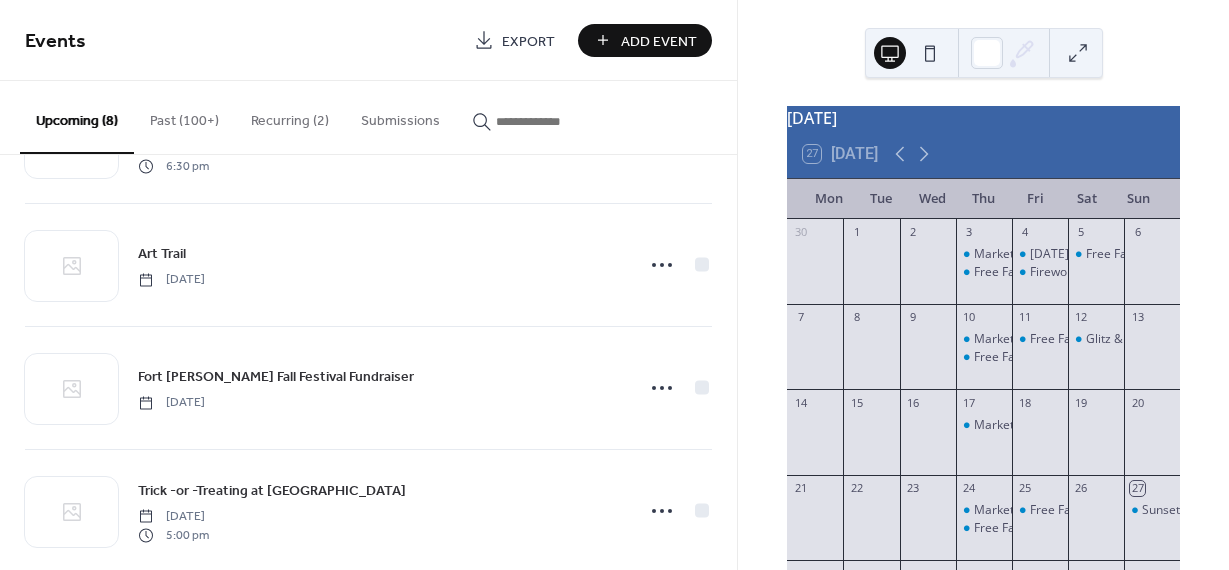 scroll, scrollTop: 628, scrollLeft: 0, axis: vertical 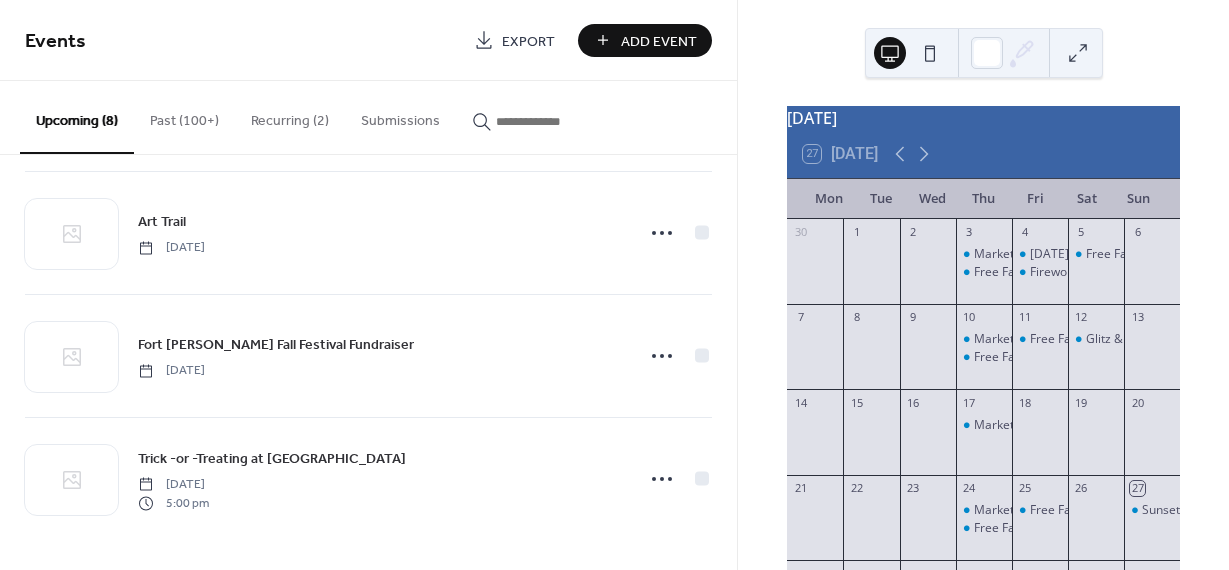 click on "Add Event" at bounding box center (659, 41) 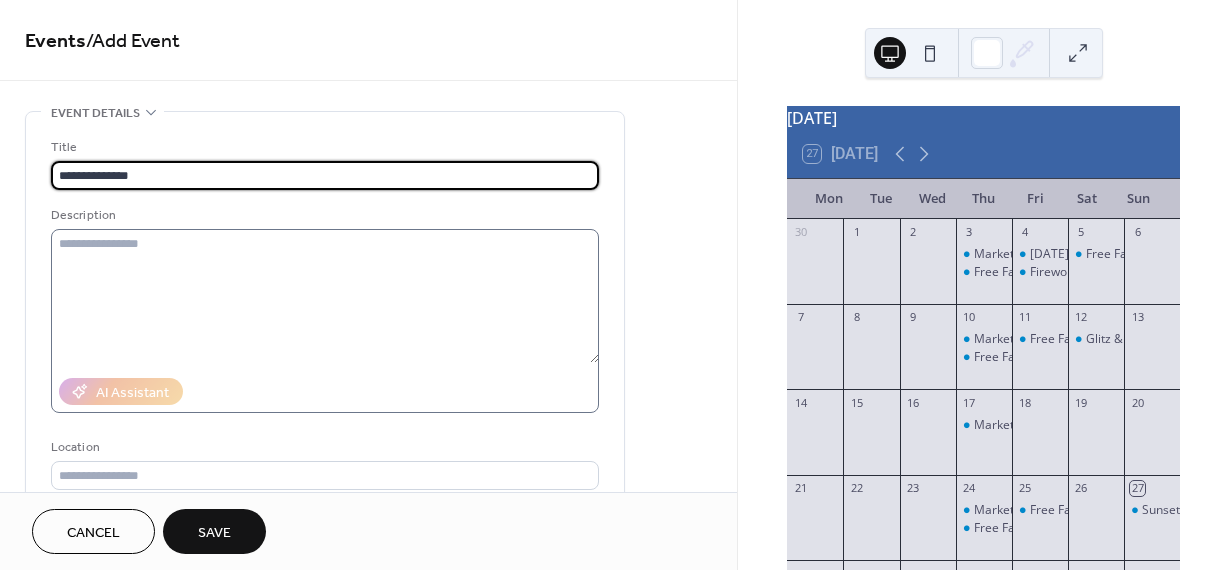 type on "**********" 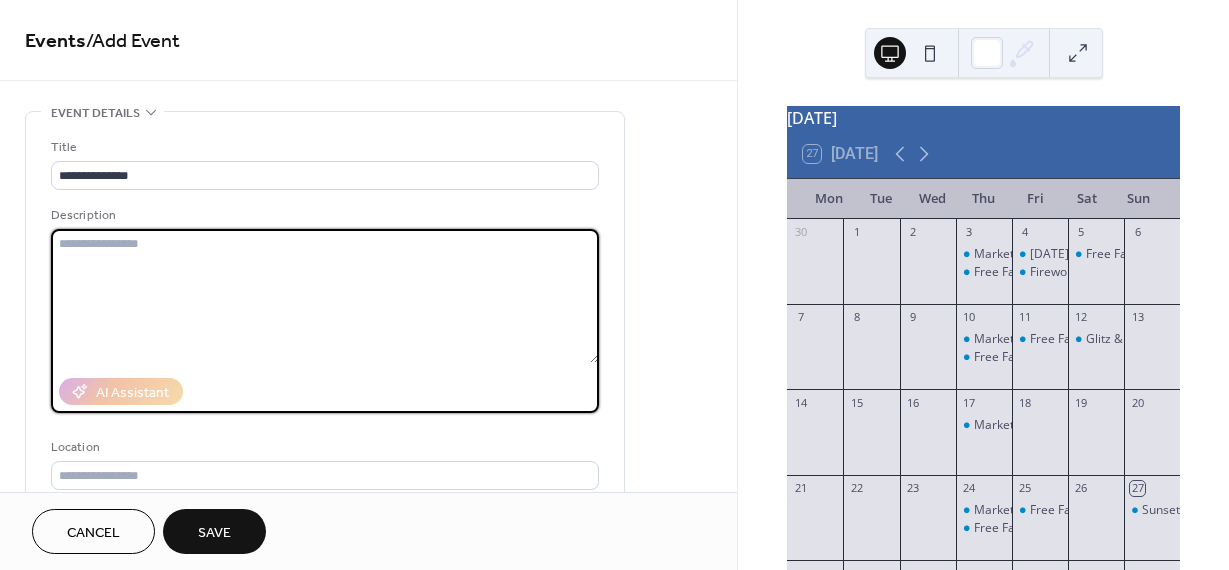 click at bounding box center (325, 296) 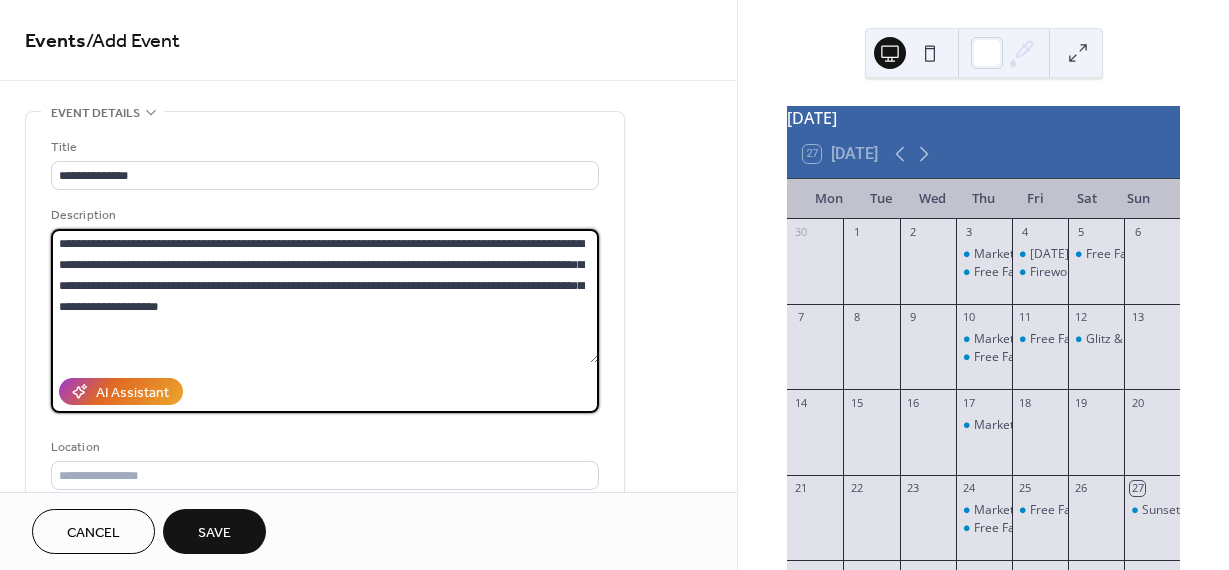 drag, startPoint x: 476, startPoint y: 239, endPoint x: 138, endPoint y: 271, distance: 339.5114 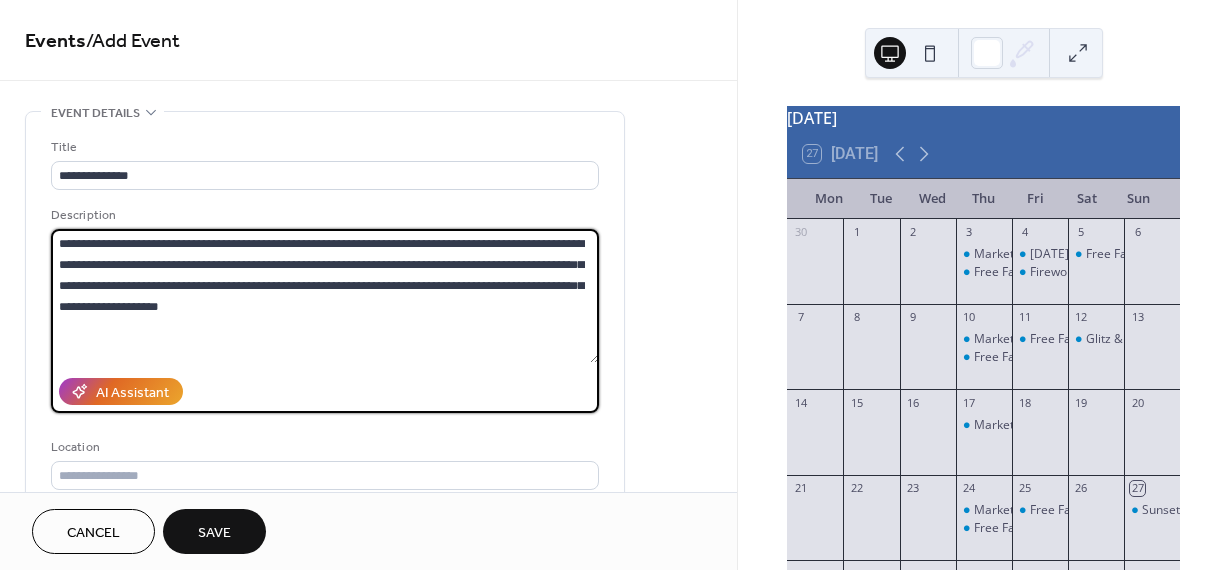 click on "**********" at bounding box center (325, 296) 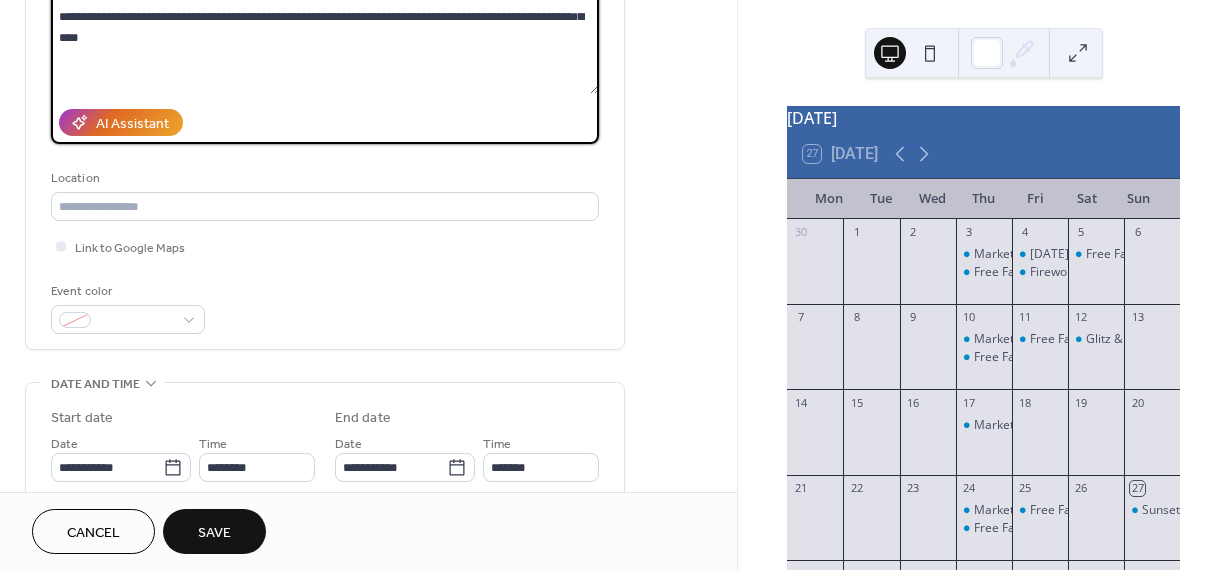 scroll, scrollTop: 344, scrollLeft: 0, axis: vertical 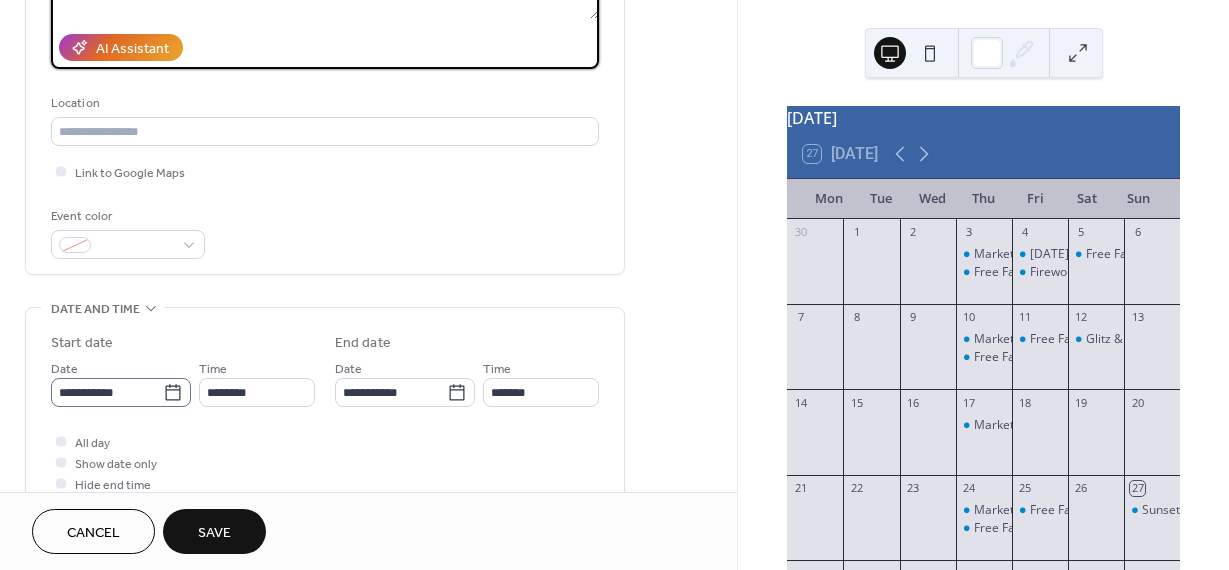 type on "**********" 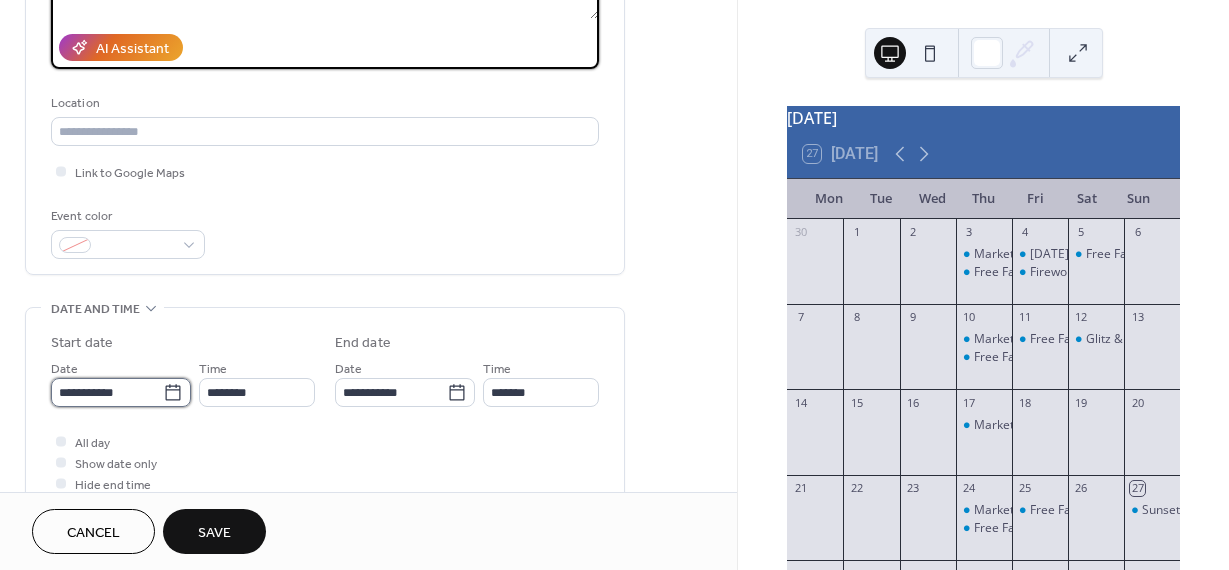 click on "**********" at bounding box center (107, 392) 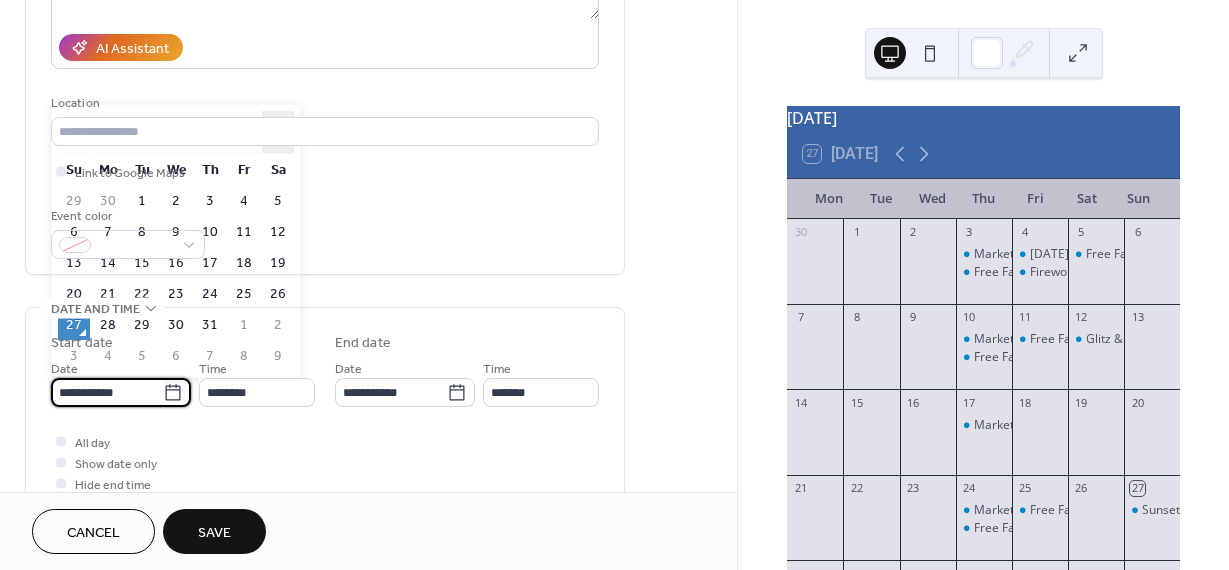 click on "›" at bounding box center [278, 132] 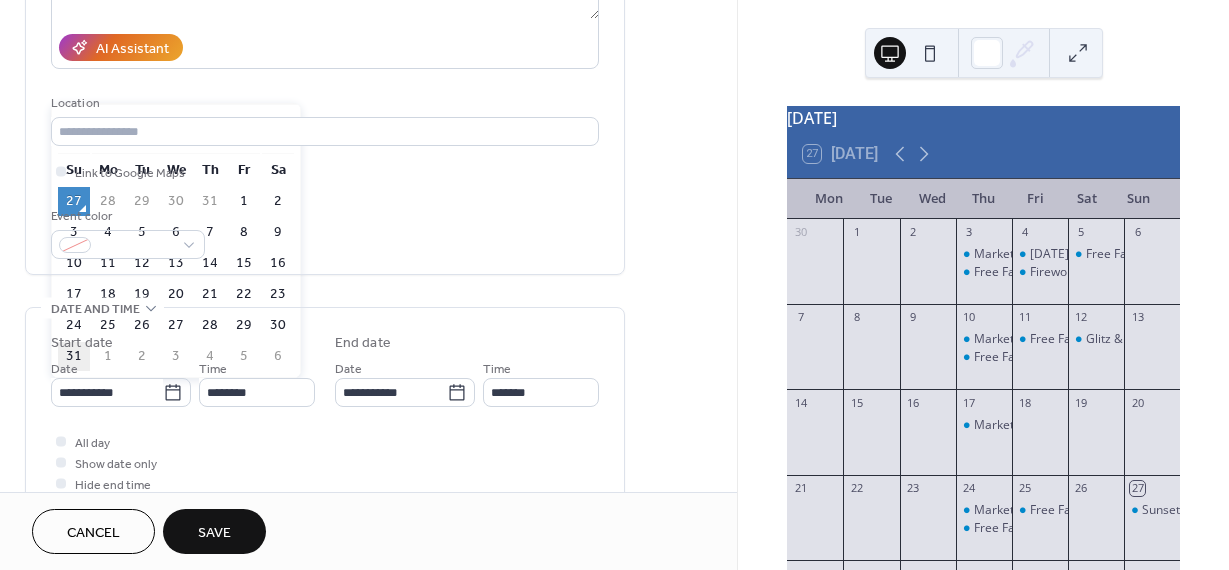 click on "31" at bounding box center (74, 356) 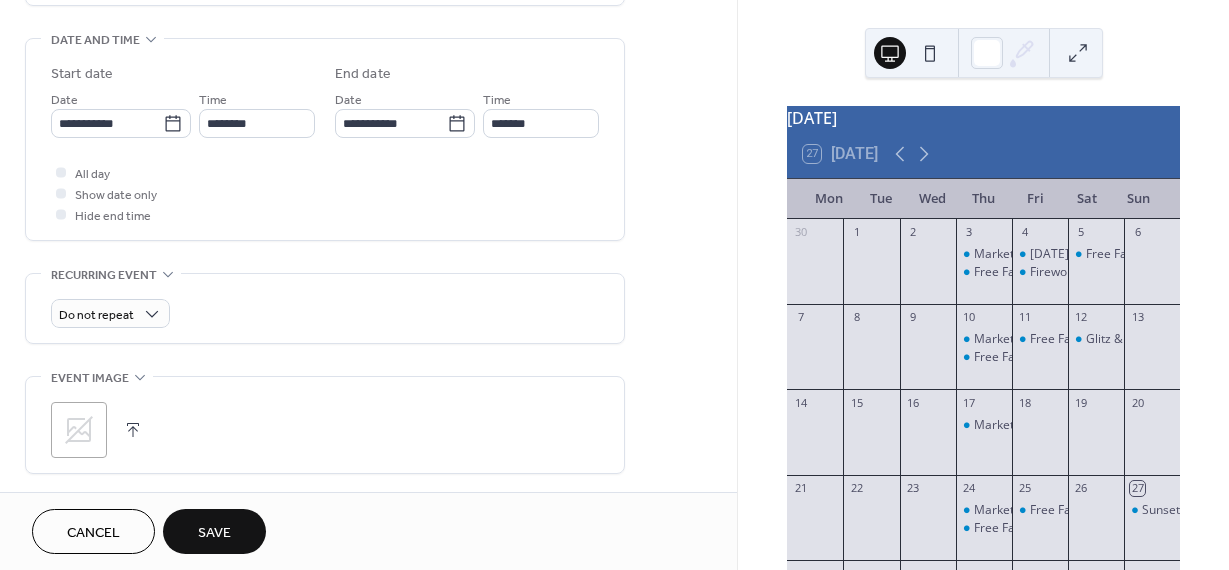 scroll, scrollTop: 620, scrollLeft: 0, axis: vertical 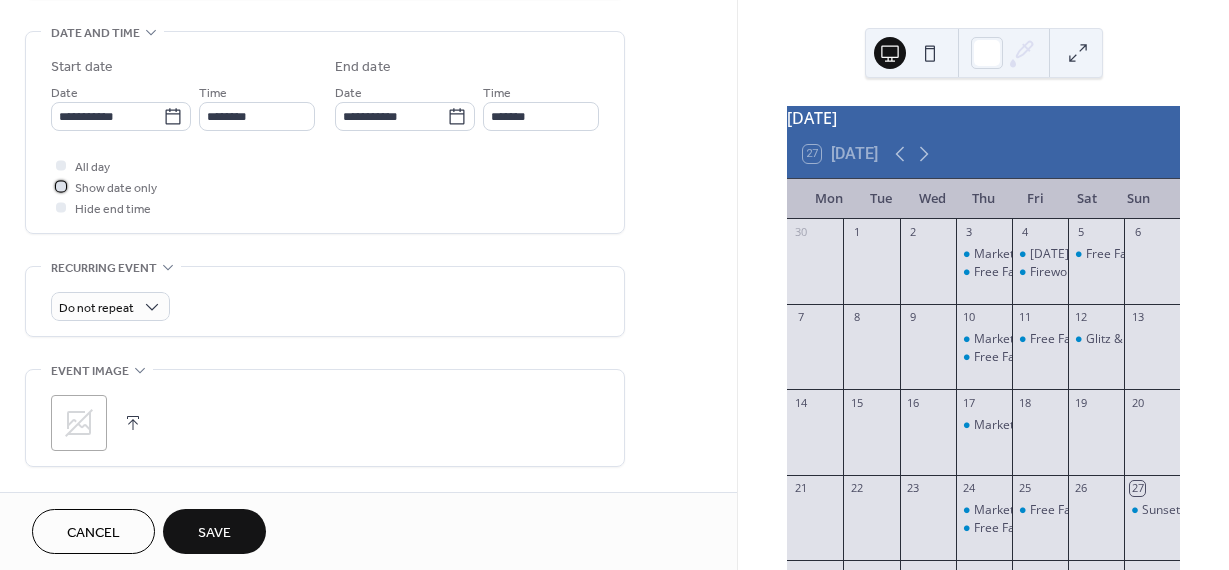 click at bounding box center (61, 186) 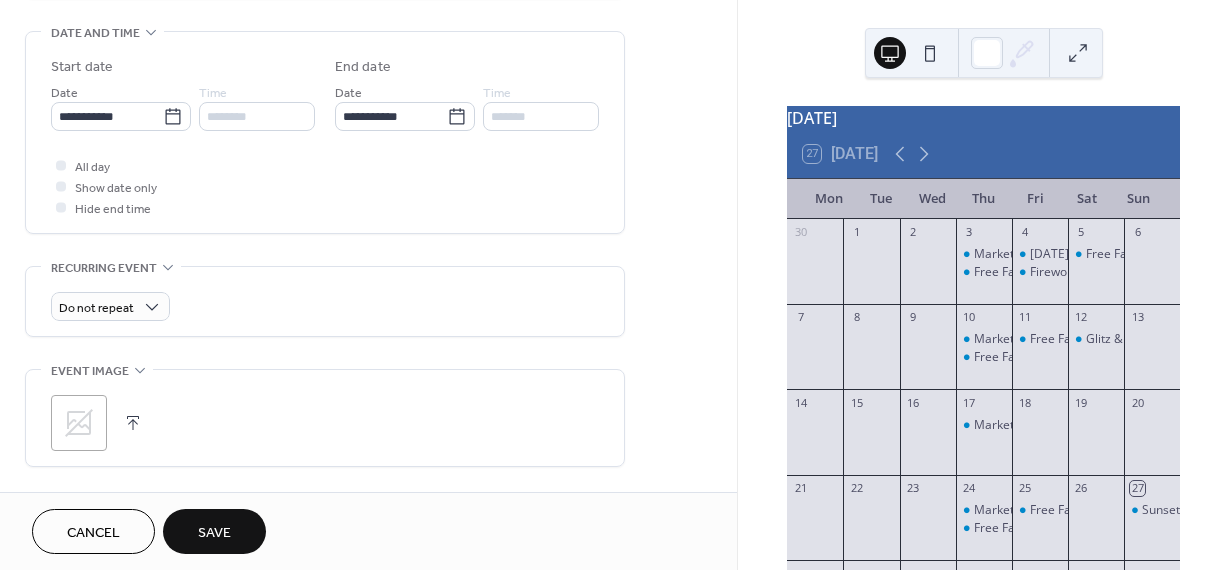 click on "Save" at bounding box center (214, 533) 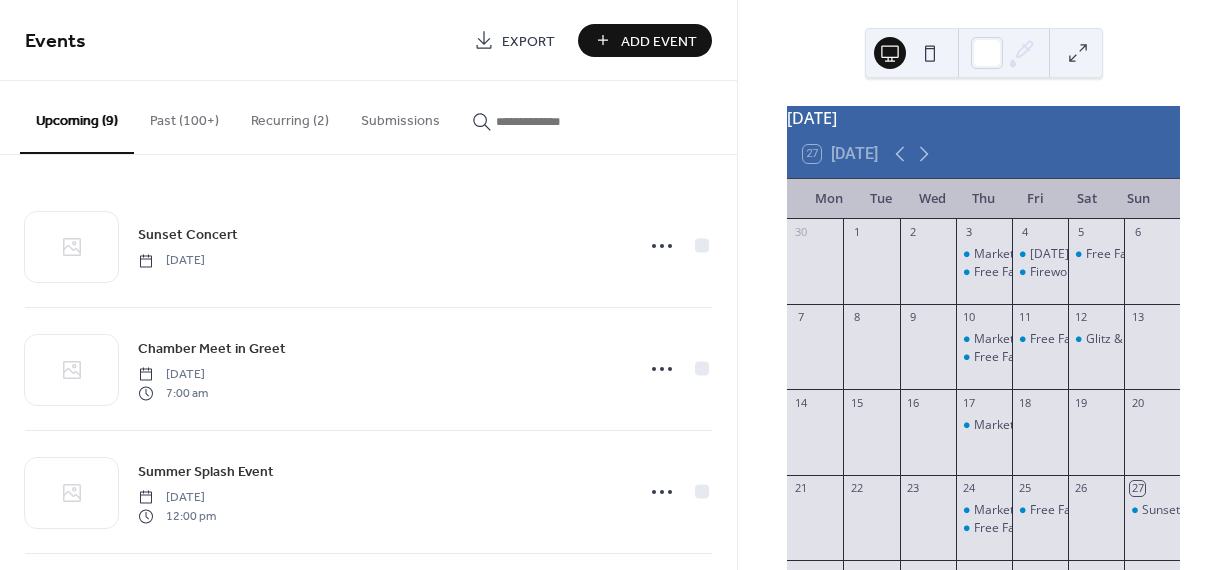 click on "[DATE] 27 [DATE] Mon Tue Wed Thu Fri Sat Sun 30 1 2 3 Market in [GEOGRAPHIC_DATA] Free Family Beach Movies  4 [DATE] Ceremony Fireworks 9PM 5 Free Family Beach Movie 6 7 8 9 10 Market in [GEOGRAPHIC_DATA] Free Family Beach Movies  11 Free Family Beach Movies  12 Glitz & Gold Gala   13 14 15 16 17 Market in [GEOGRAPHIC_DATA] 18 19 20 21 22 23 24 Market in [GEOGRAPHIC_DATA] Free Family Beach Movies  25 Free Family Beach Movies  26 27 Sunset Concert 28 29 30 31 Chamber Meet in Greet Market in [GEOGRAPHIC_DATA] Free Family Beach Movies  1 Free Family Beach Movies  2  Summer Splash Event 3 4 5 6 7 Market in [GEOGRAPHIC_DATA] Free Family Beach Movies  8 9 10" at bounding box center (983, 285) 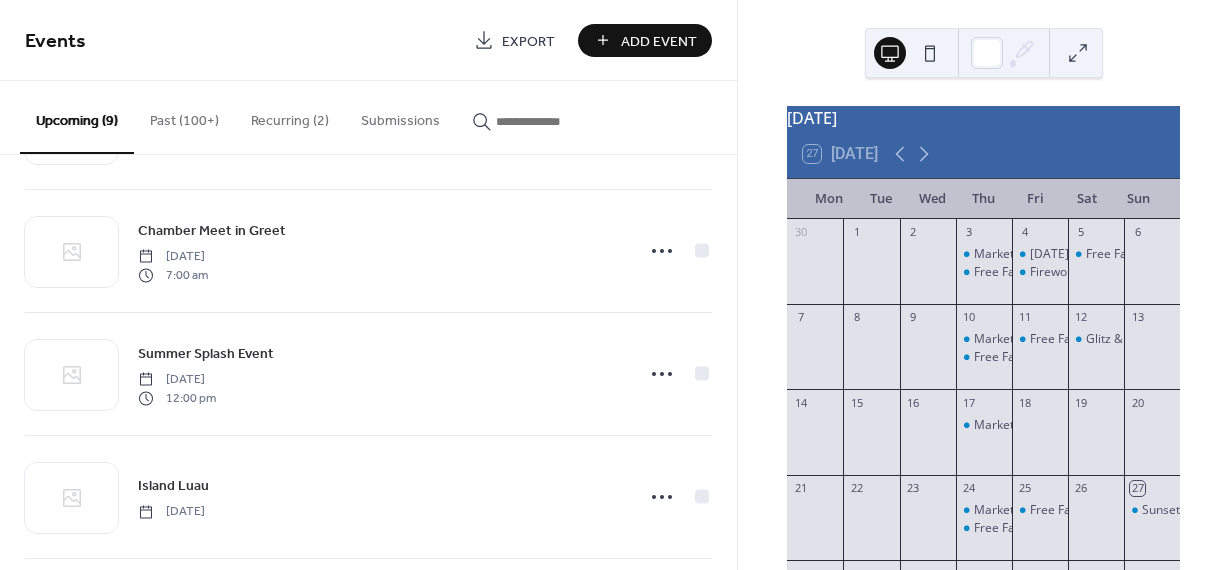 scroll, scrollTop: 67, scrollLeft: 0, axis: vertical 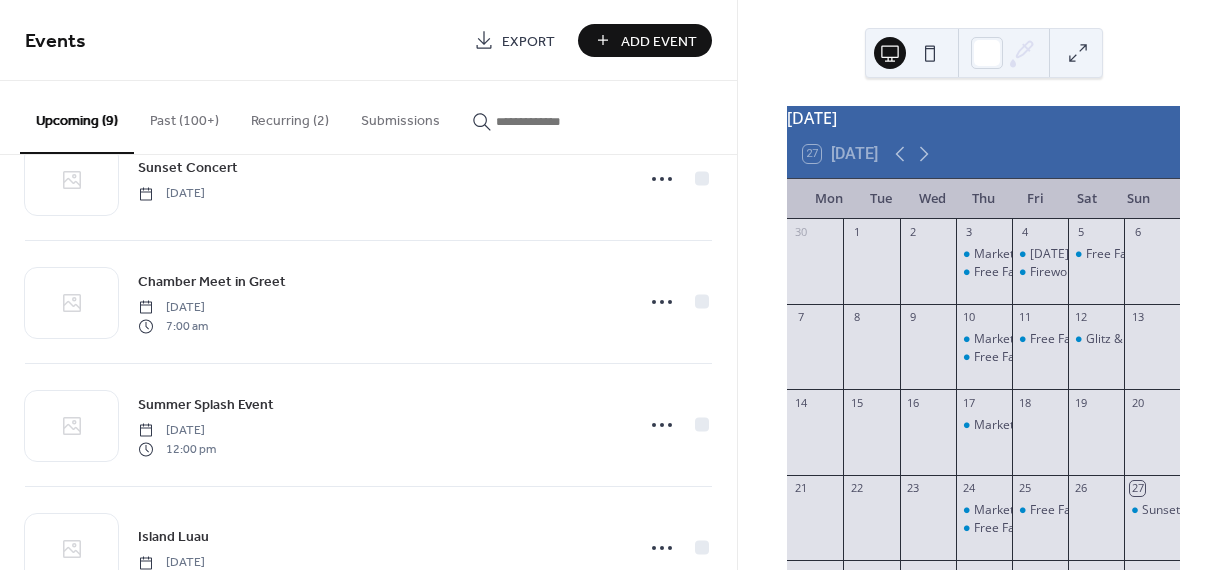 click on "Add Event" at bounding box center [659, 41] 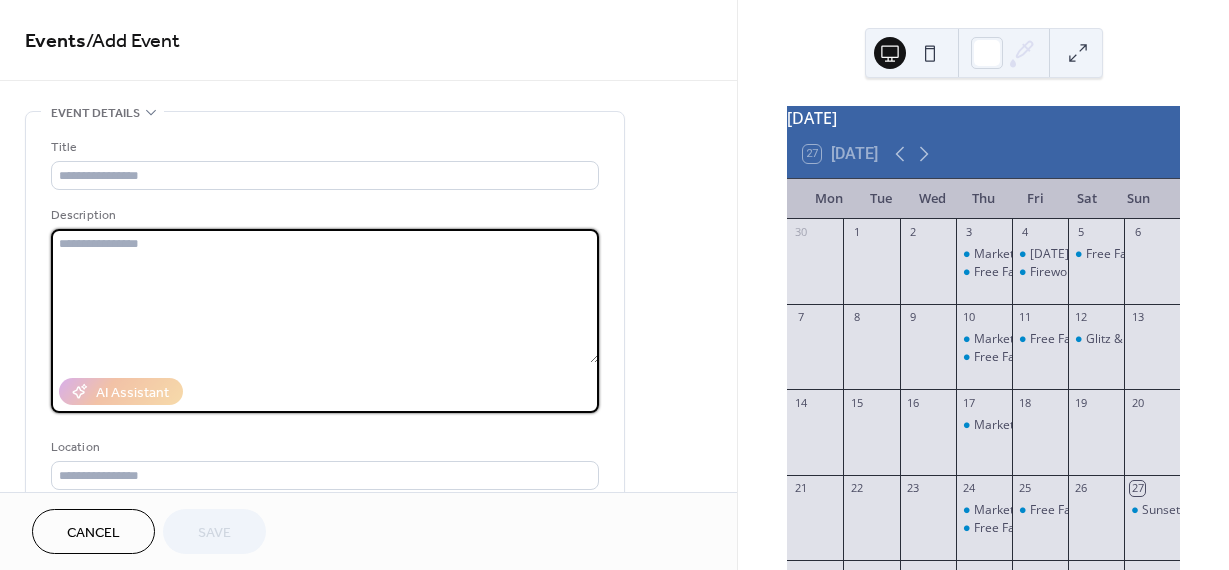 click at bounding box center (325, 296) 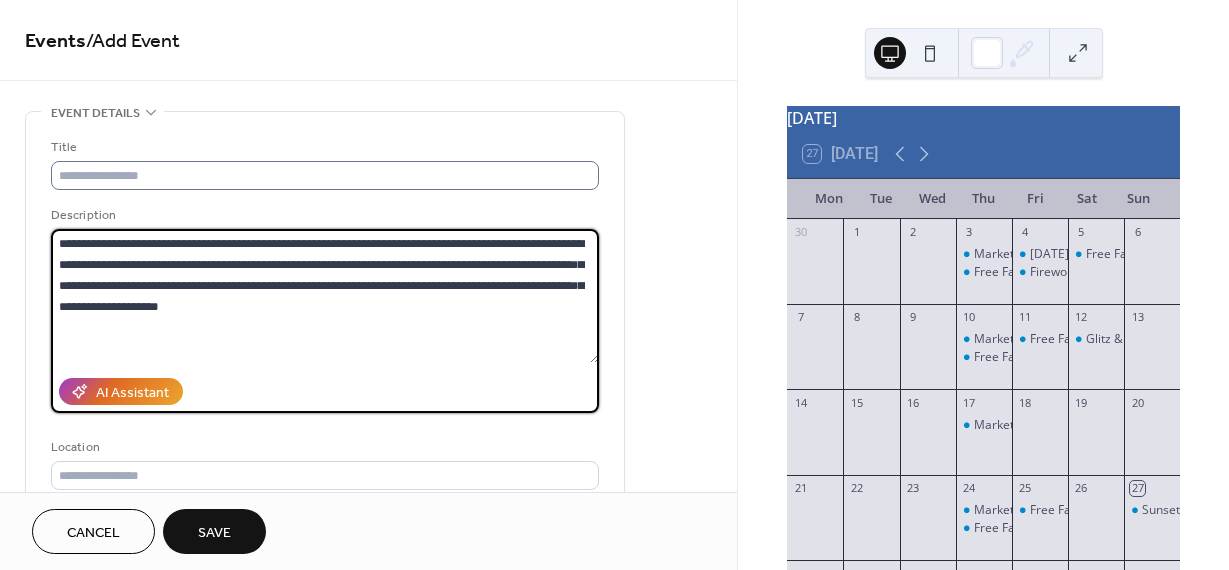 type on "**********" 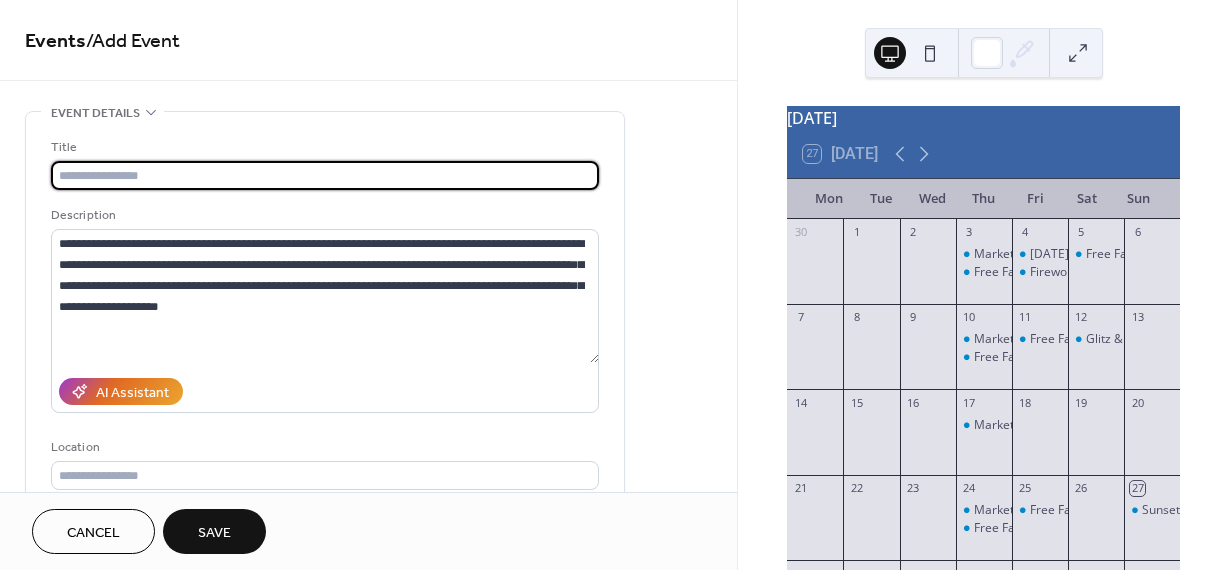 click at bounding box center [325, 175] 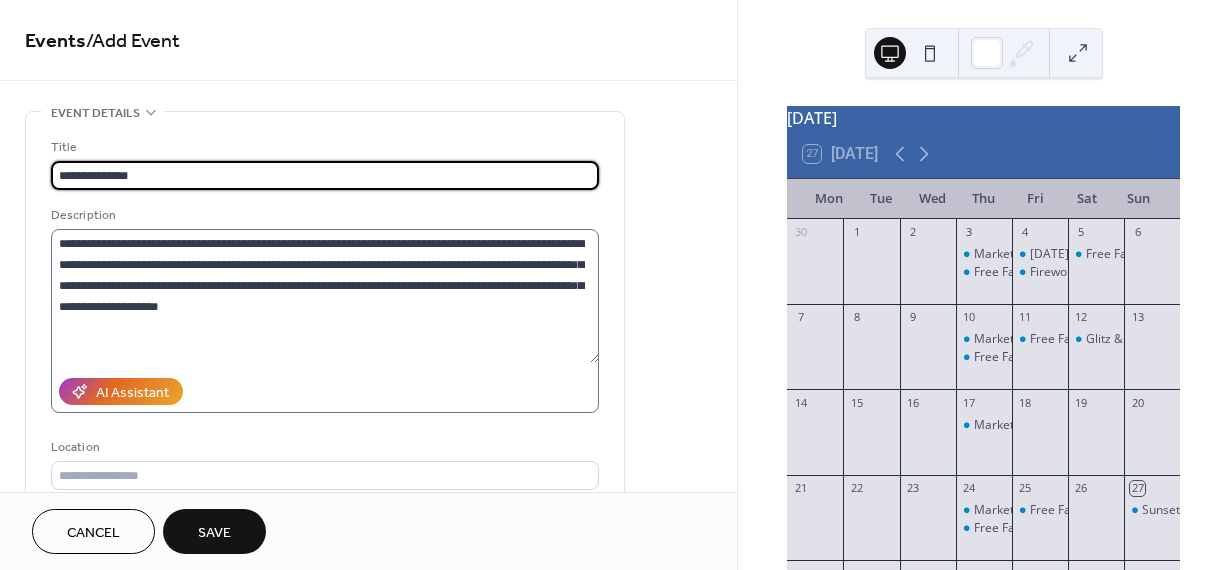 type on "**********" 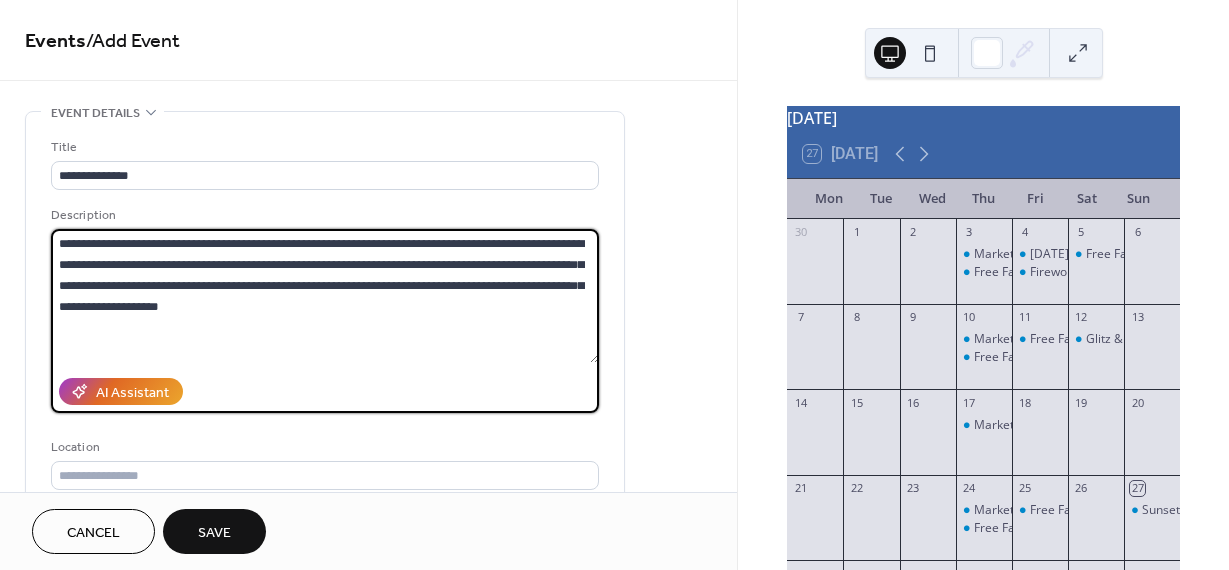 drag, startPoint x: 479, startPoint y: 238, endPoint x: 136, endPoint y: 271, distance: 344.5838 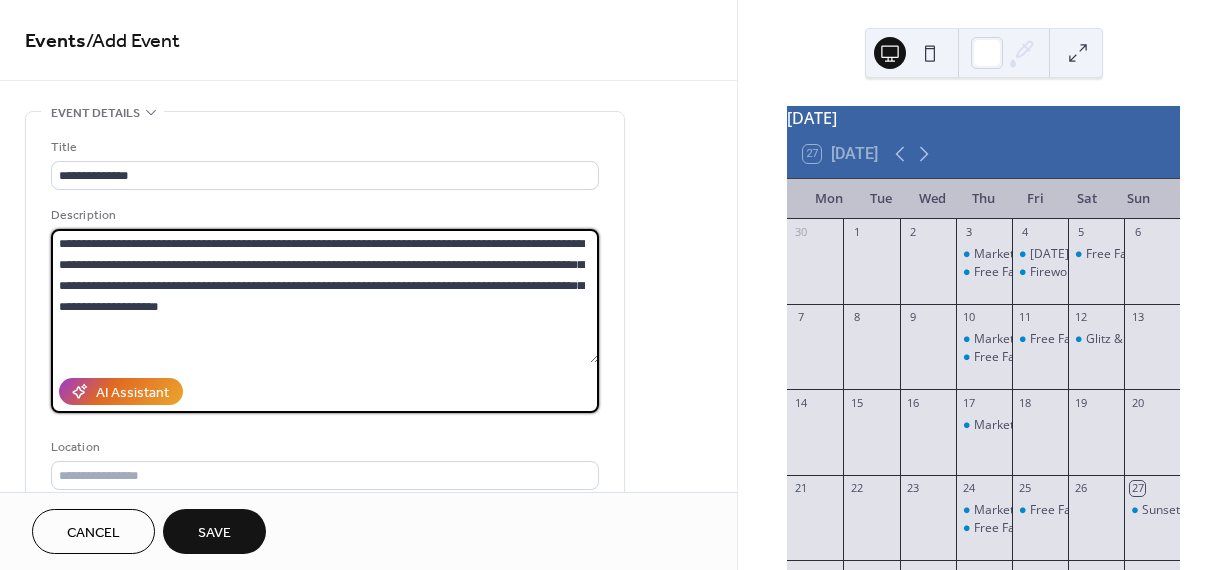 click on "**********" at bounding box center [325, 296] 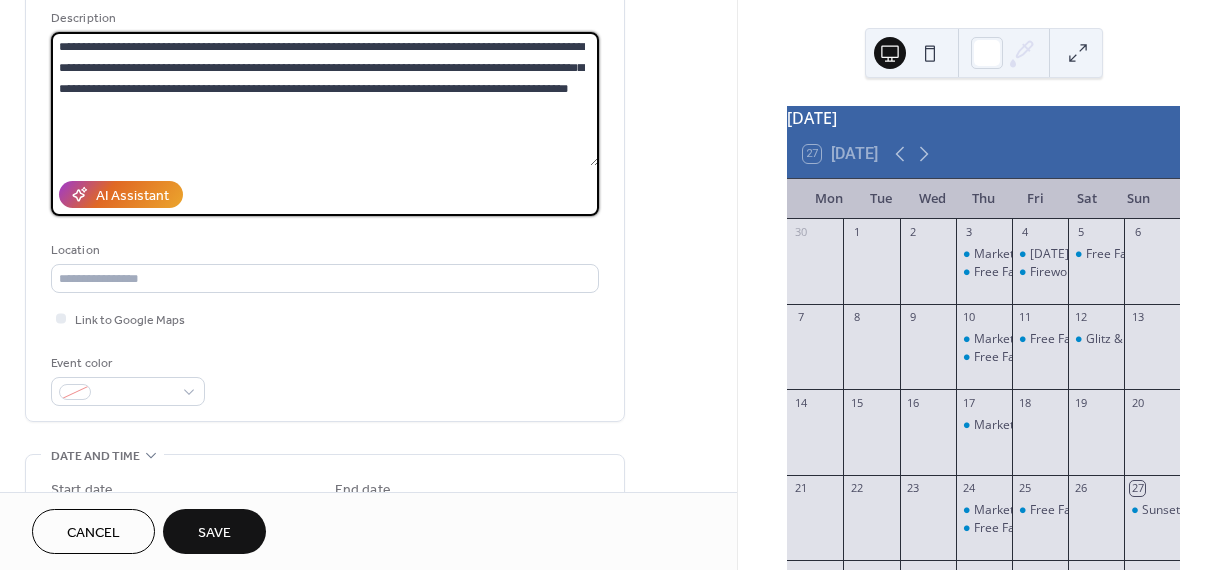 scroll, scrollTop: 199, scrollLeft: 0, axis: vertical 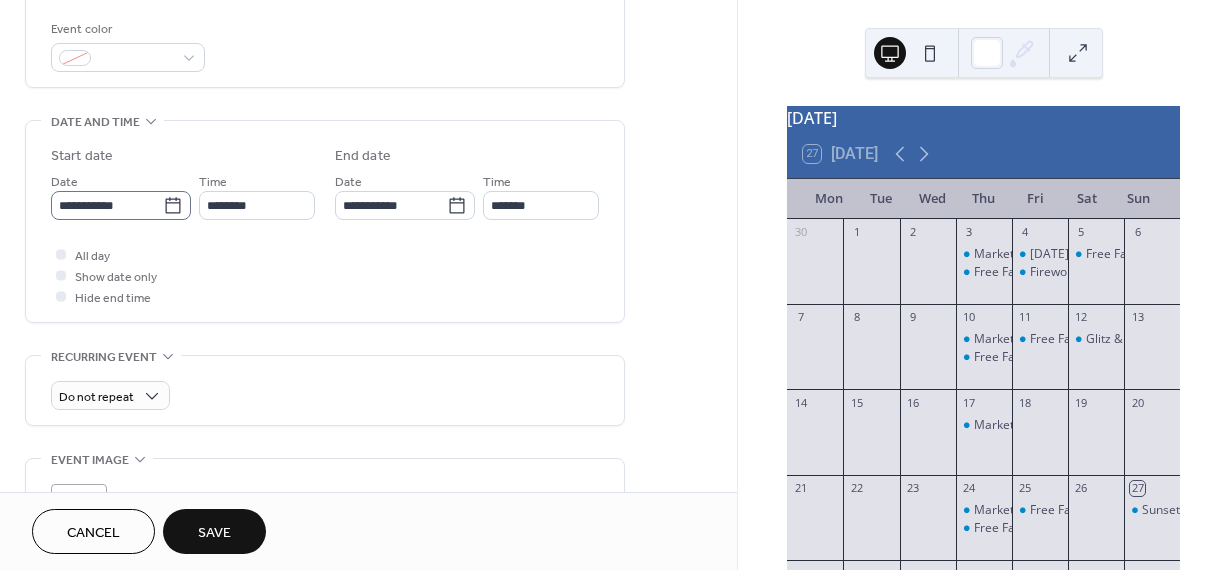 type on "**********" 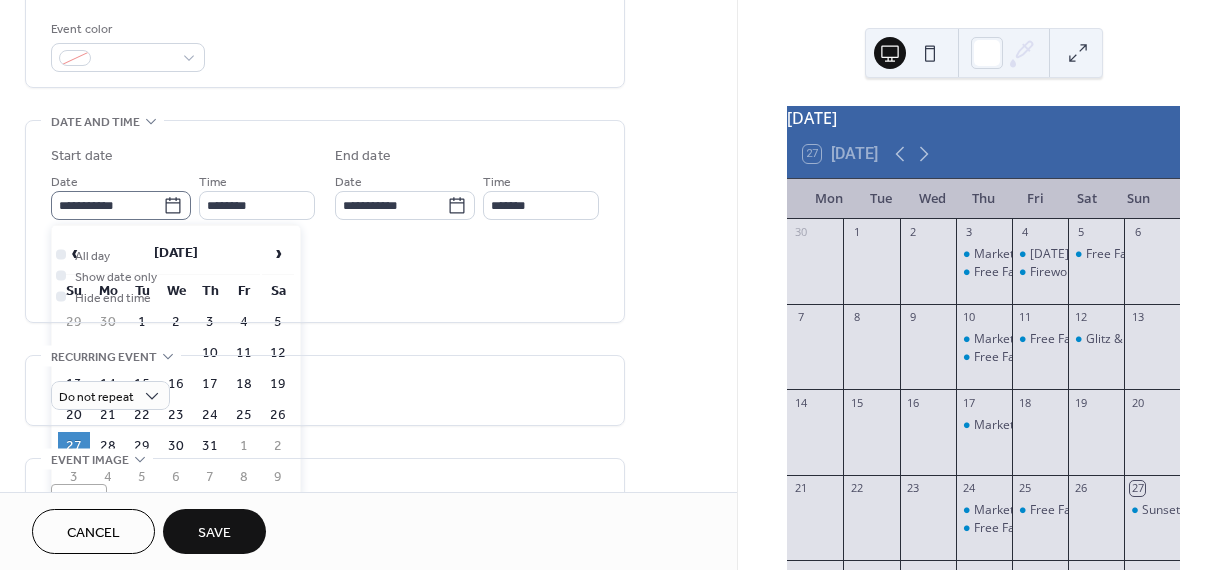 click 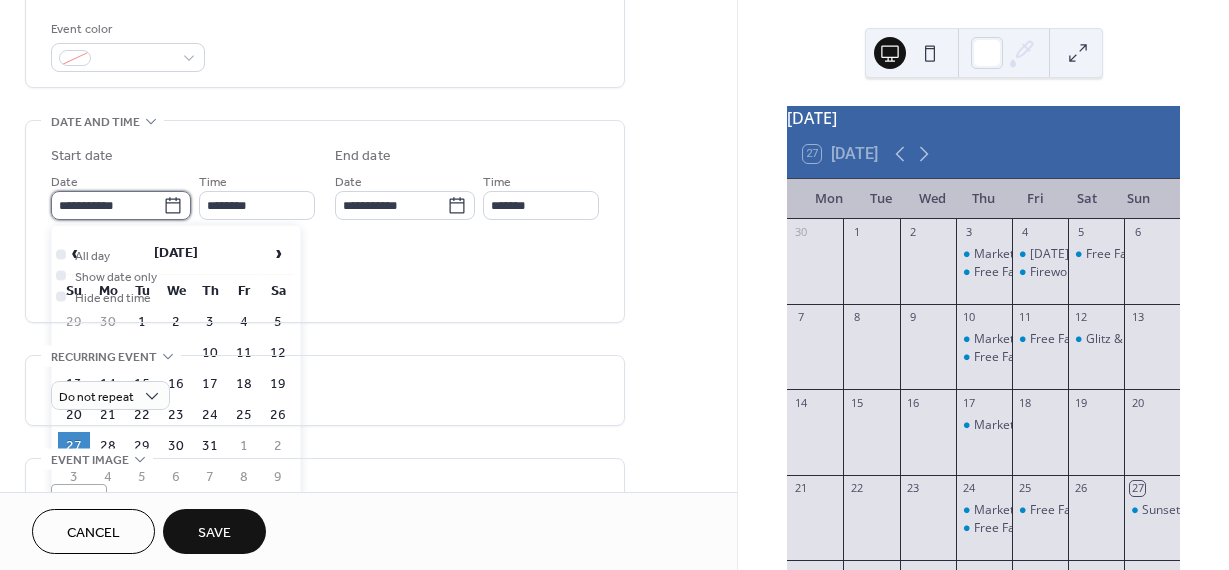 click on "**********" at bounding box center (107, 205) 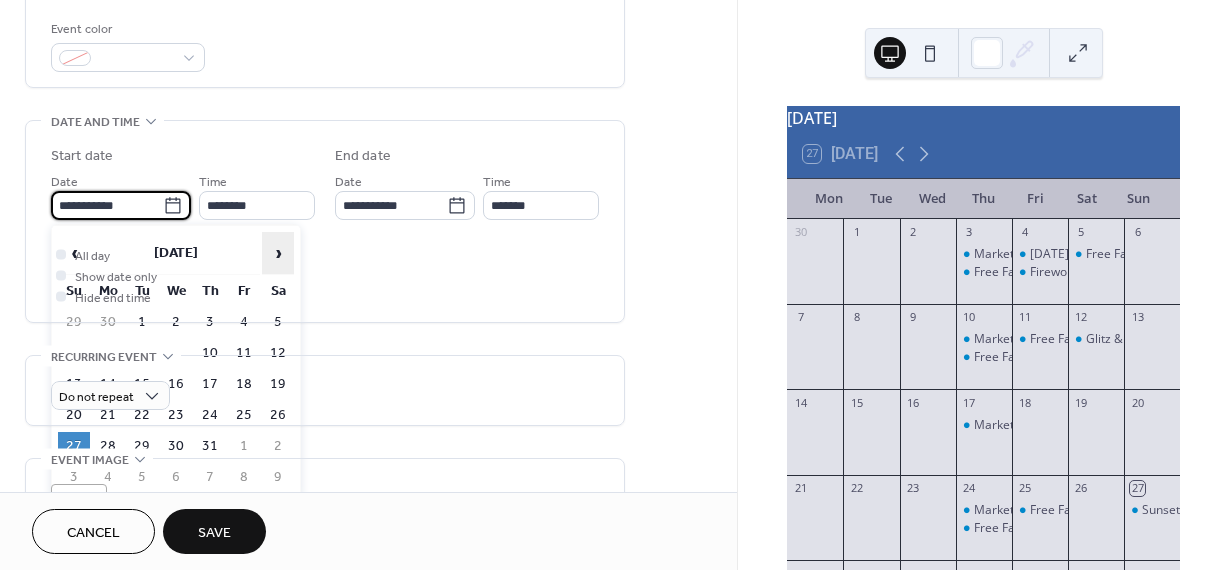 click on "›" at bounding box center (278, 253) 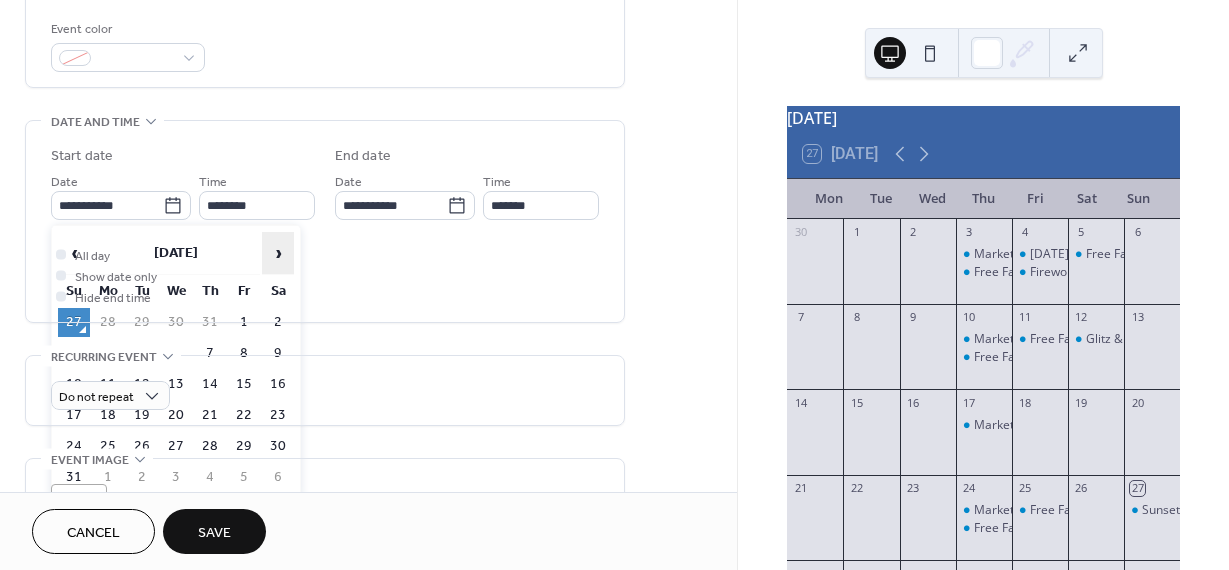 click on "›" at bounding box center (278, 253) 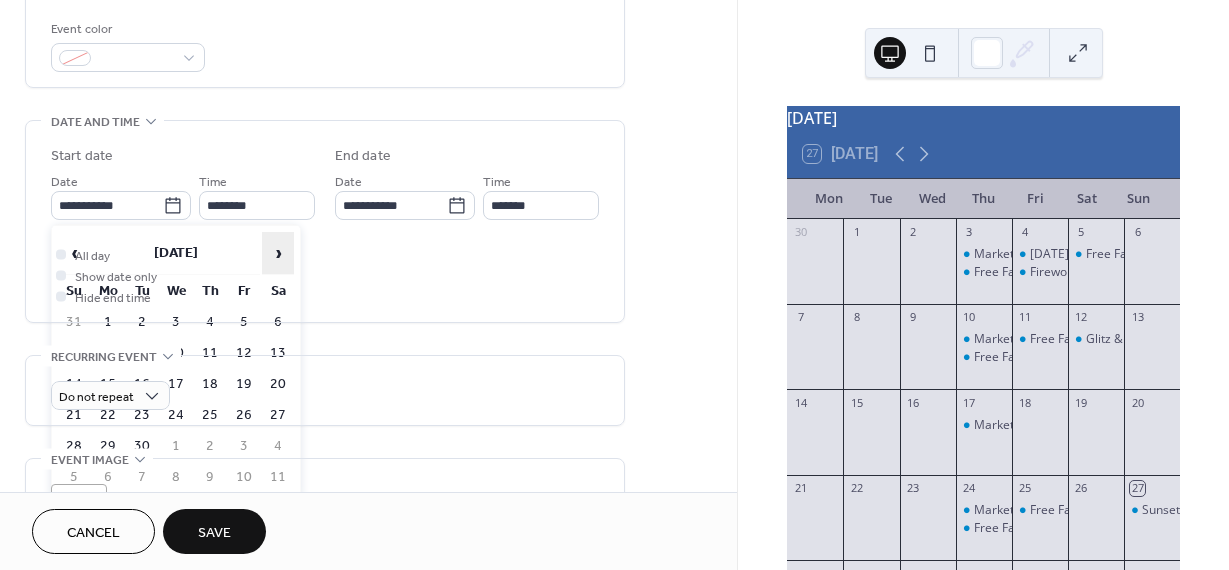 click on "›" at bounding box center (278, 253) 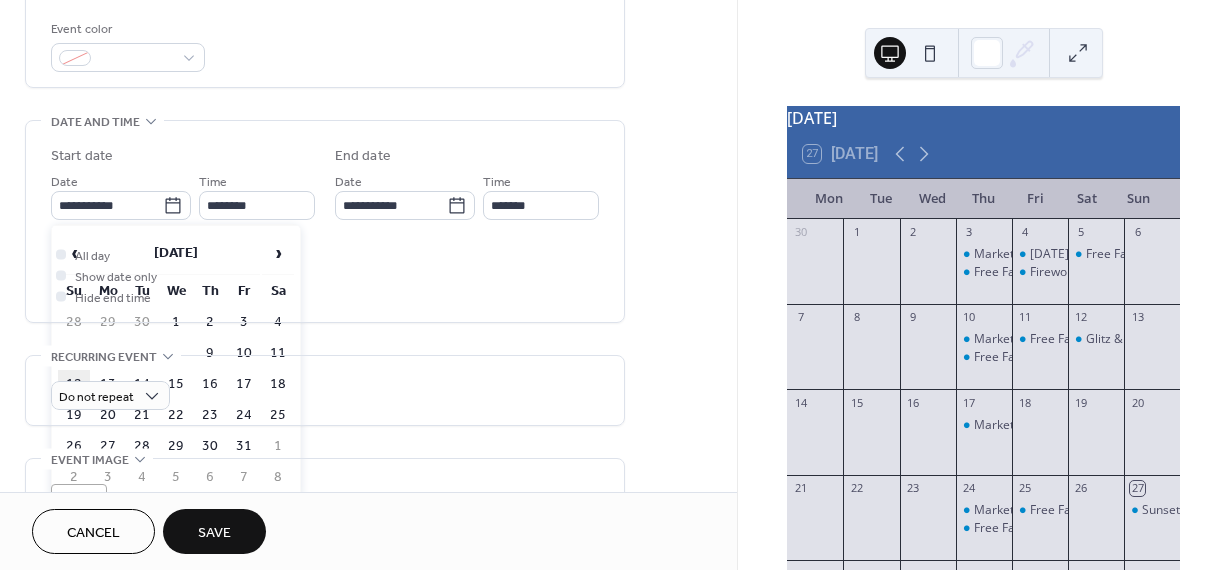 click on "12" at bounding box center (74, 384) 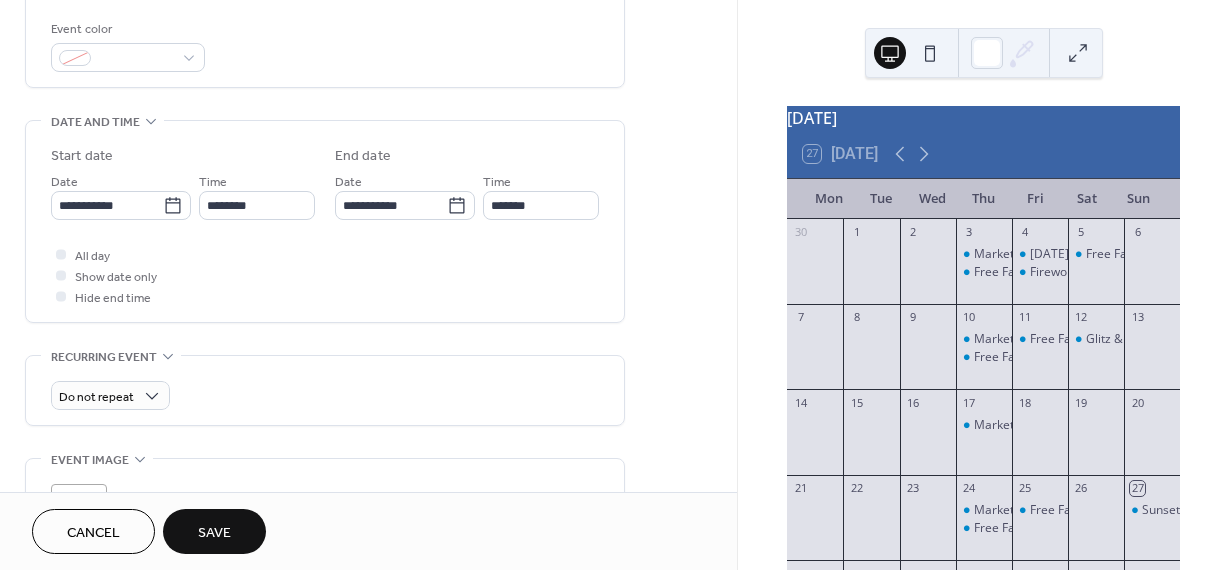 type on "**********" 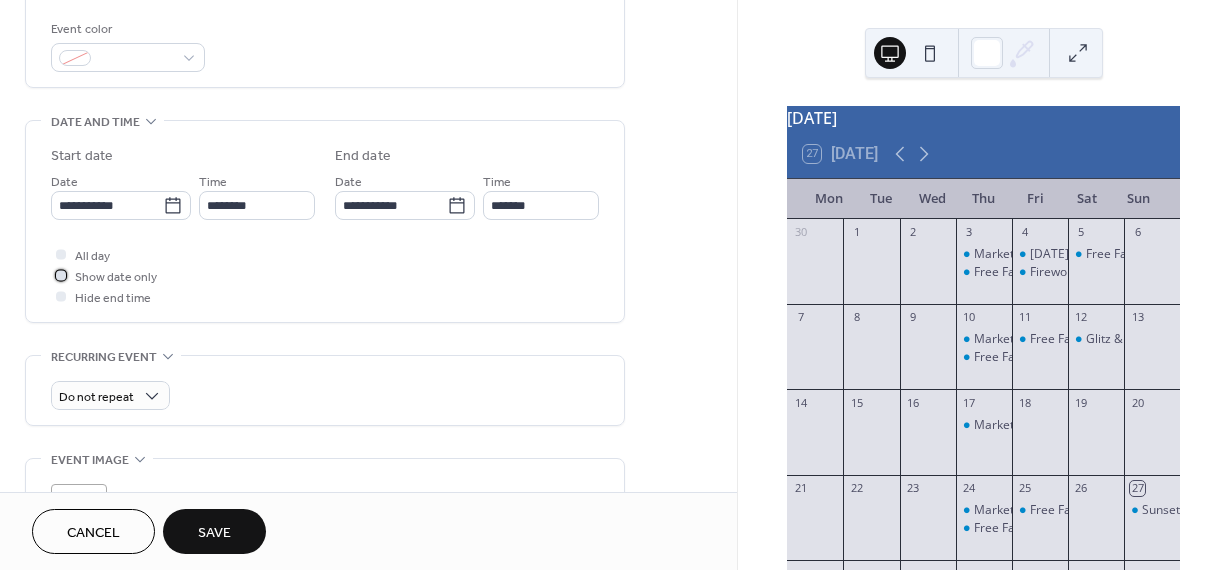 click at bounding box center [61, 275] 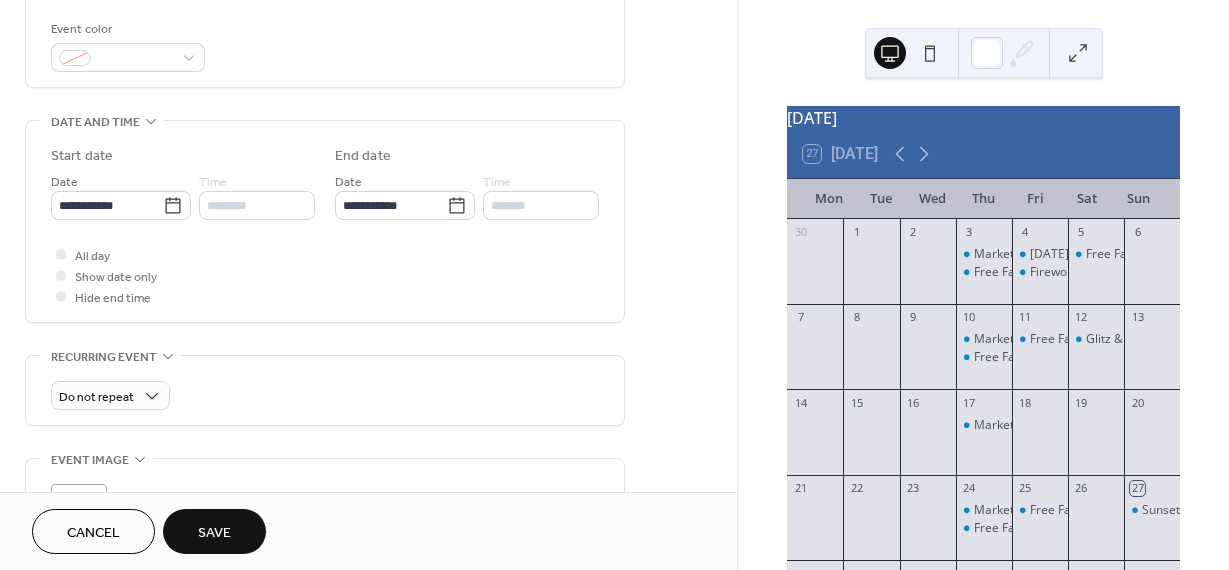 click on "Save" at bounding box center [214, 533] 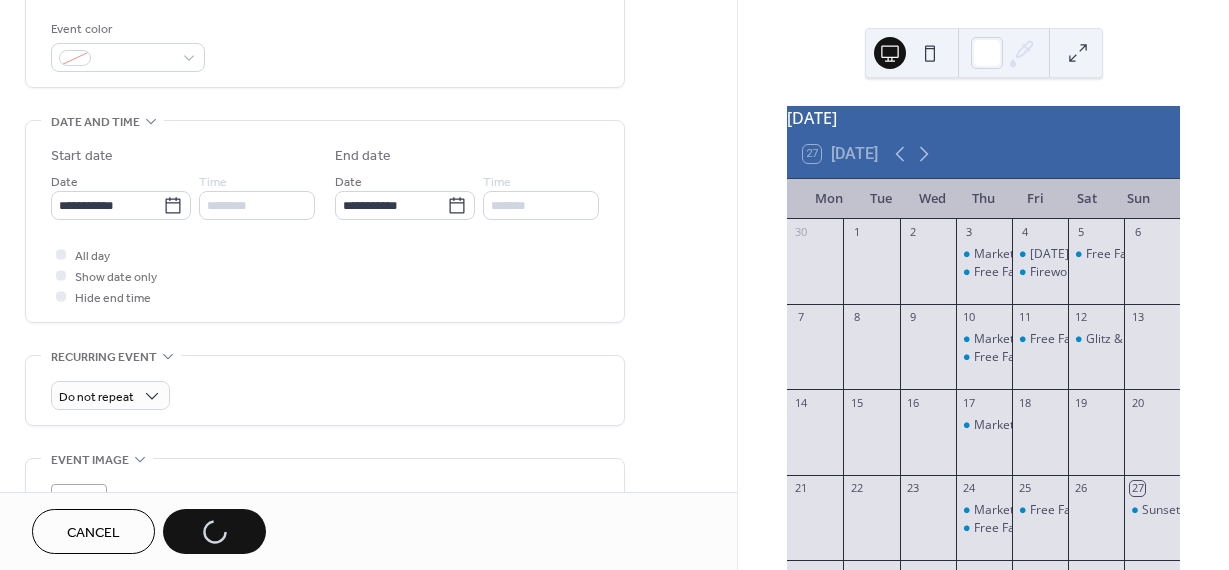 click on "Cancel Save" at bounding box center [149, 531] 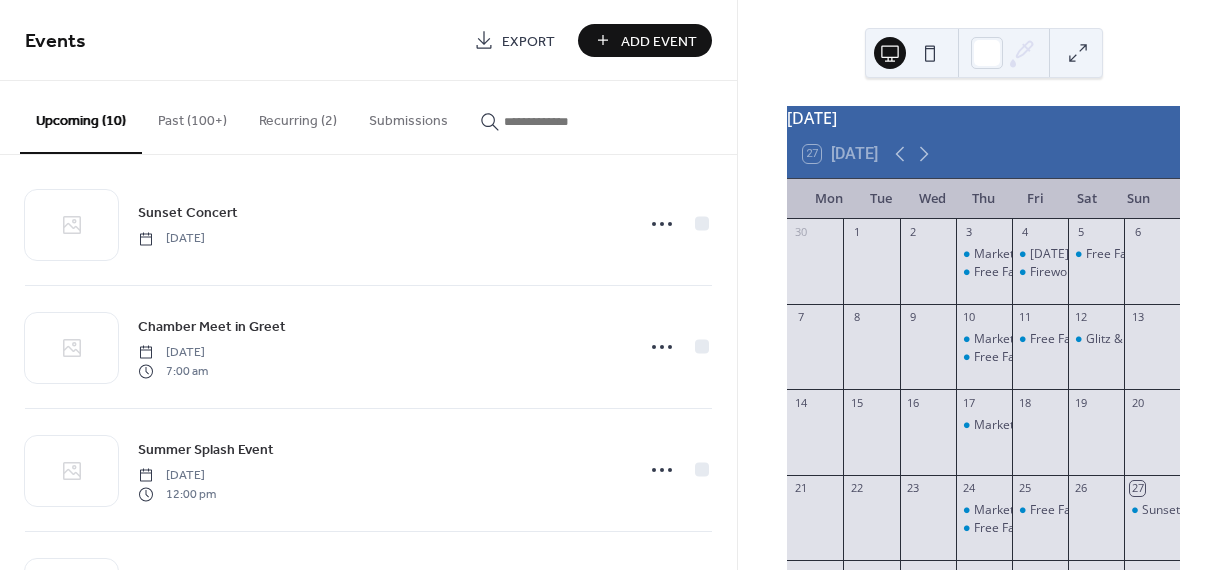 scroll, scrollTop: 0, scrollLeft: 0, axis: both 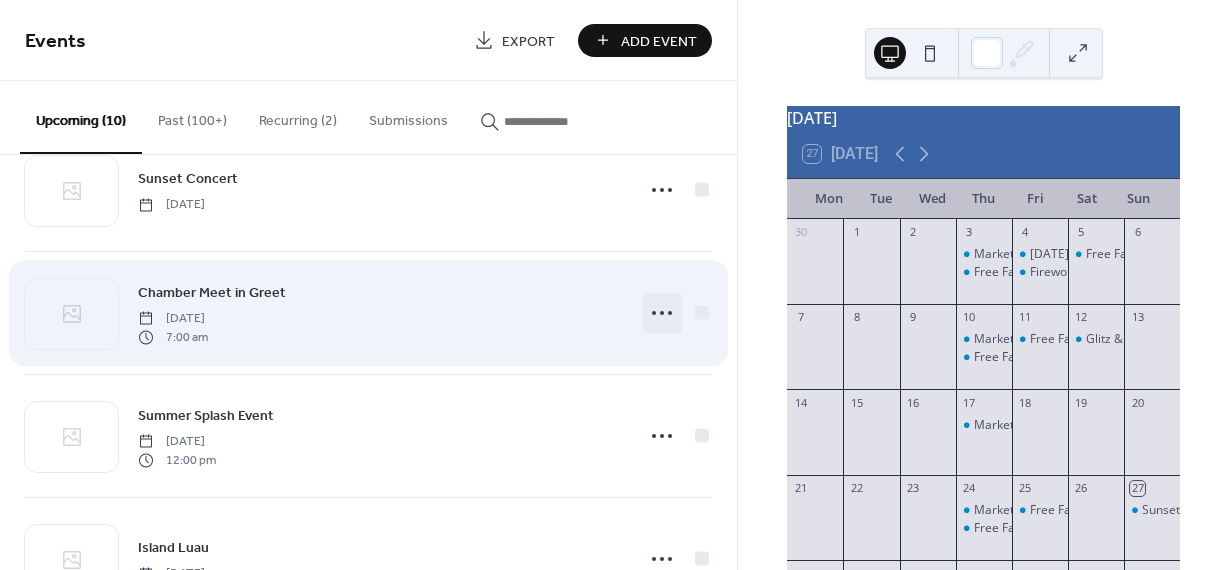 click 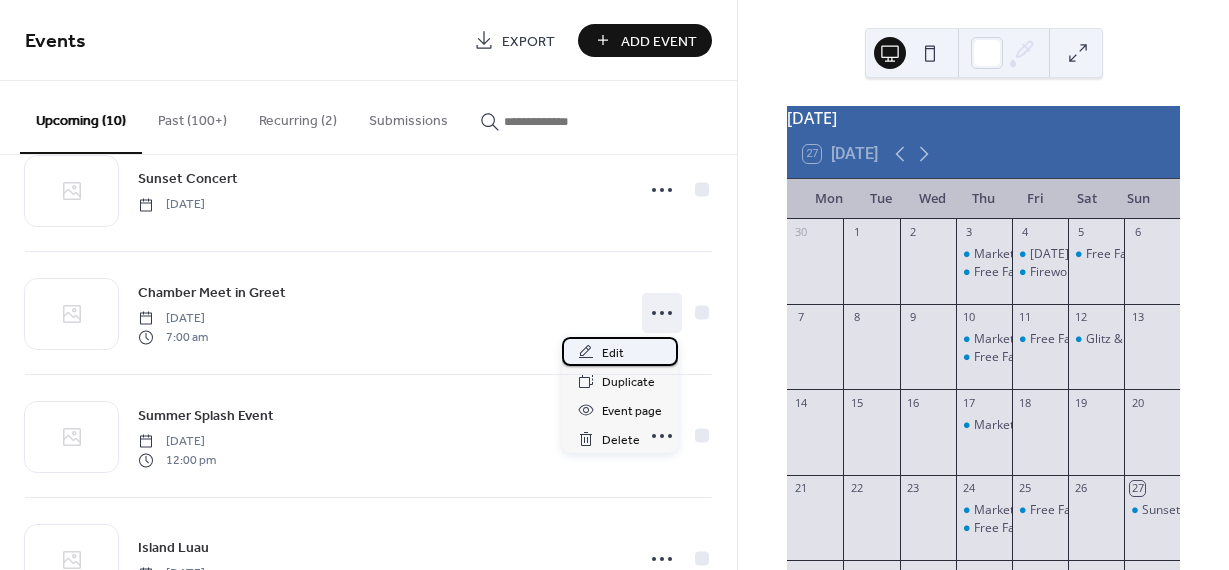 click on "Edit" at bounding box center [620, 351] 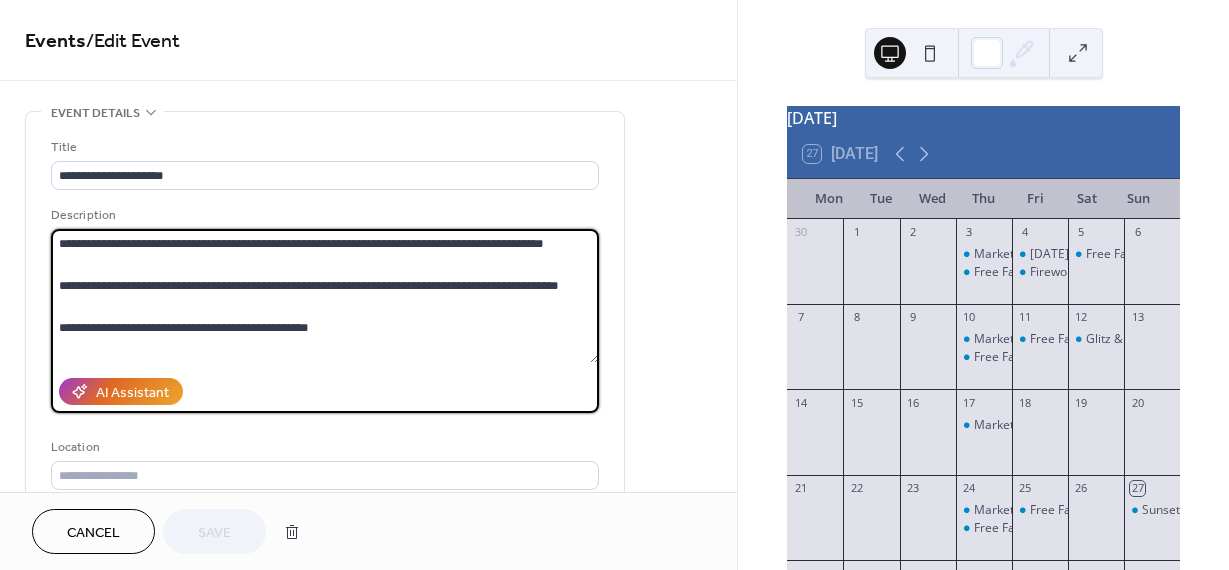 click on "**********" at bounding box center (325, 296) 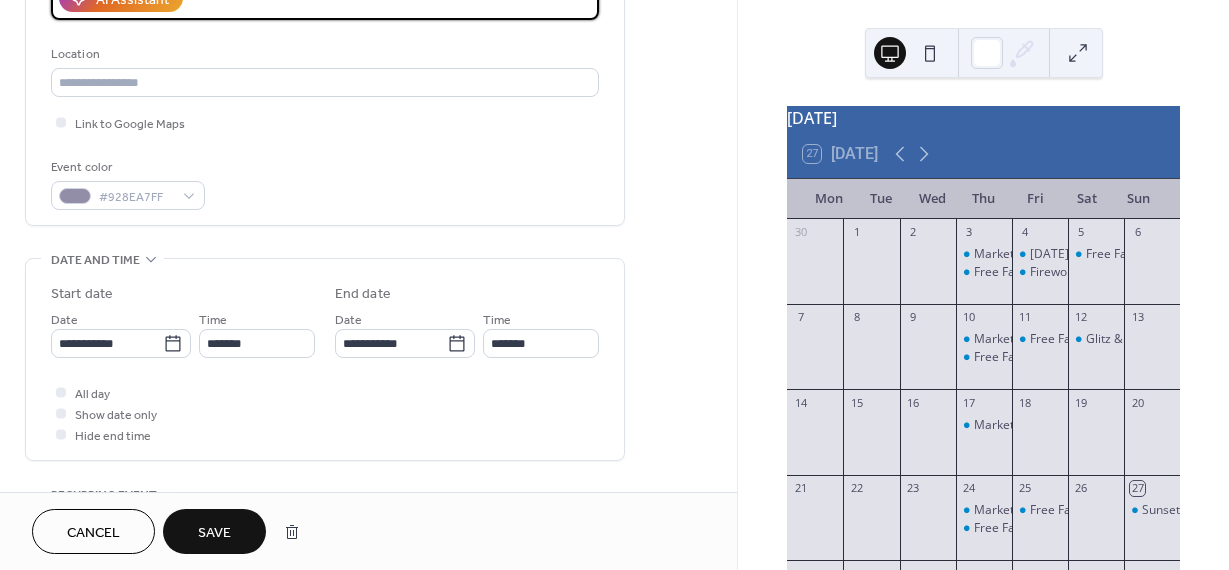scroll, scrollTop: 408, scrollLeft: 0, axis: vertical 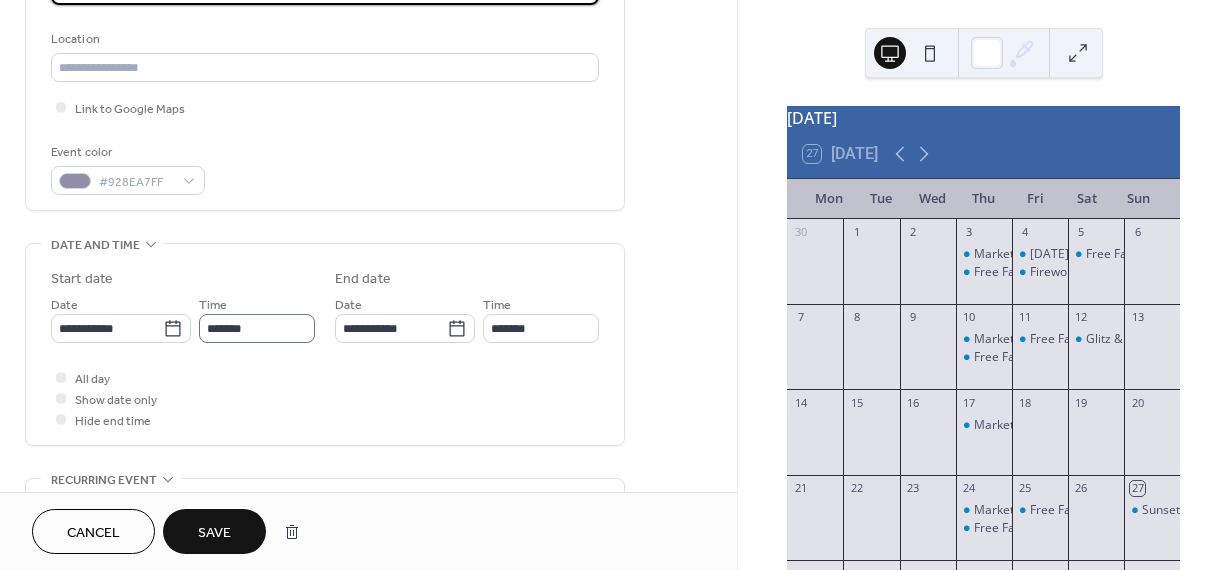 type on "**********" 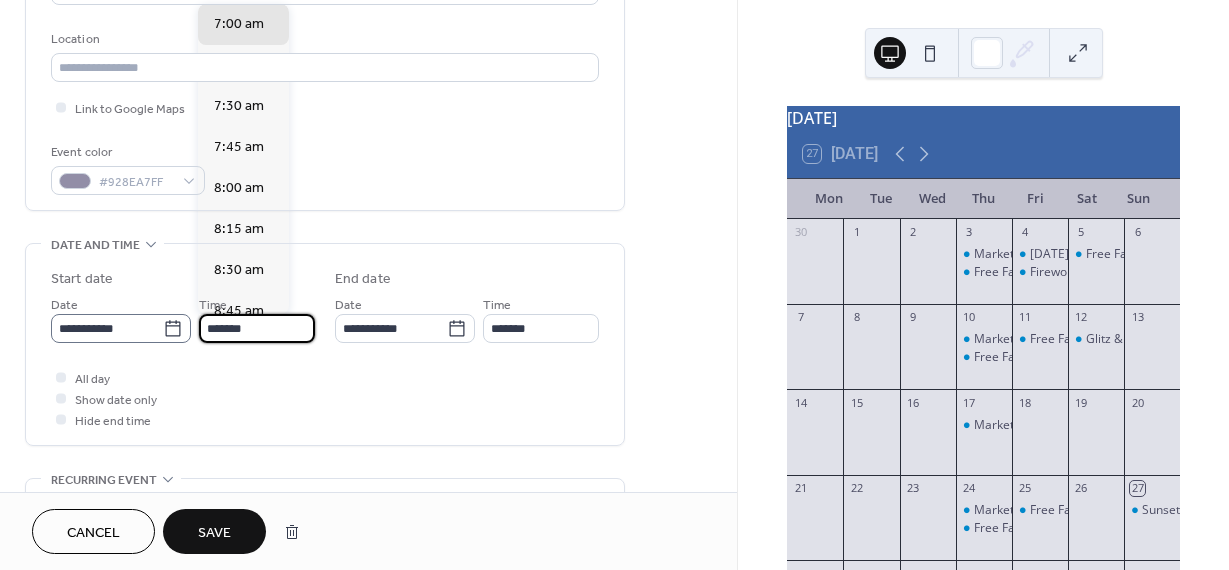 drag, startPoint x: 252, startPoint y: 329, endPoint x: 176, endPoint y: 330, distance: 76.00658 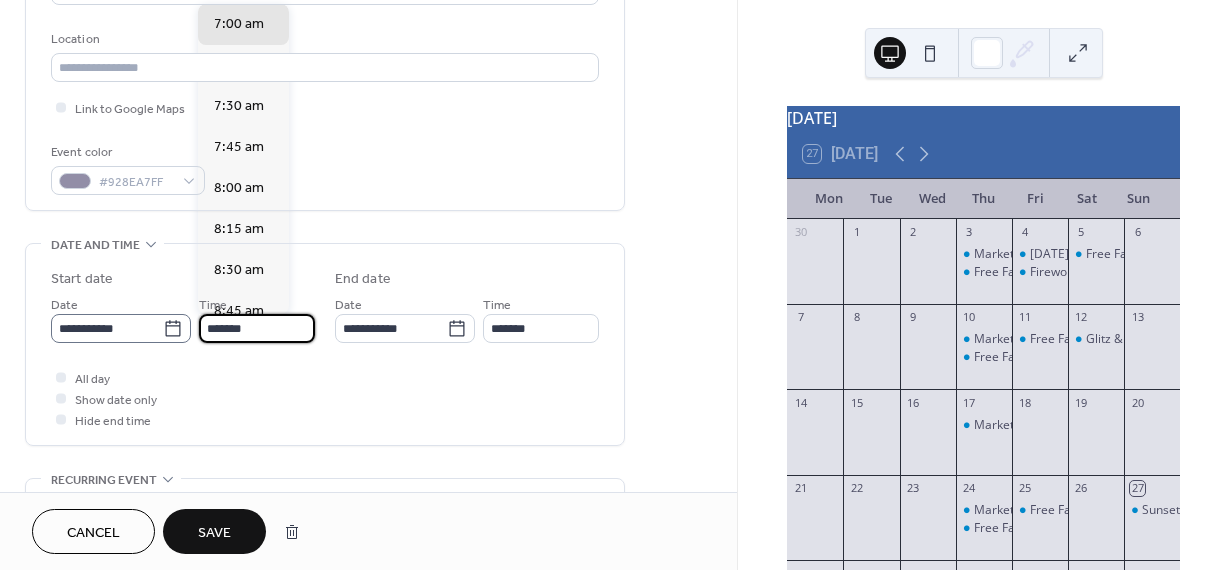 click on "**********" at bounding box center (183, 318) 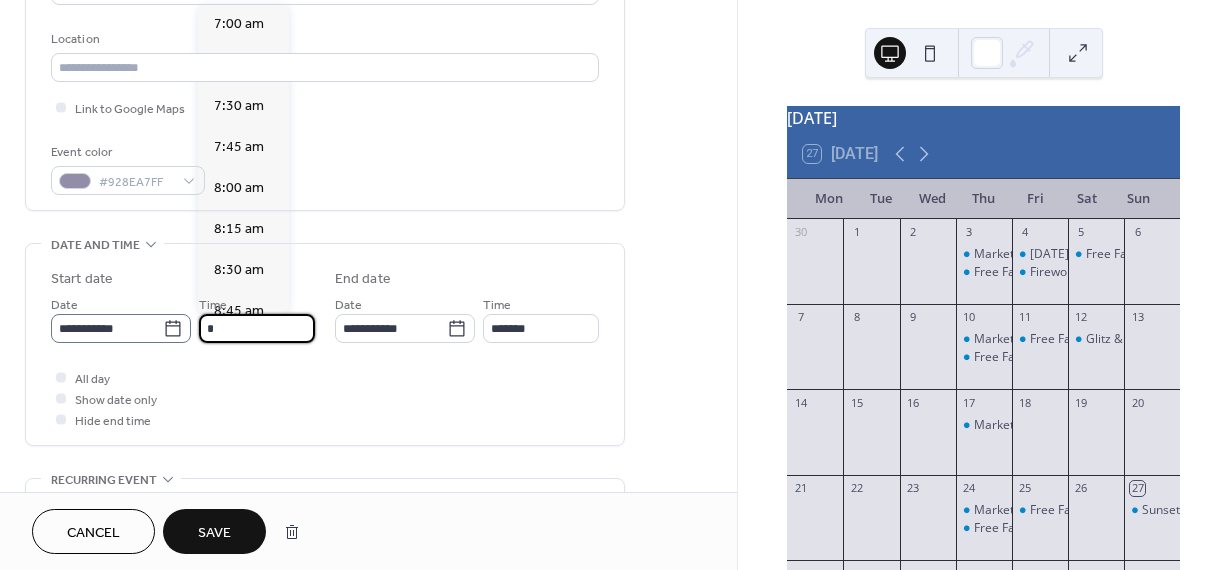 scroll, scrollTop: 984, scrollLeft: 0, axis: vertical 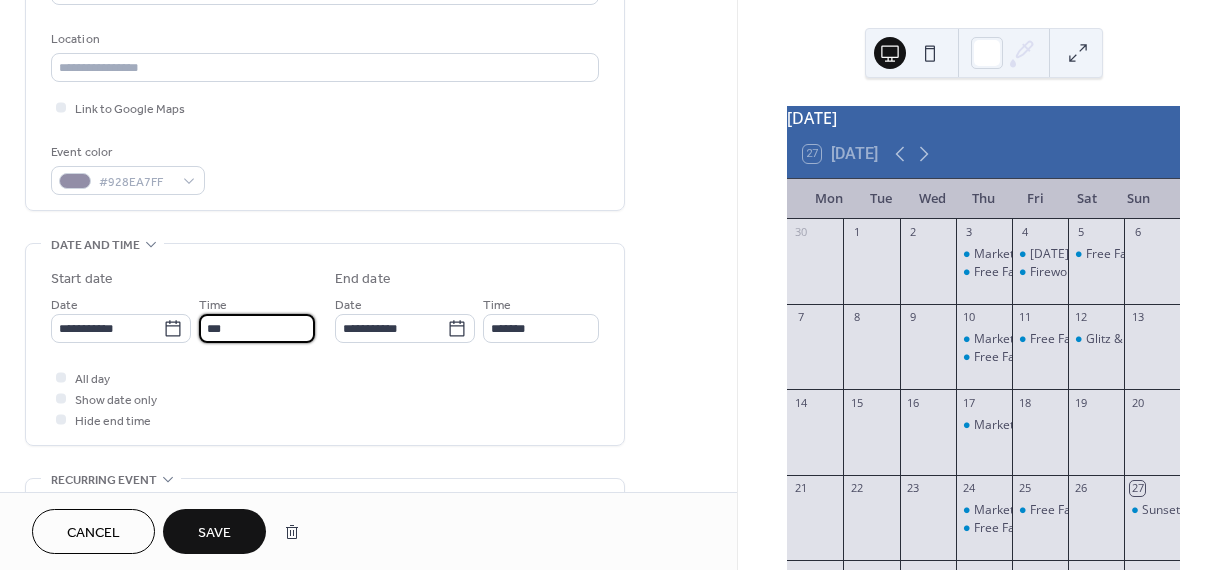 click on "Save" at bounding box center [214, 533] 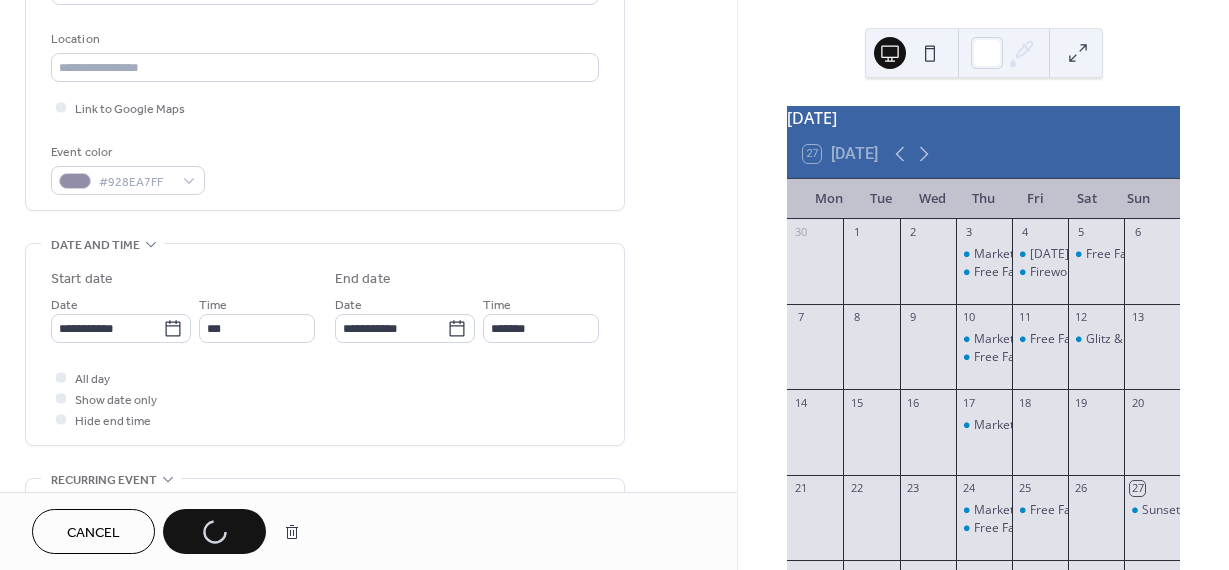 type on "*******" 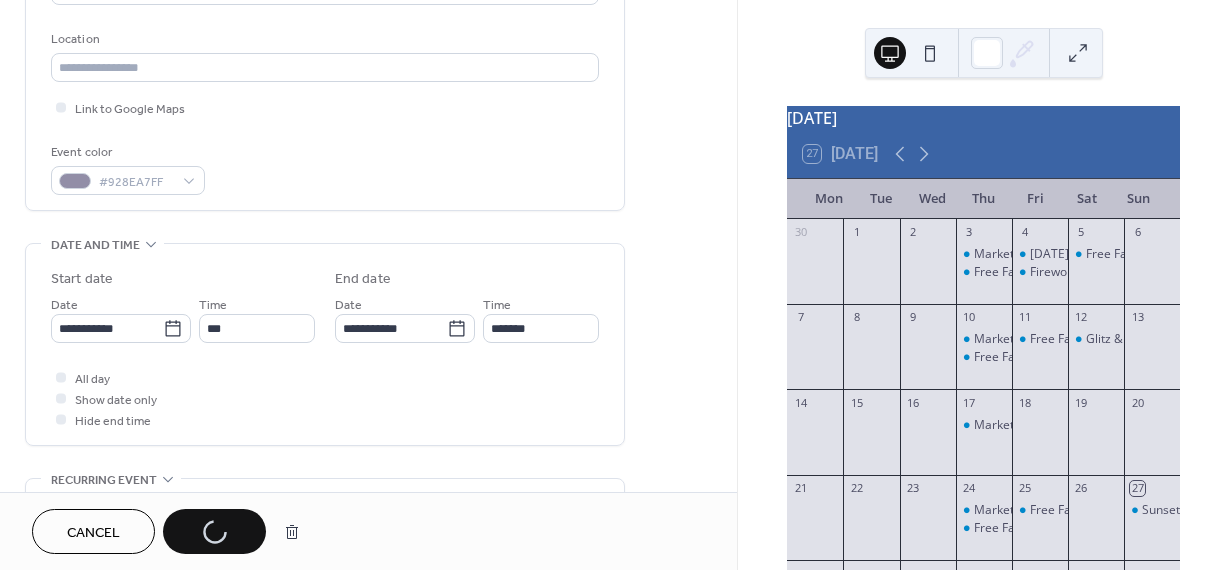 type on "**********" 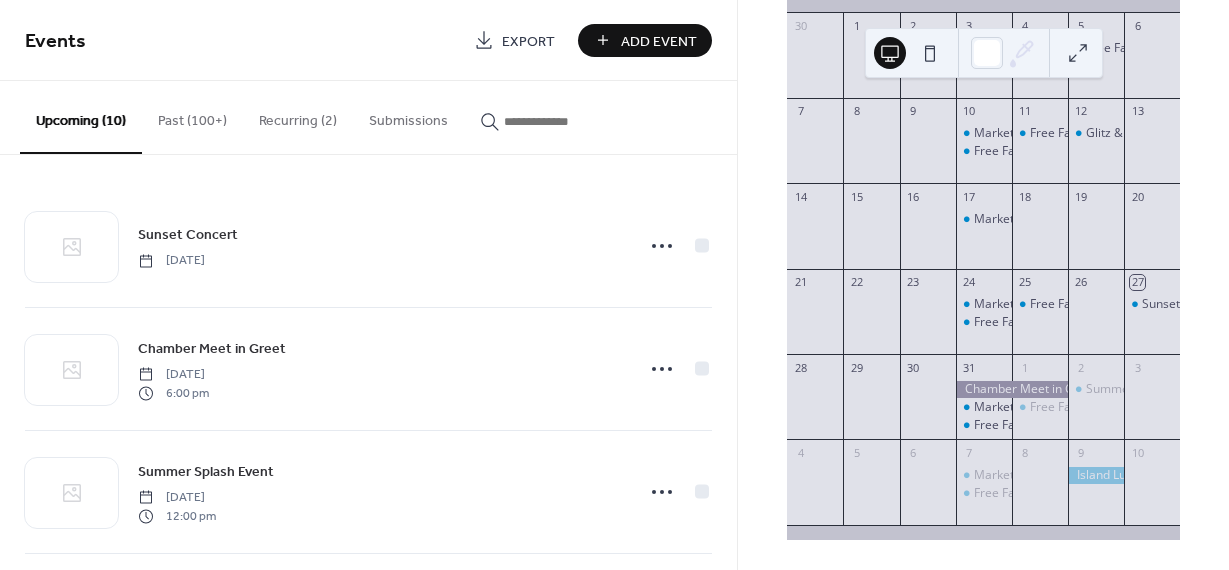 scroll, scrollTop: 205, scrollLeft: 0, axis: vertical 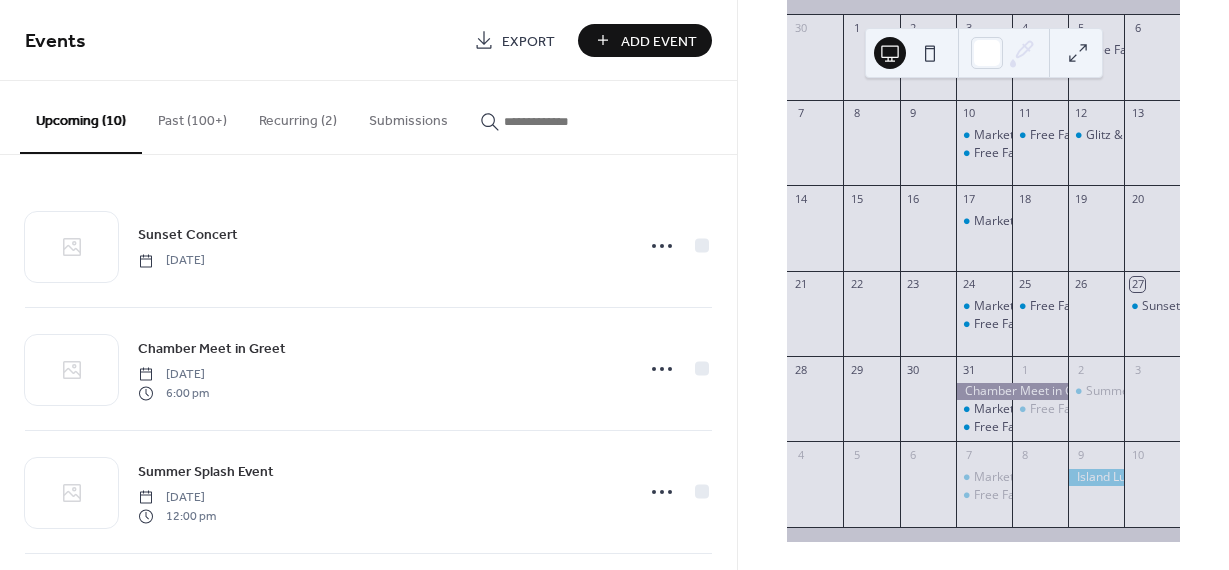 click on "Add Event" at bounding box center (659, 41) 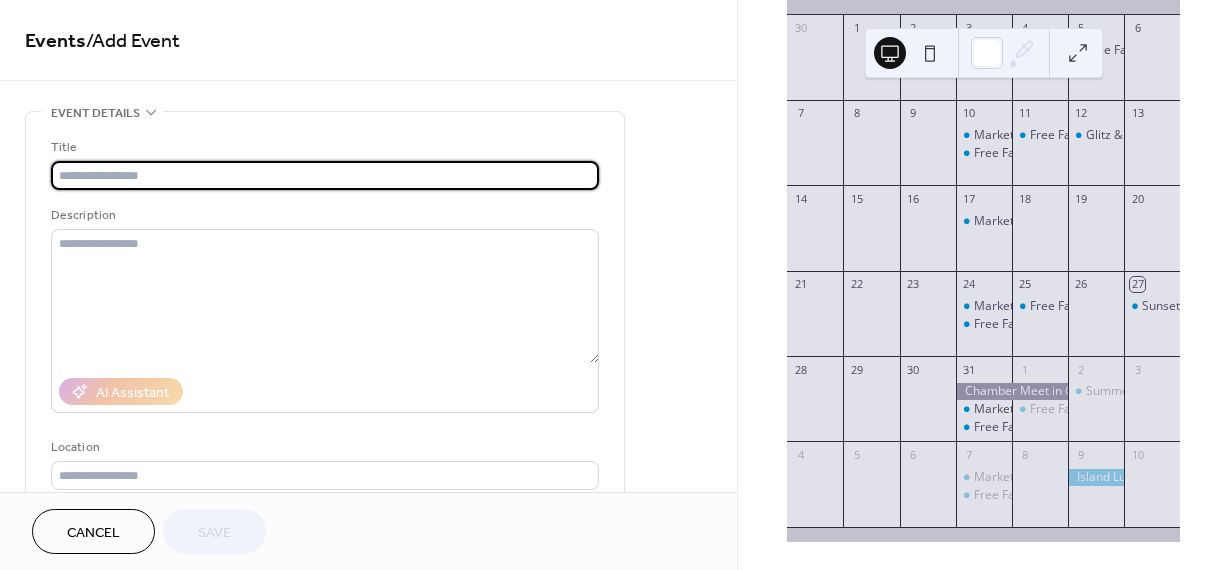 click at bounding box center (325, 175) 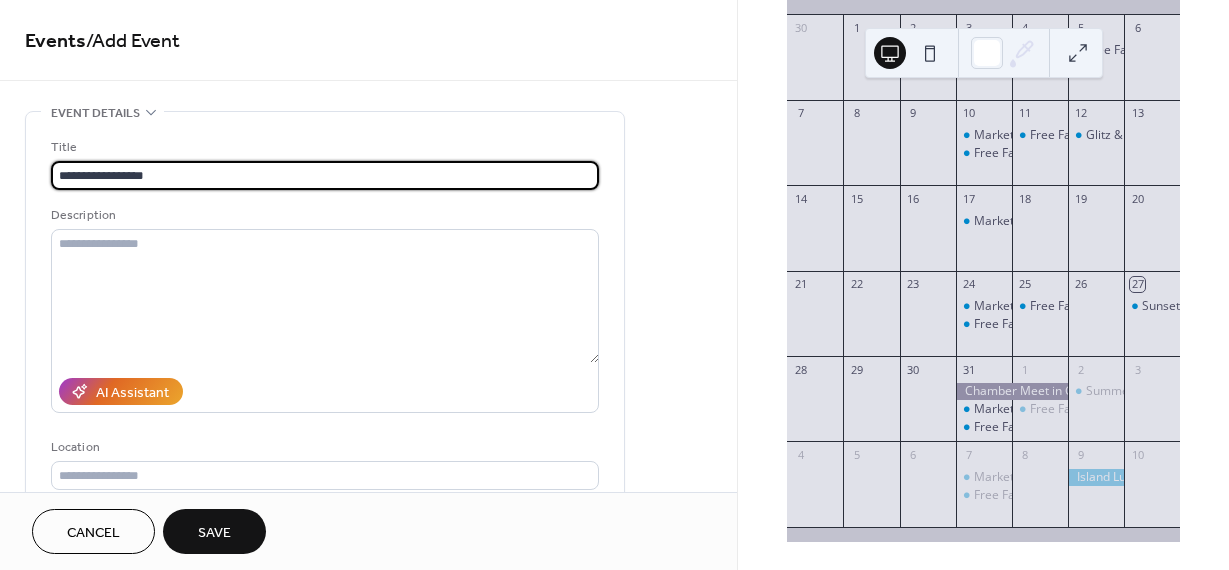 scroll, scrollTop: 1, scrollLeft: 0, axis: vertical 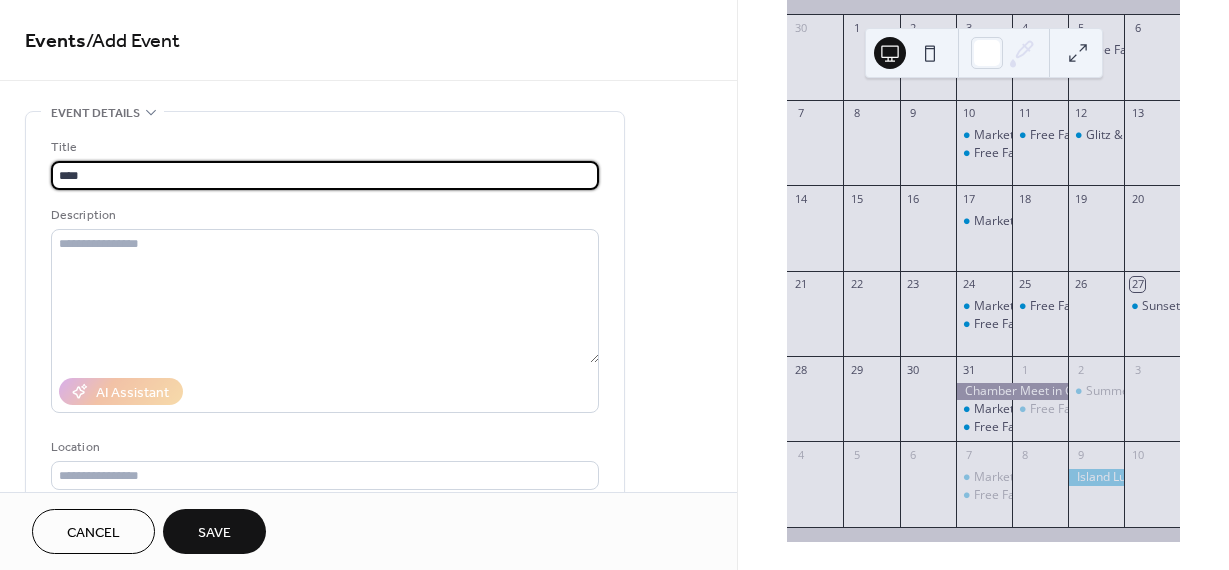 click on "***" at bounding box center (325, 175) 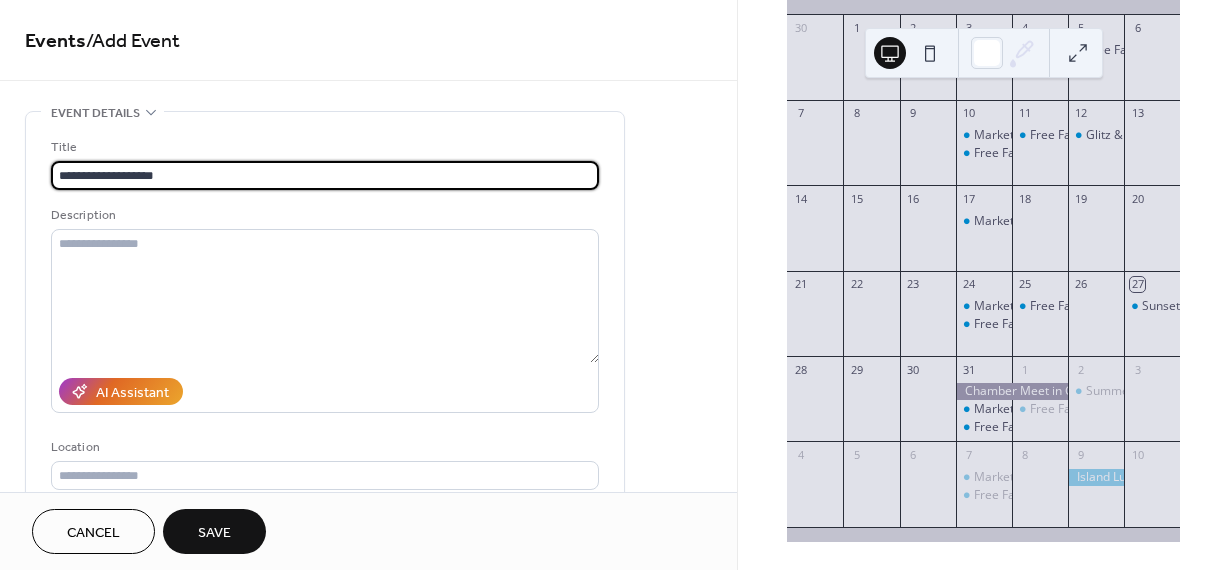 click on "**********" at bounding box center [325, 175] 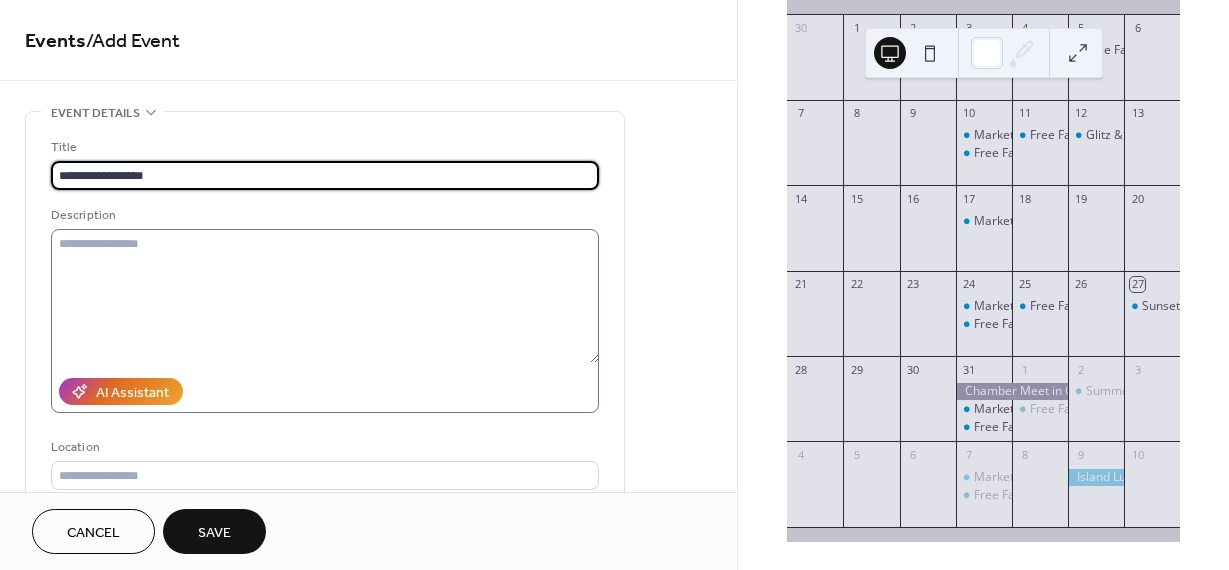 type on "**********" 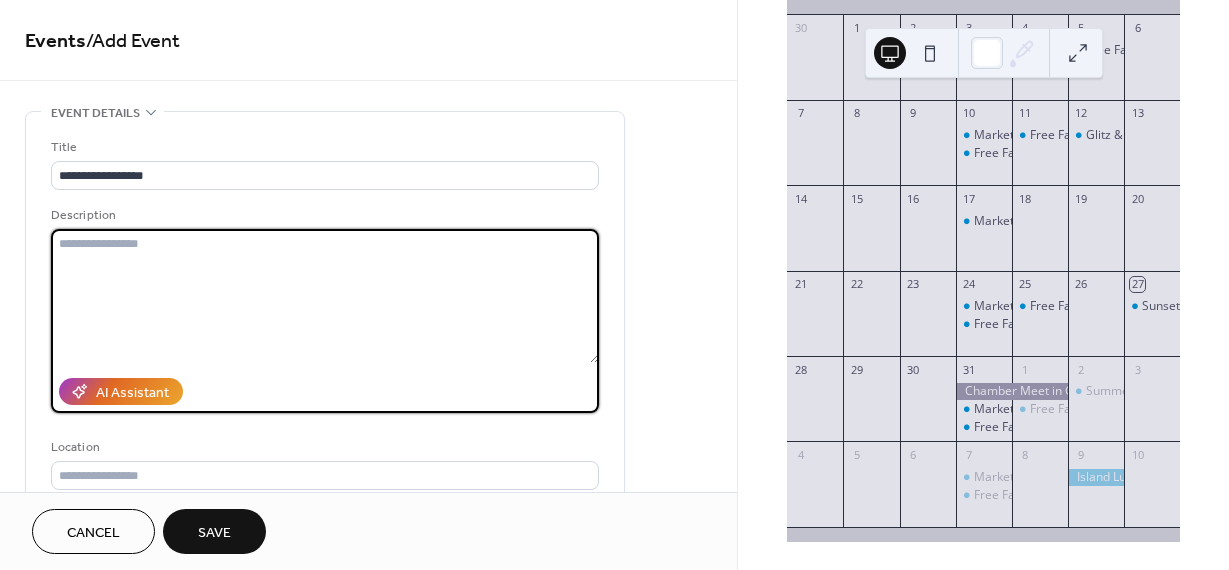 scroll, scrollTop: 0, scrollLeft: 0, axis: both 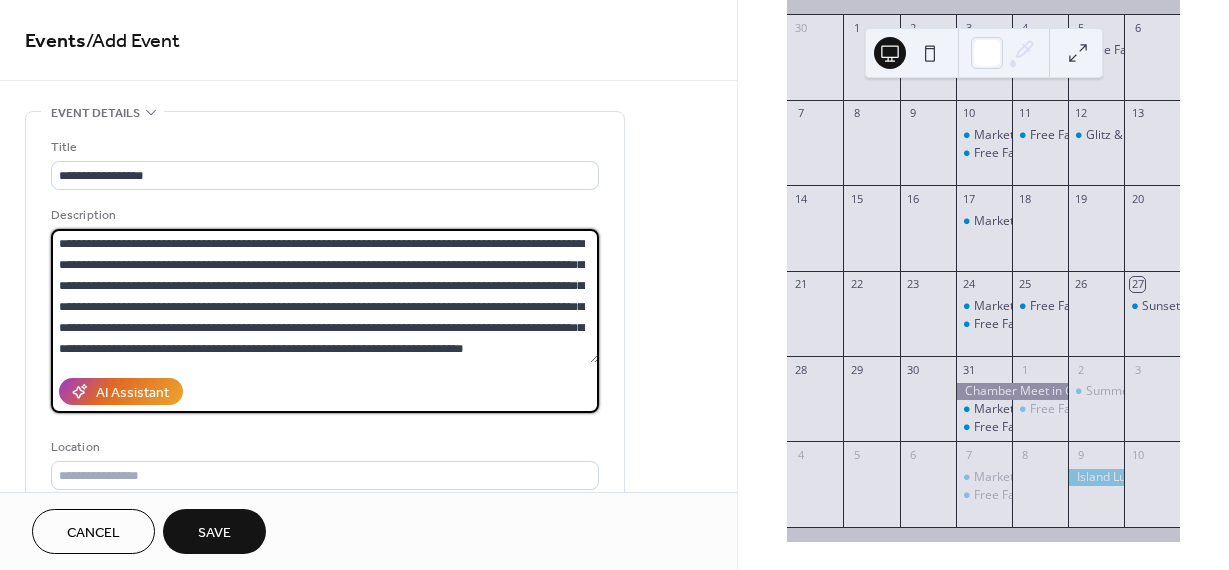 drag, startPoint x: 591, startPoint y: 309, endPoint x: 592, endPoint y: 270, distance: 39.012817 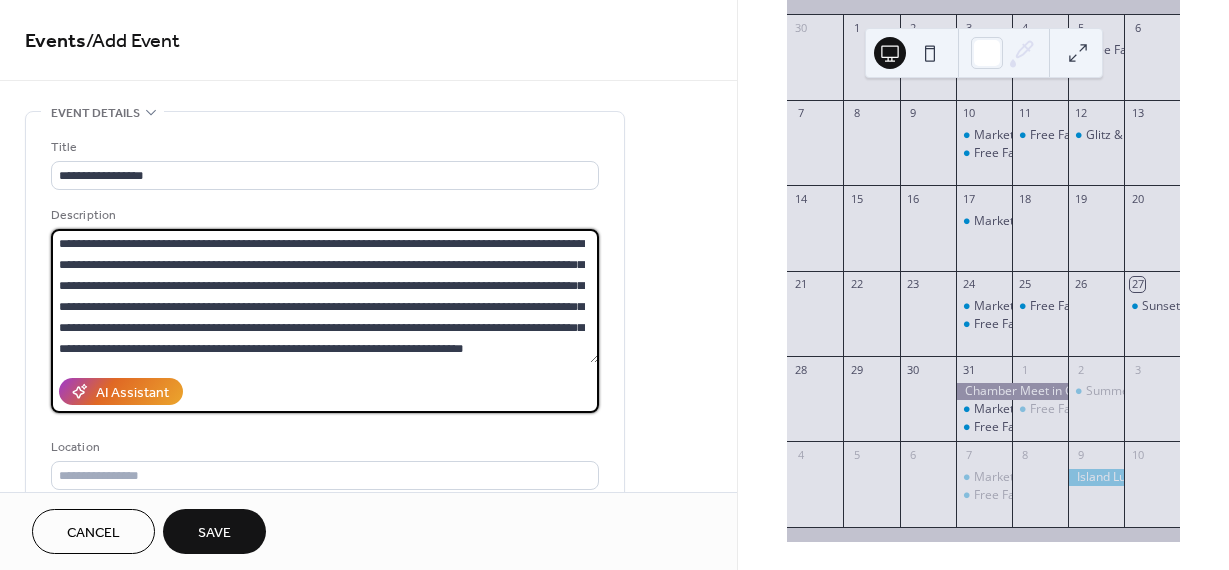 scroll, scrollTop: 3, scrollLeft: 0, axis: vertical 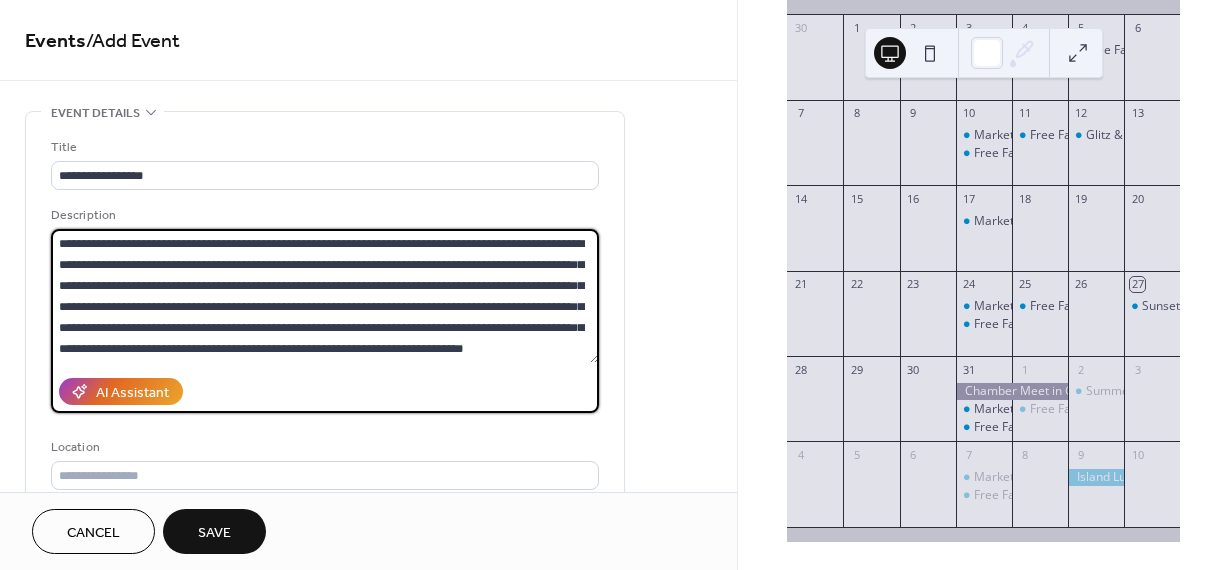 click on "**********" at bounding box center [325, 296] 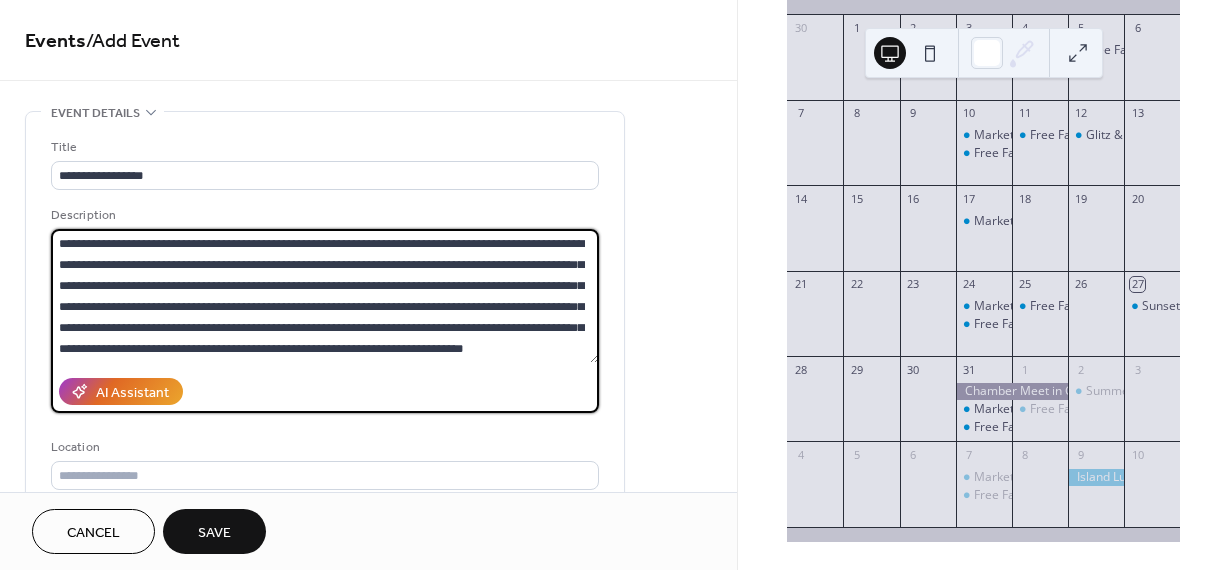 scroll, scrollTop: 39, scrollLeft: 0, axis: vertical 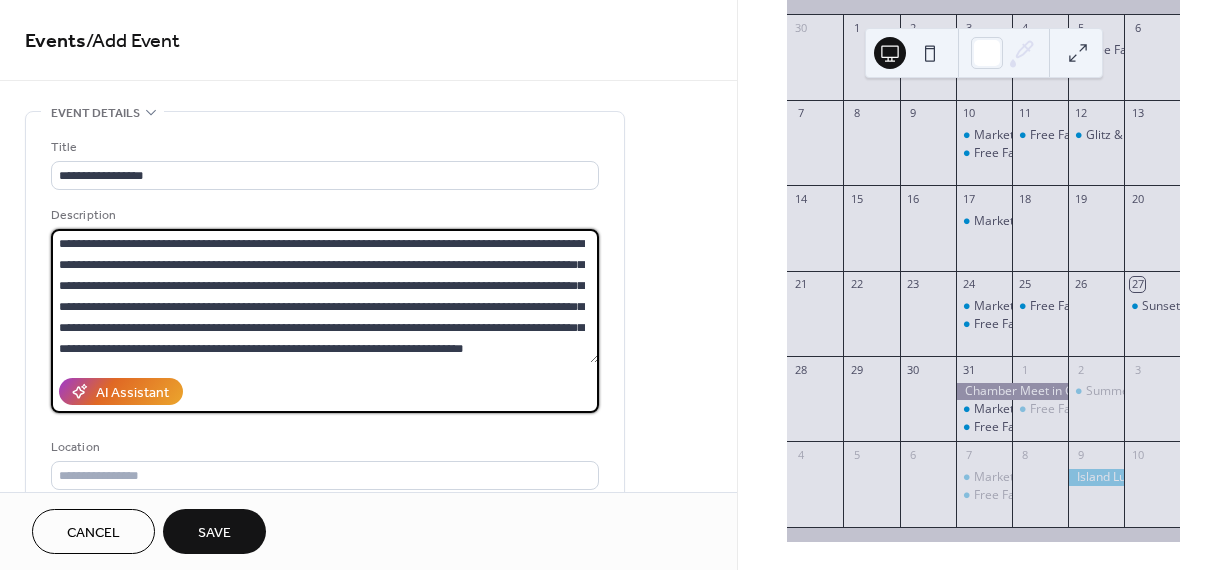 click on "**********" at bounding box center [325, 296] 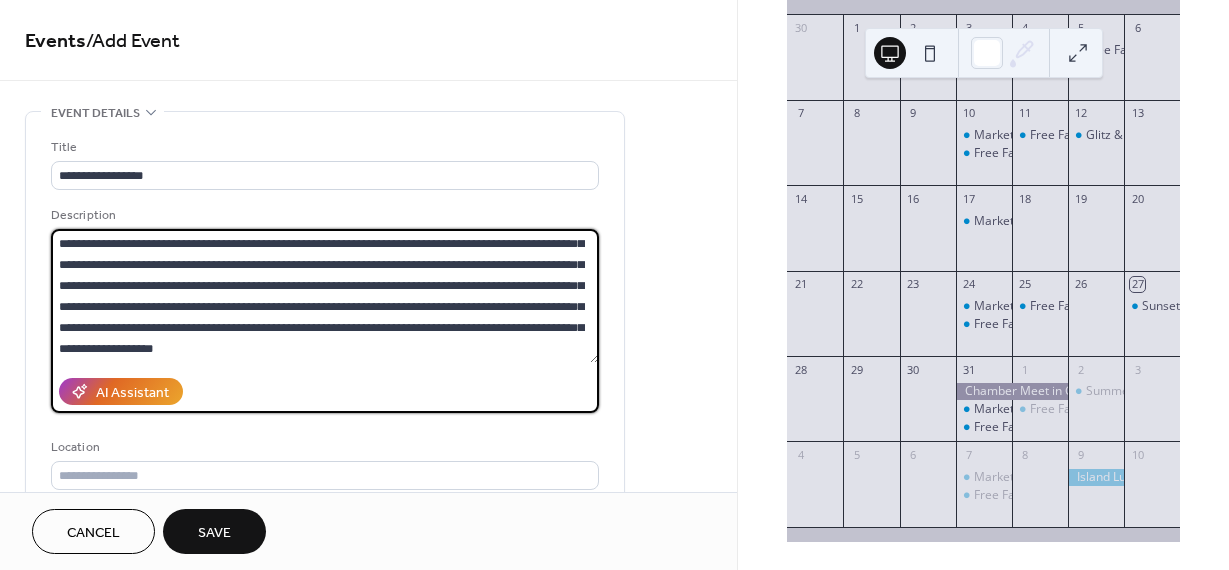 type on "**********" 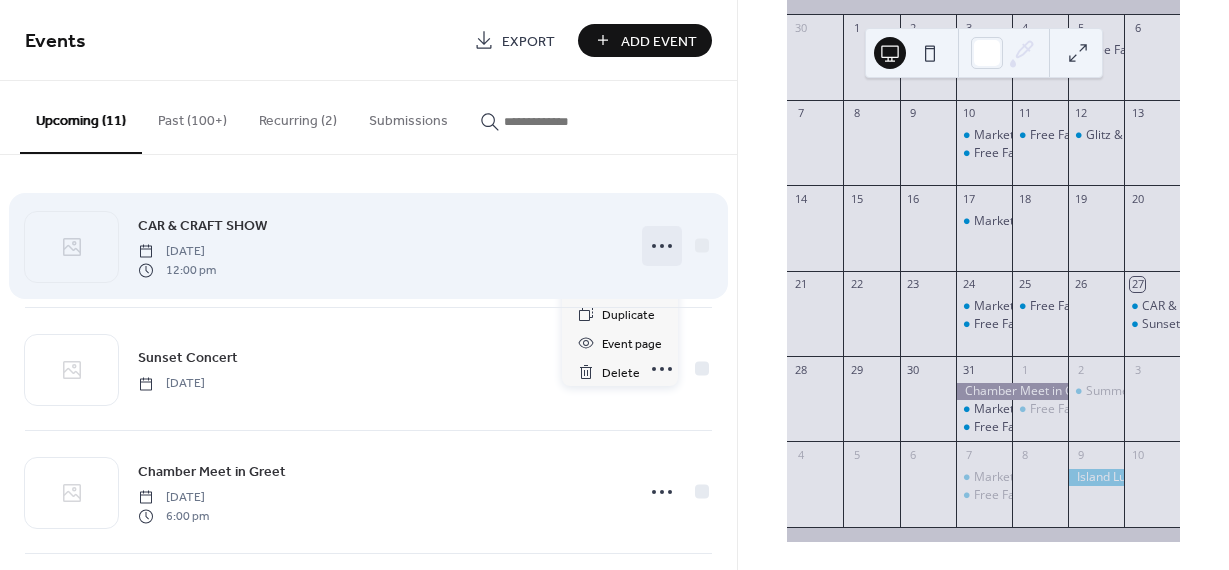 click 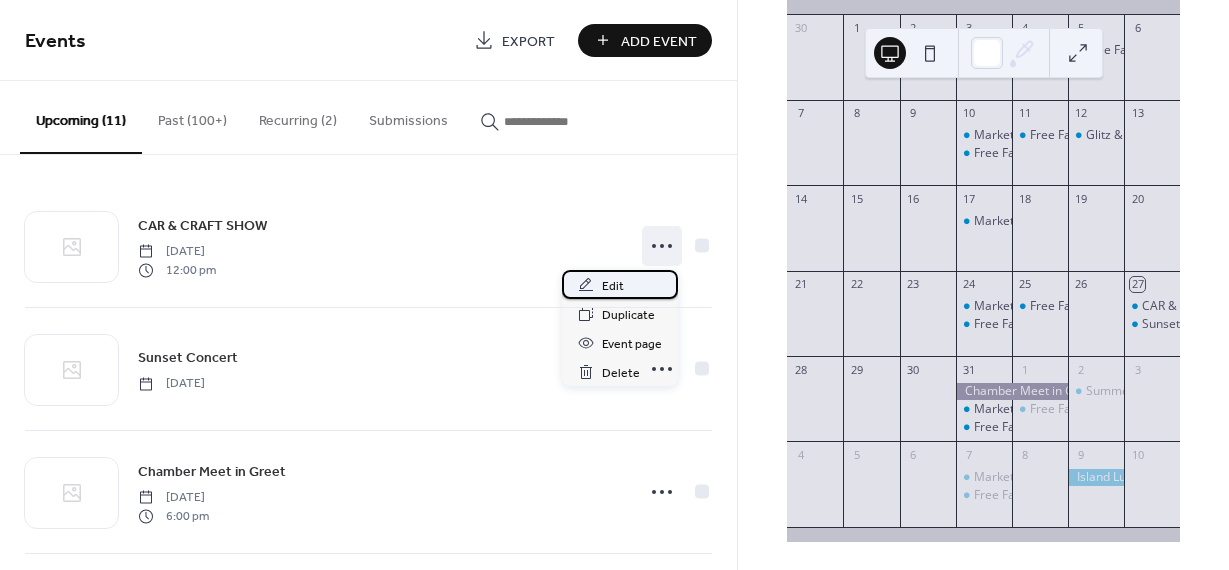 click on "Edit" at bounding box center (620, 284) 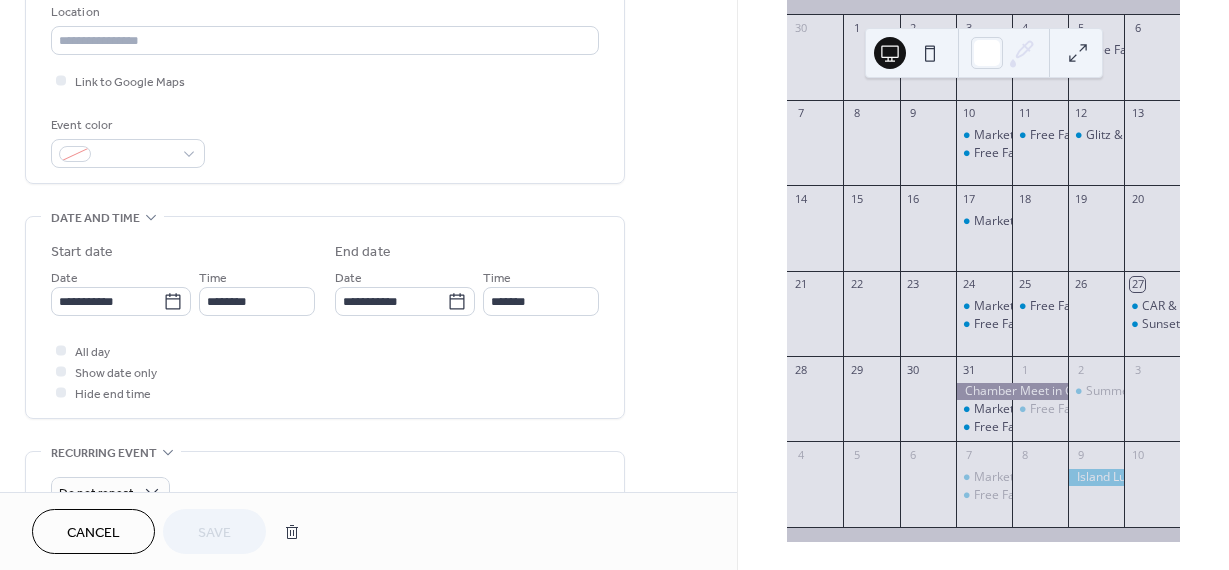 scroll, scrollTop: 441, scrollLeft: 0, axis: vertical 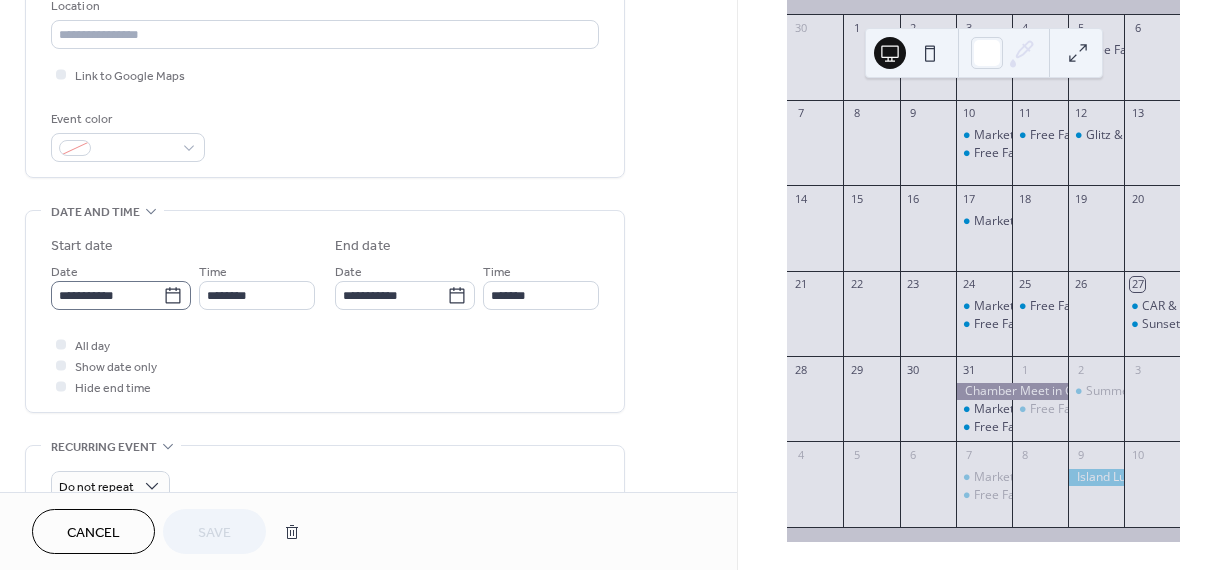 click 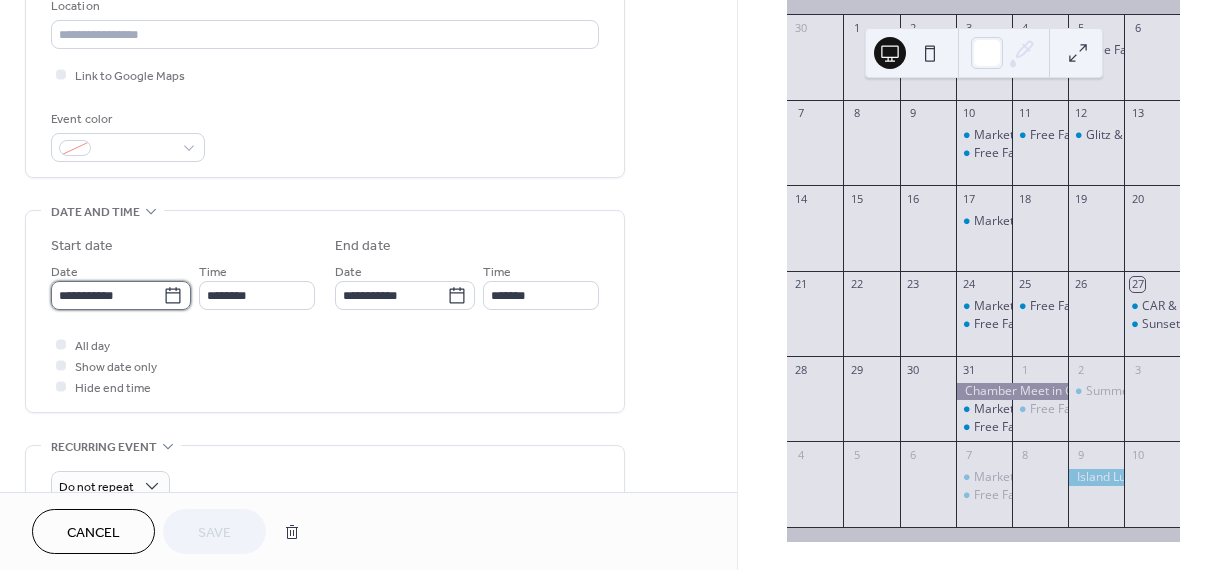 click on "**********" at bounding box center [107, 295] 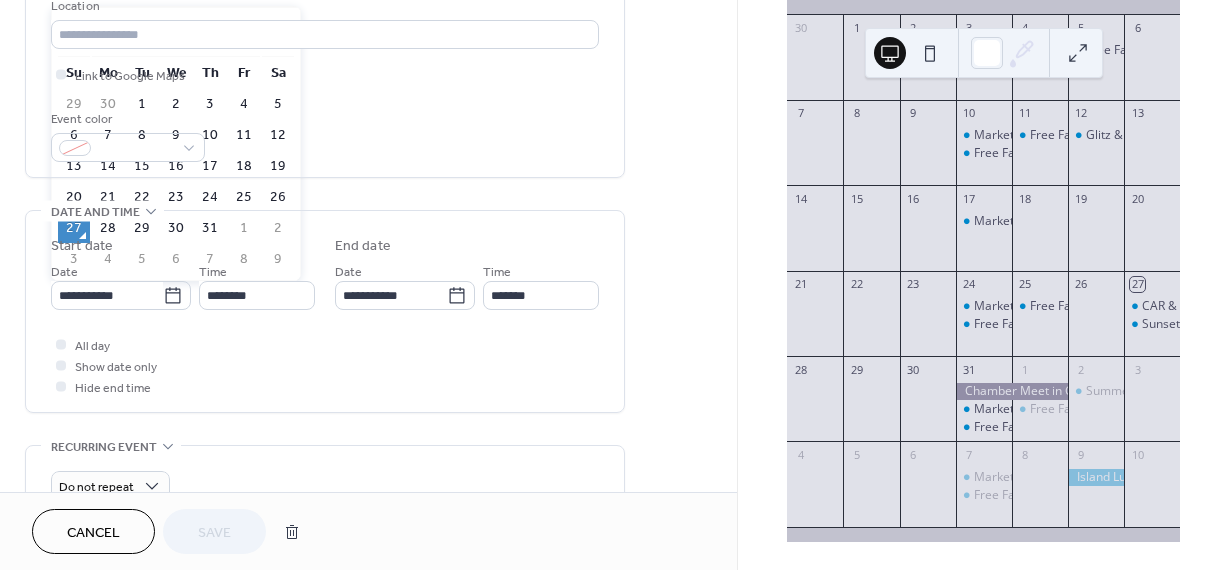 drag, startPoint x: 278, startPoint y: 40, endPoint x: 299, endPoint y: 28, distance: 24.186773 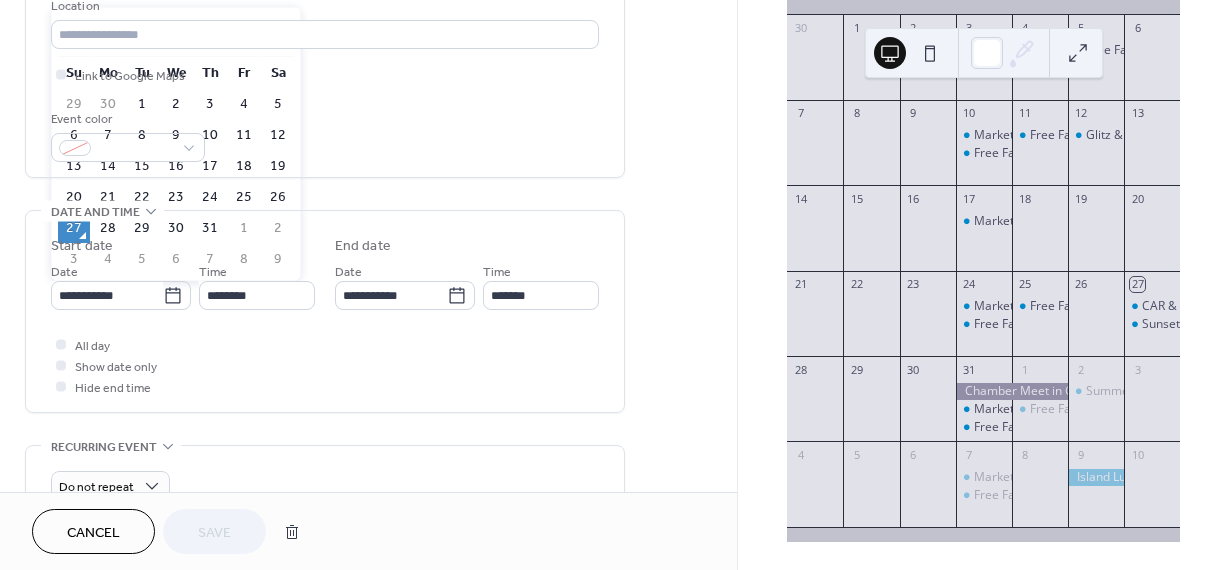 click on "‹ [DATE] › Su Mo Tu We Th Fr Sa 29 30 1 2 3 4 5 6 7 8 9 10 11 12 13 14 15 16 17 18 19 20 21 22 23 24 25 26 27 28 29 30 31 1 2 3 4 5 6 7 8 9" at bounding box center (176, 144) 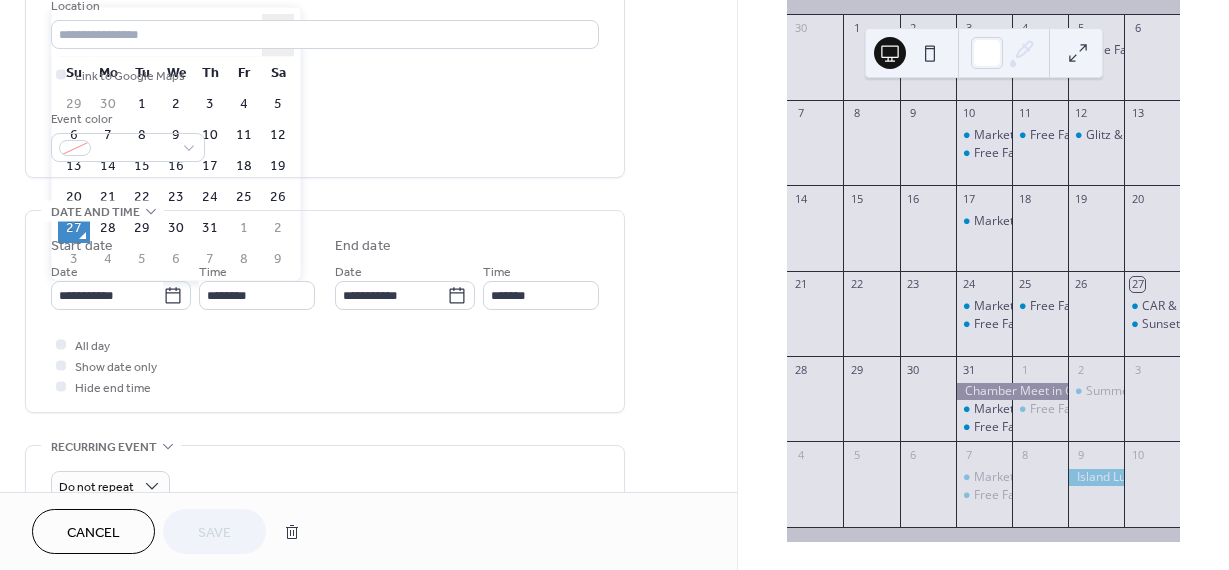 click on "›" at bounding box center [278, 35] 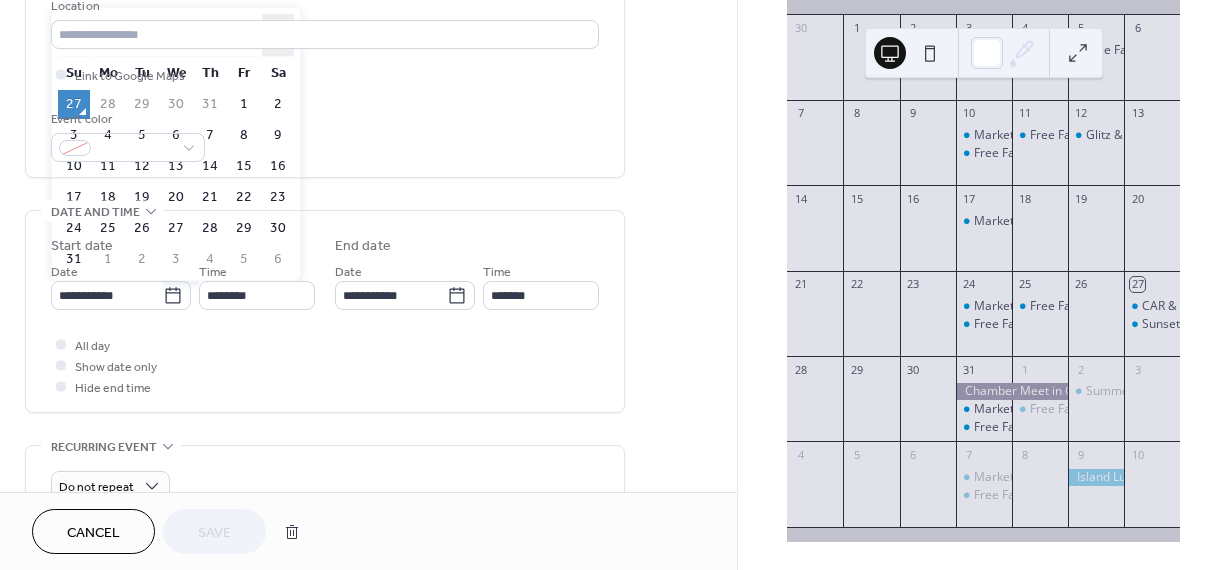 click on "›" at bounding box center [278, 35] 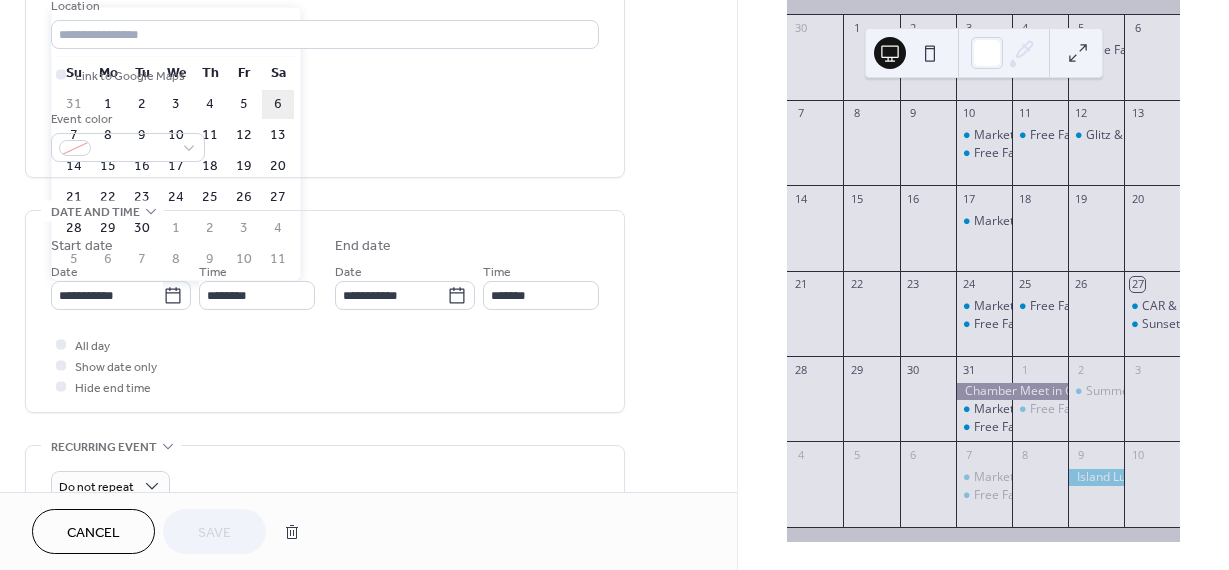 click on "6" at bounding box center (278, 104) 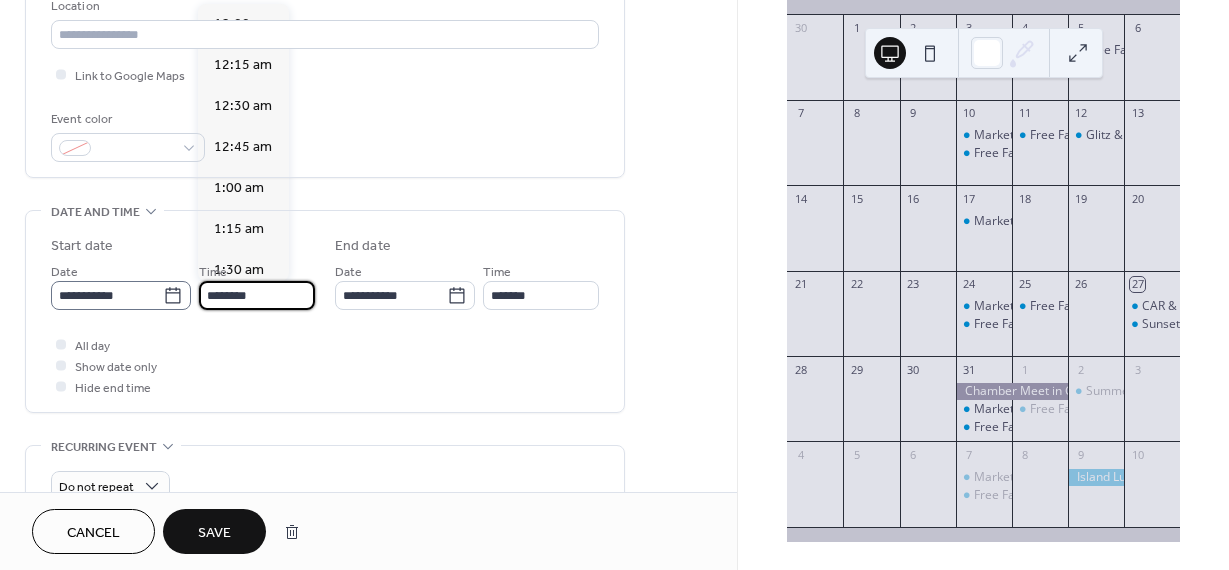 scroll, scrollTop: 1968, scrollLeft: 0, axis: vertical 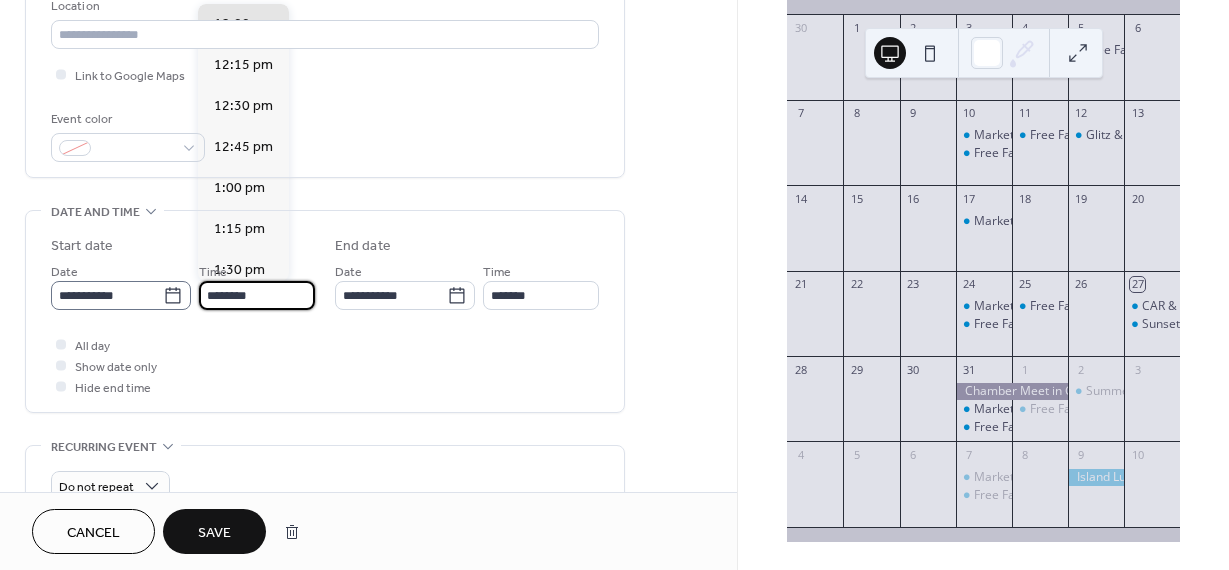 drag, startPoint x: 259, startPoint y: 295, endPoint x: 189, endPoint y: 298, distance: 70.064255 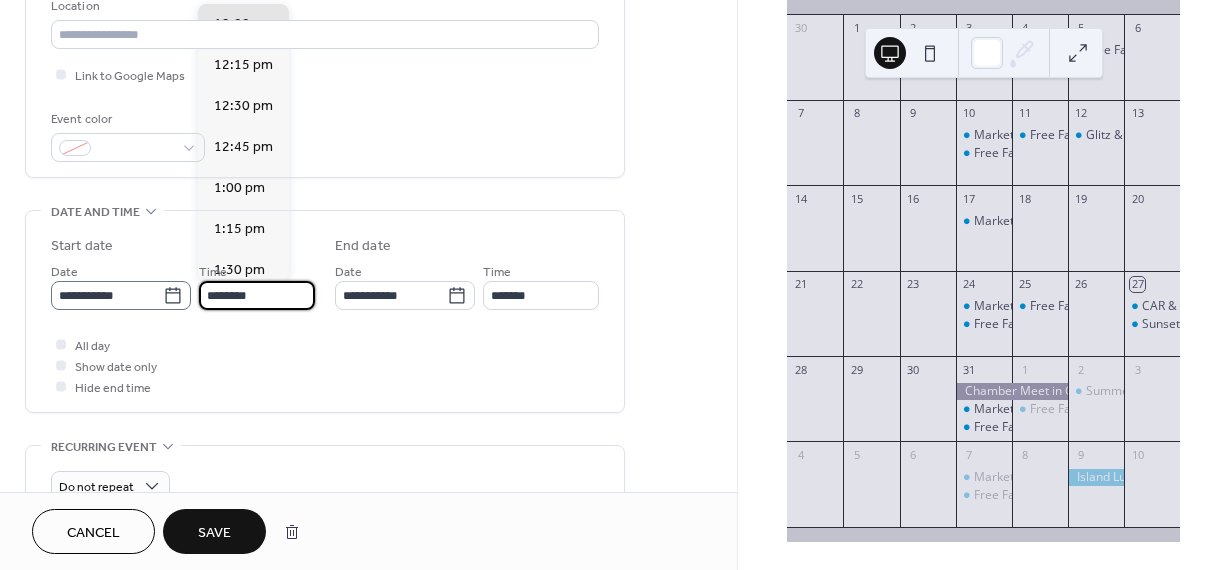 click on "**********" at bounding box center (183, 285) 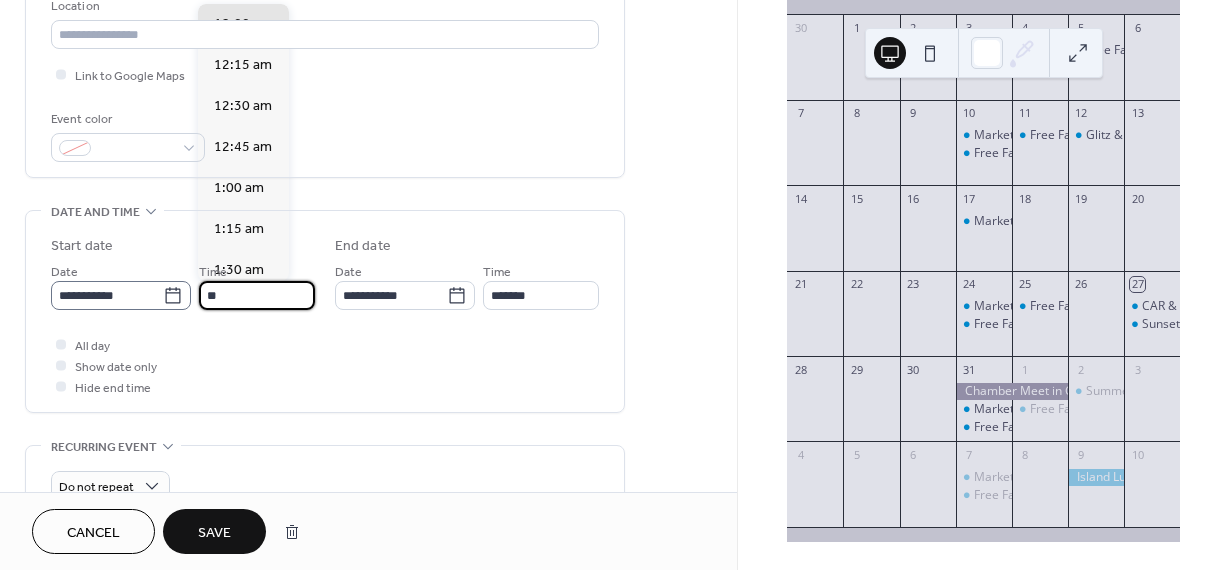 scroll, scrollTop: 1640, scrollLeft: 0, axis: vertical 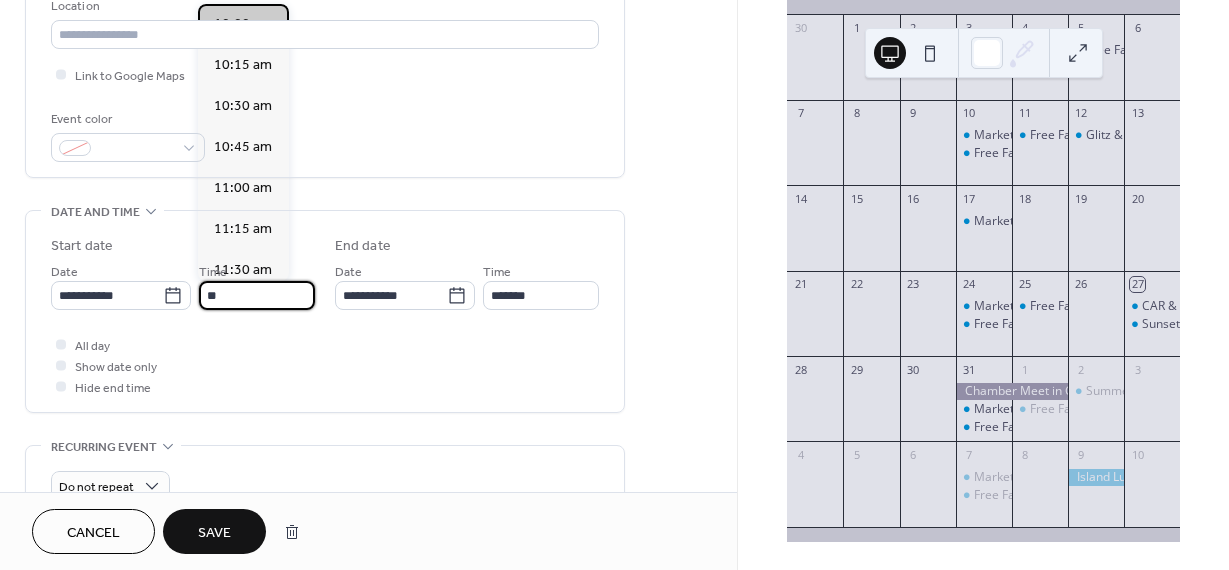 click on "10:00 am" at bounding box center [243, 24] 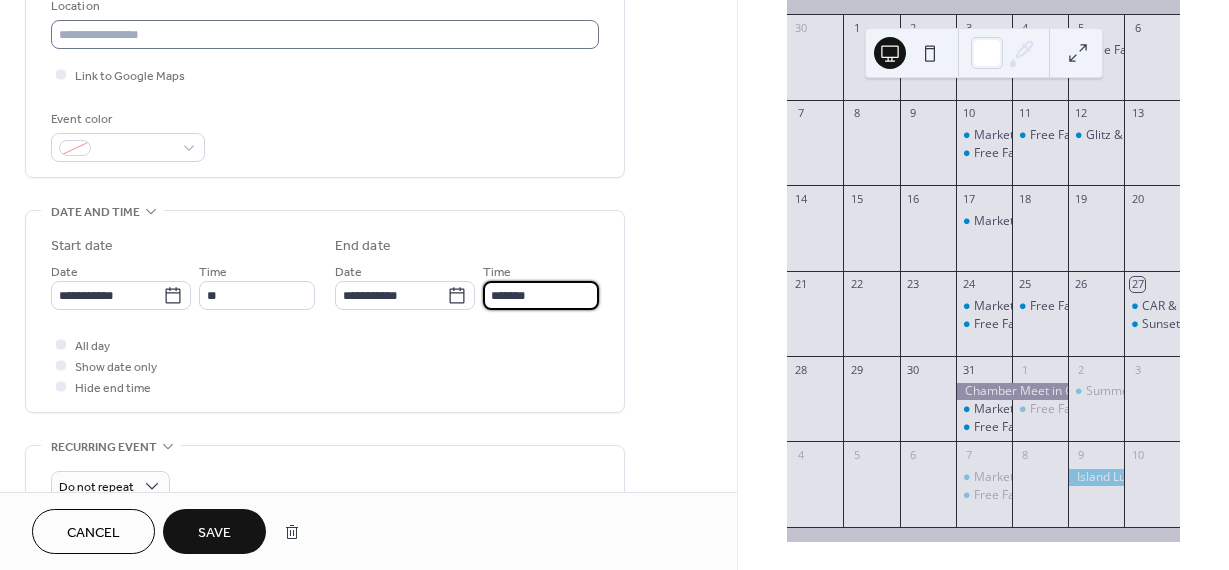 type on "********" 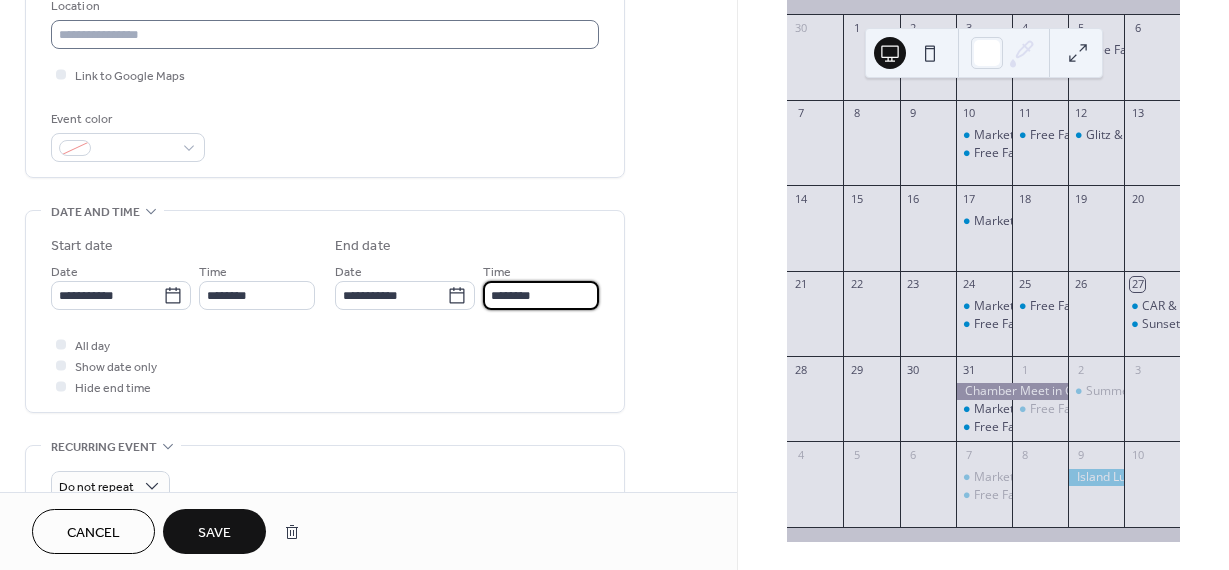 click on "********" at bounding box center [541, 295] 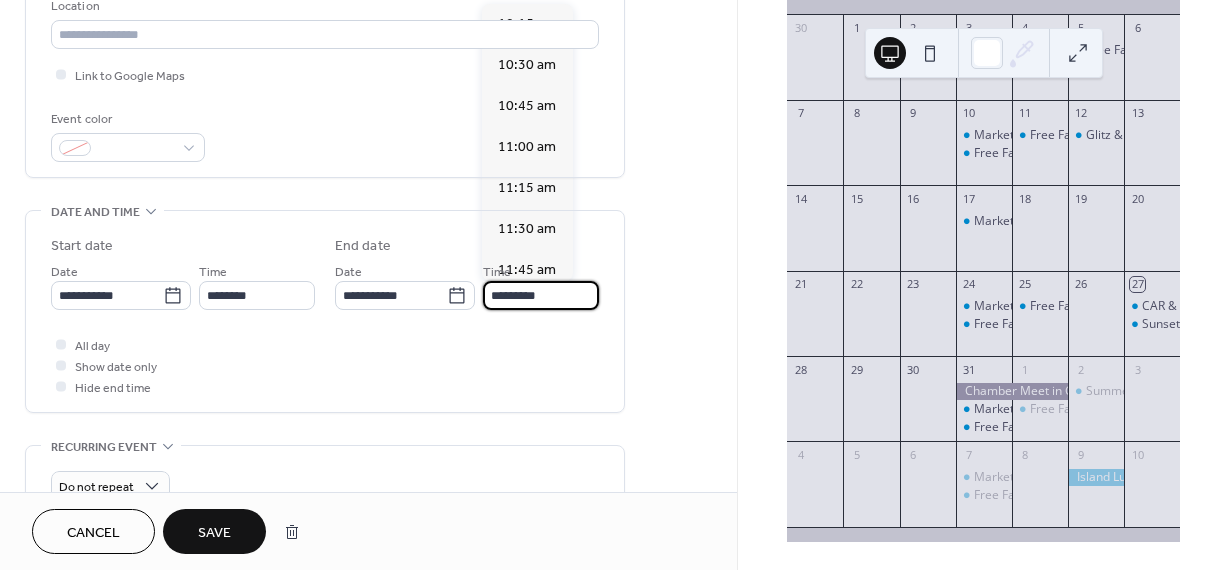 drag, startPoint x: 543, startPoint y: 291, endPoint x: 483, endPoint y: 292, distance: 60.00833 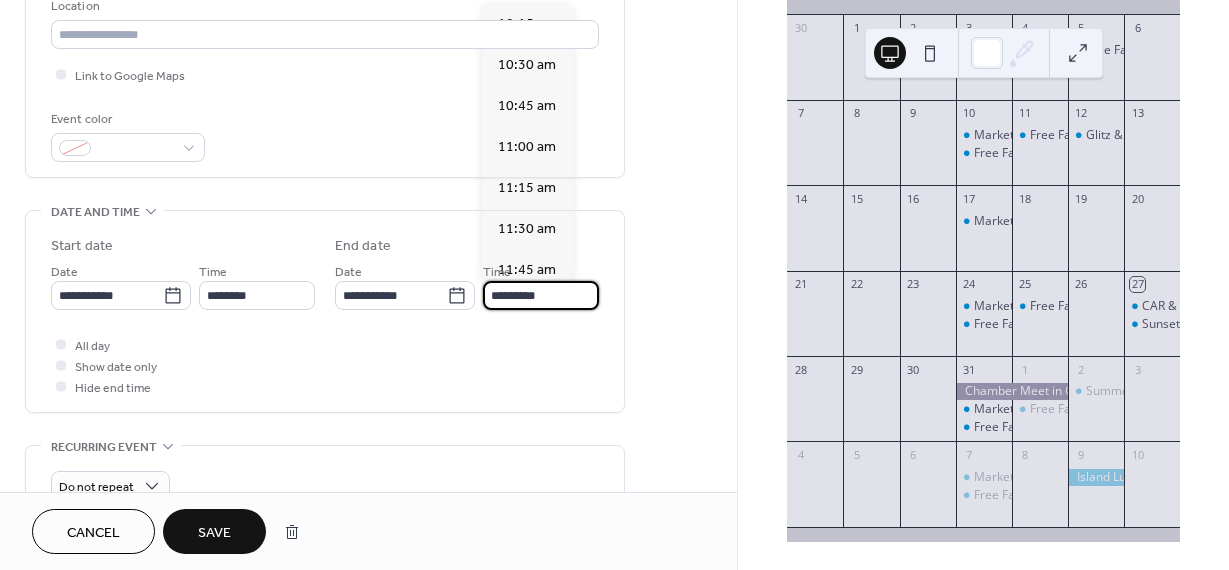 click on "*********" at bounding box center [541, 295] 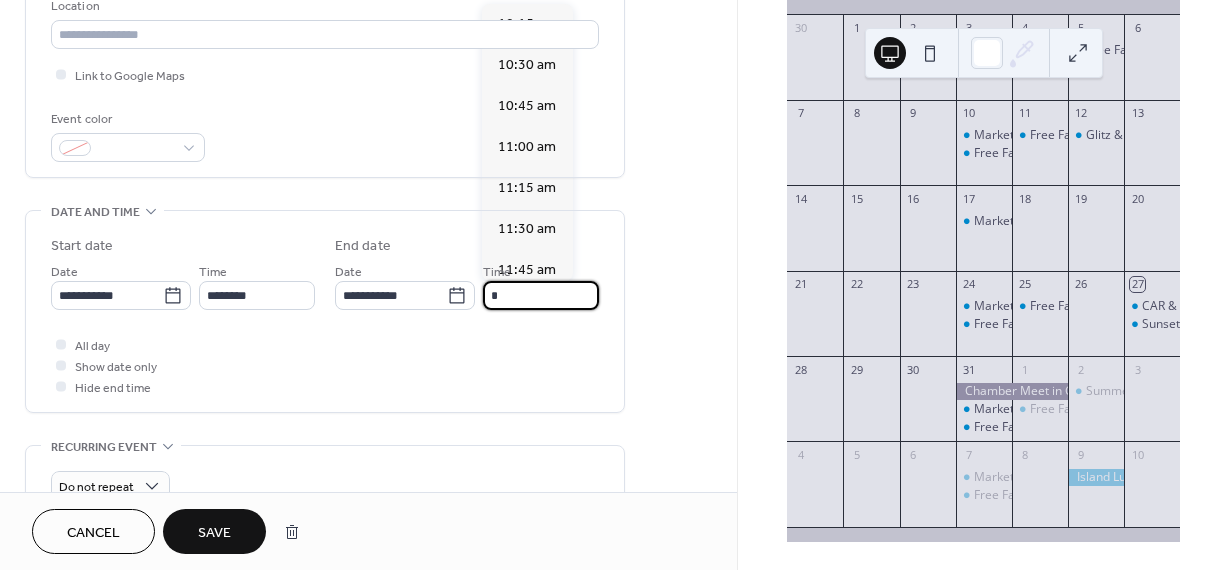scroll, scrollTop: 779, scrollLeft: 0, axis: vertical 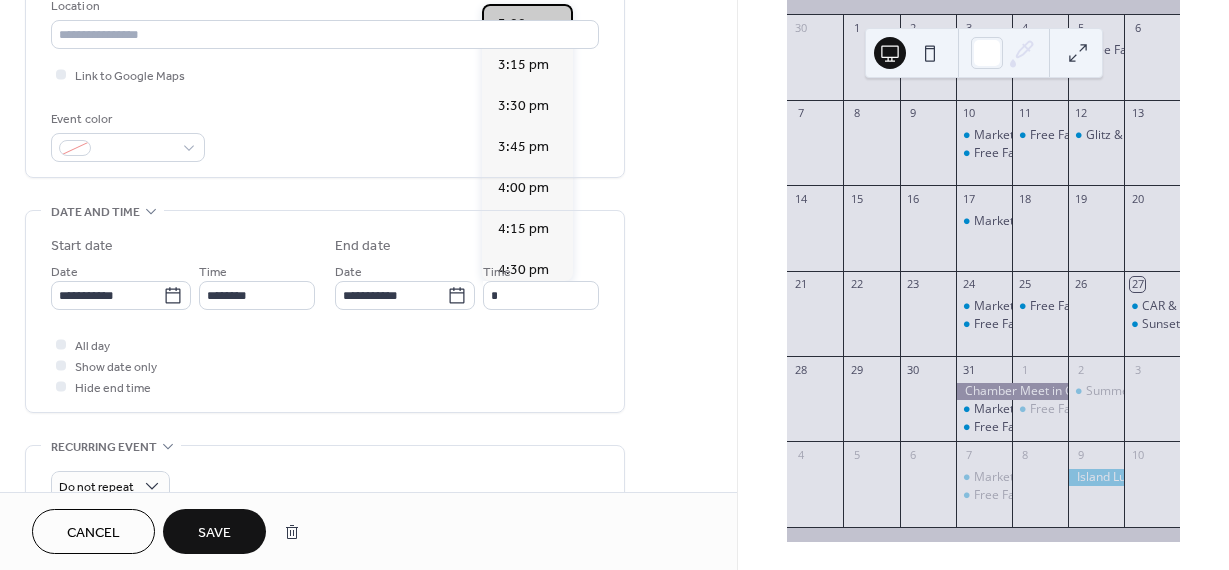 click on "3:00 pm" at bounding box center [523, 24] 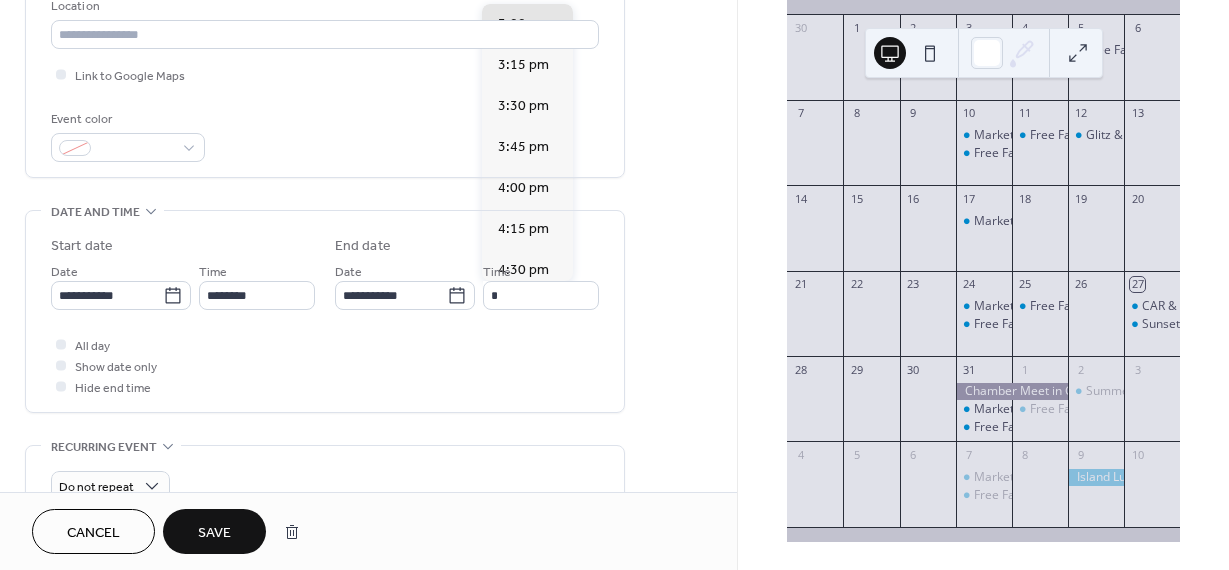 type on "*******" 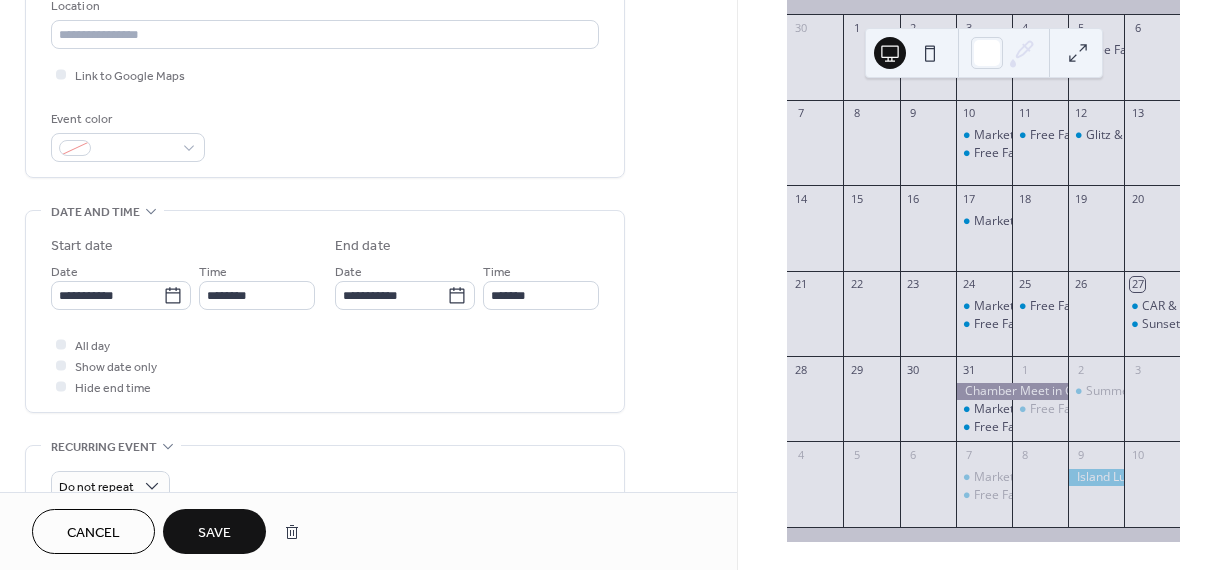 click on "Save" at bounding box center [214, 533] 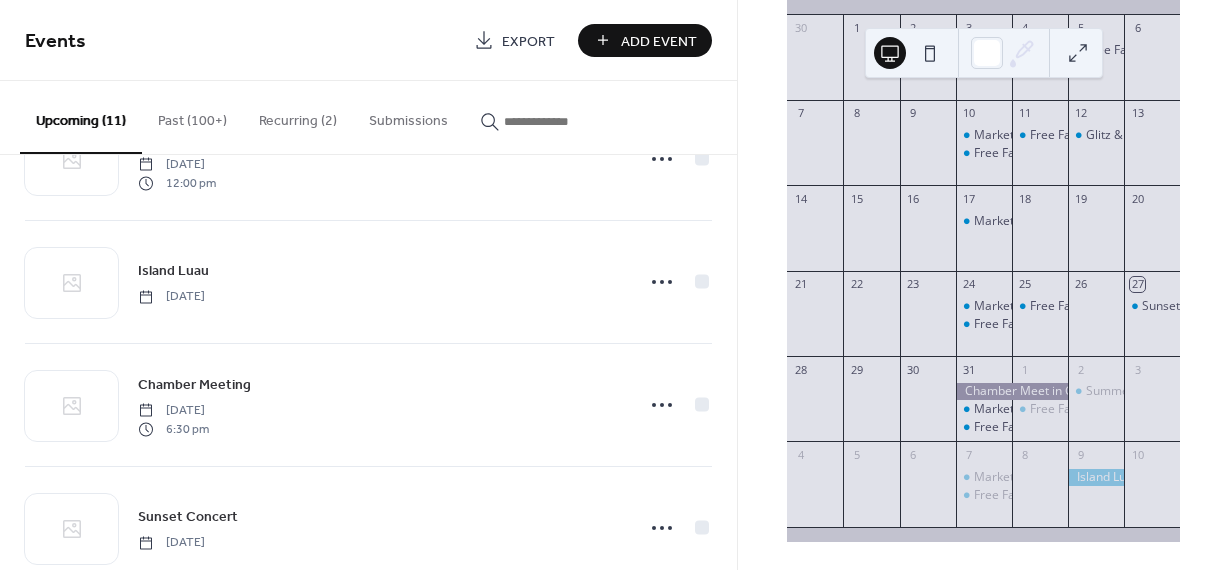 scroll, scrollTop: 340, scrollLeft: 0, axis: vertical 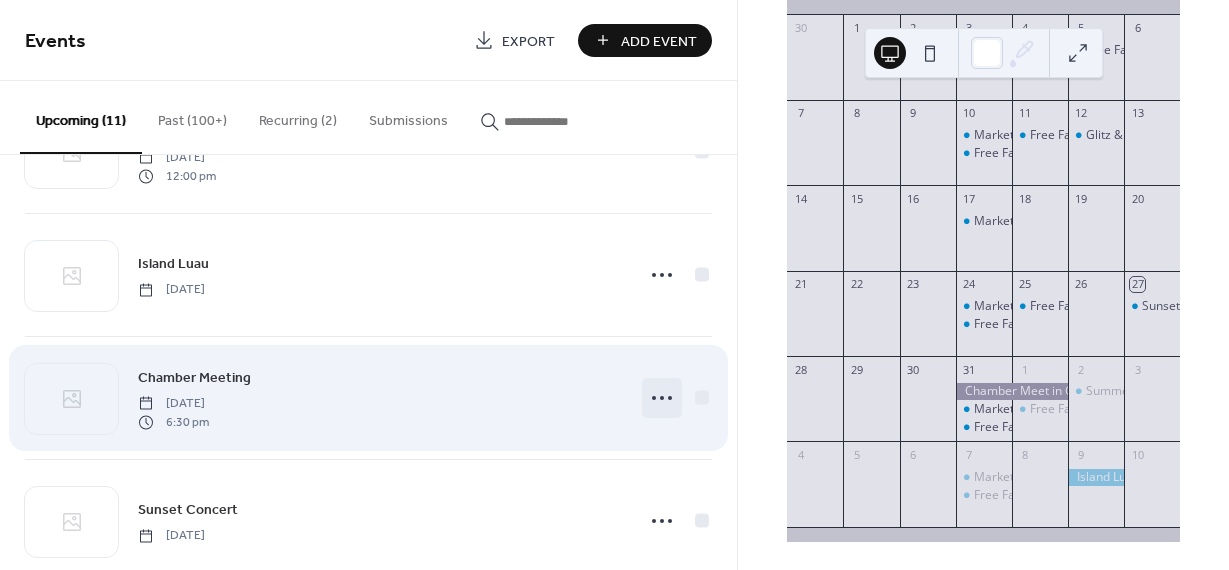 click 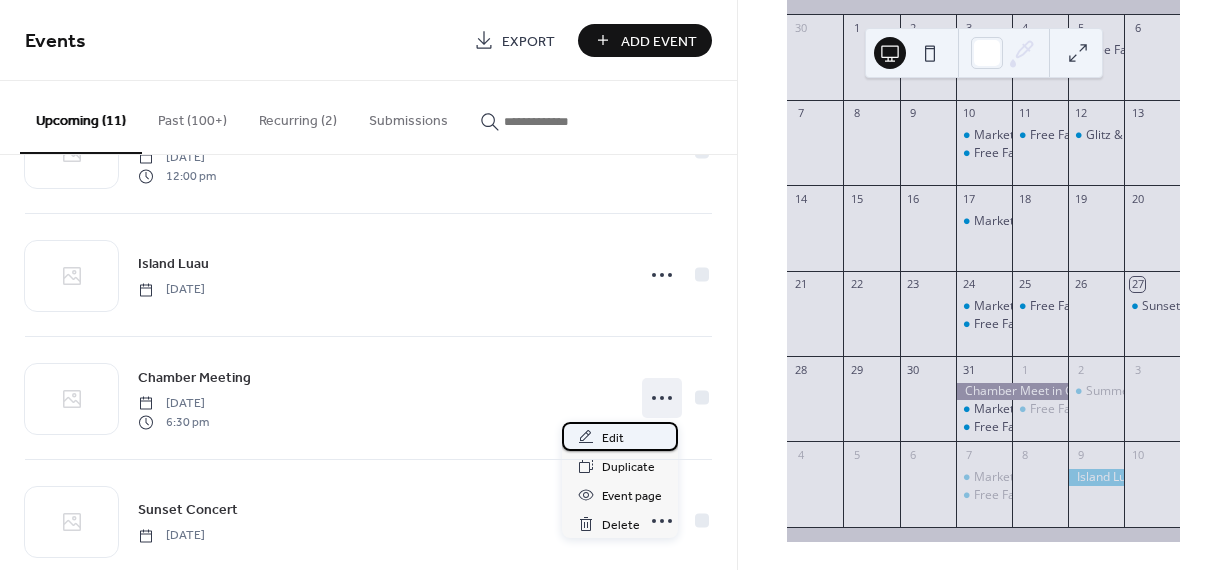 click on "Edit" at bounding box center (620, 436) 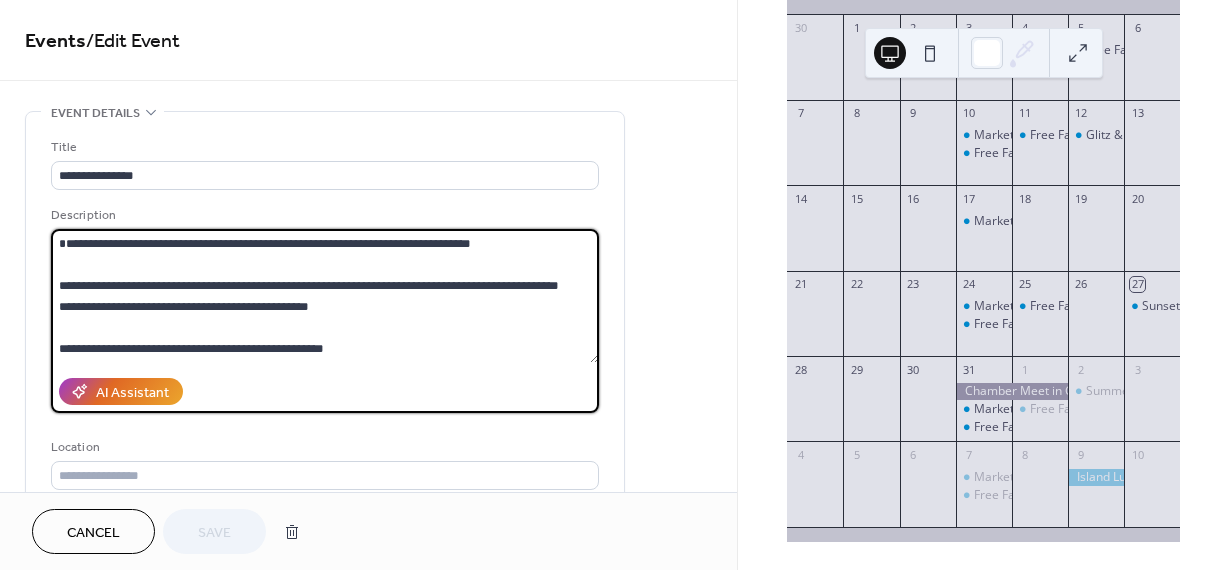 click on "**********" at bounding box center (325, 296) 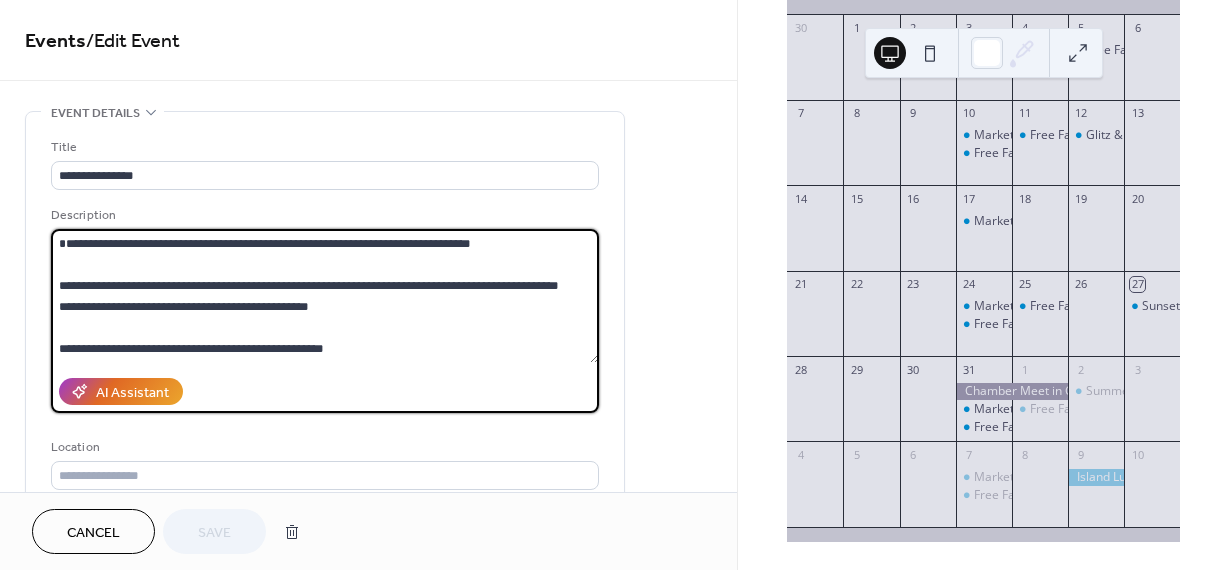 drag, startPoint x: 530, startPoint y: 239, endPoint x: 52, endPoint y: 247, distance: 478.06696 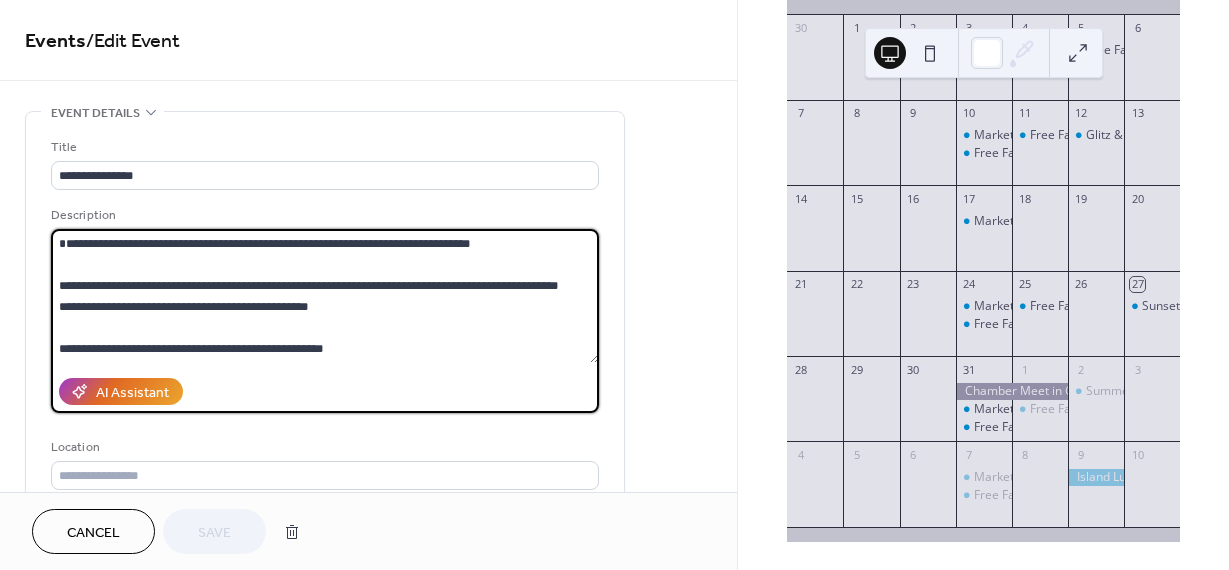 click on "**********" at bounding box center [325, 296] 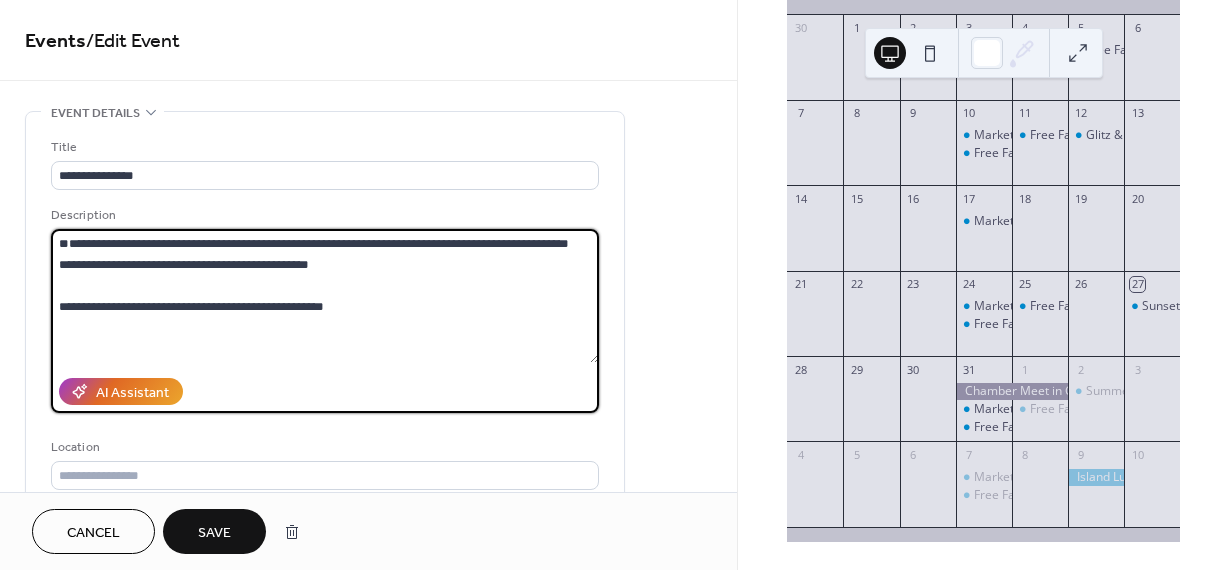 paste on "**********" 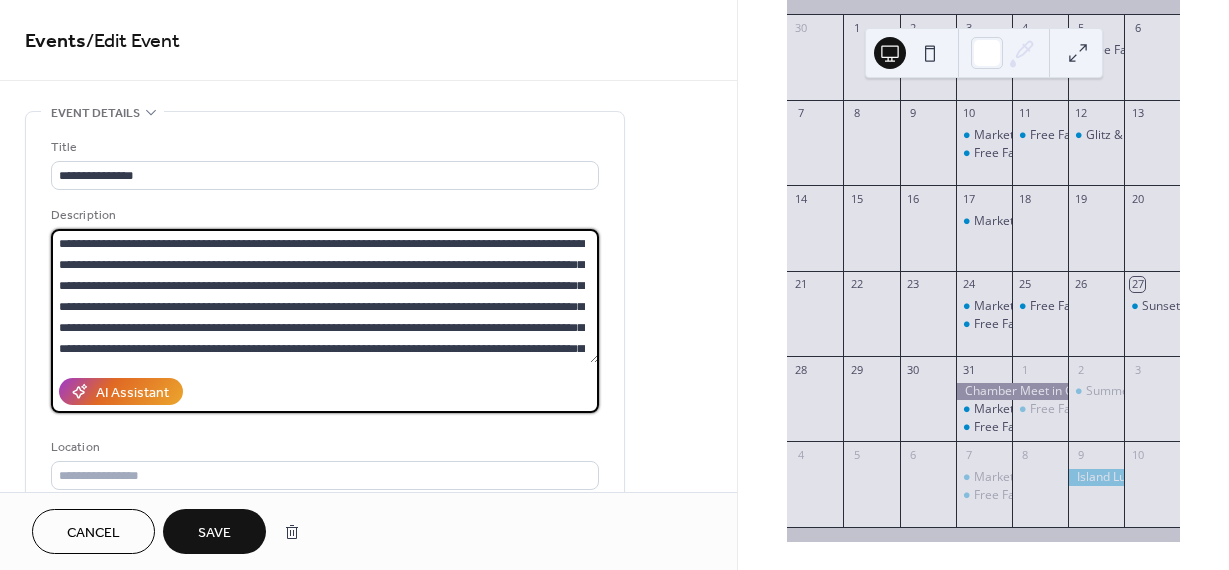 scroll, scrollTop: 81, scrollLeft: 0, axis: vertical 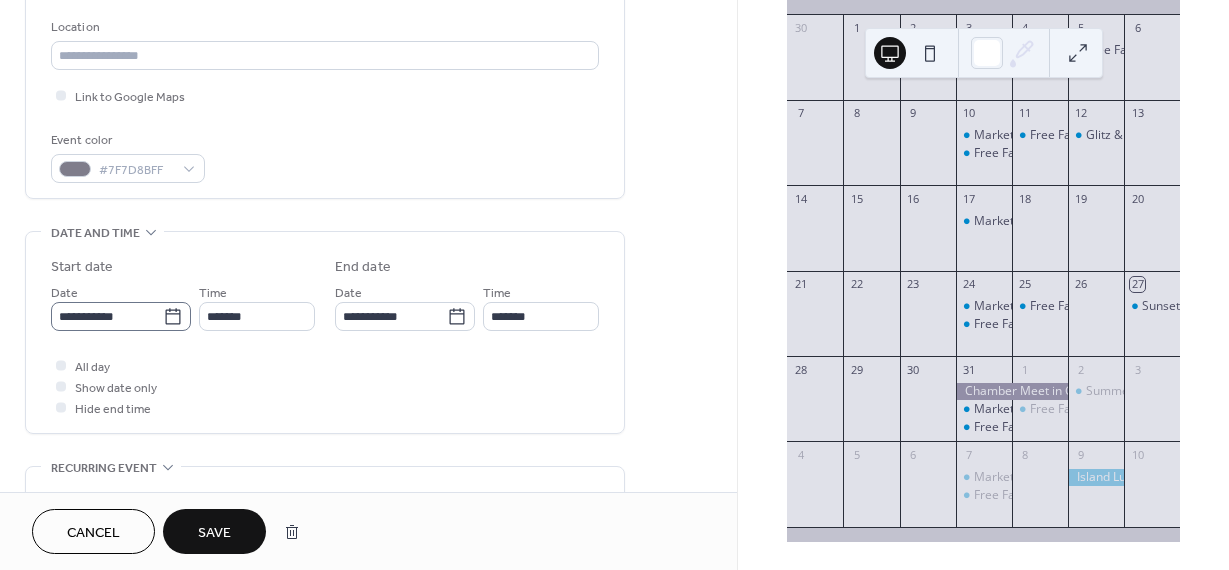 type on "**********" 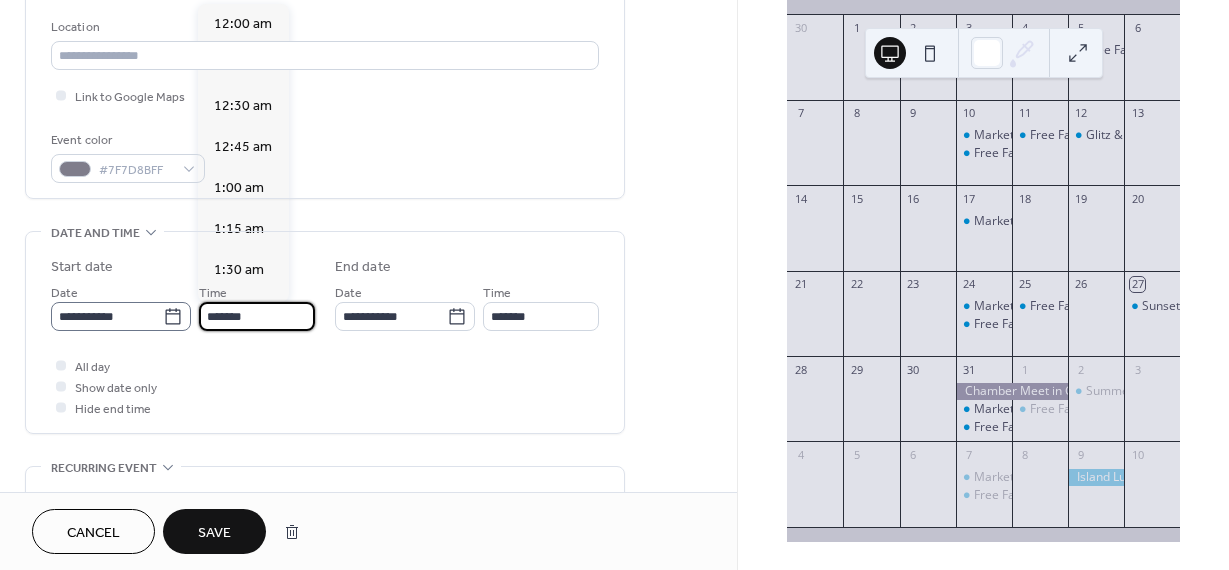 scroll, scrollTop: 3034, scrollLeft: 0, axis: vertical 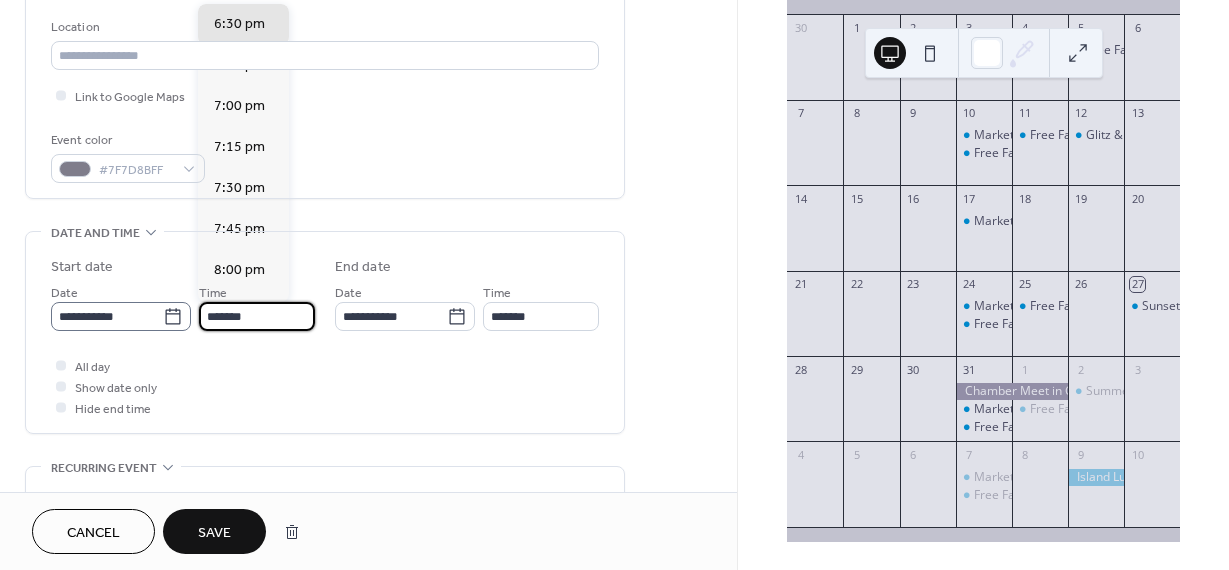 drag, startPoint x: 188, startPoint y: 319, endPoint x: 169, endPoint y: 319, distance: 19 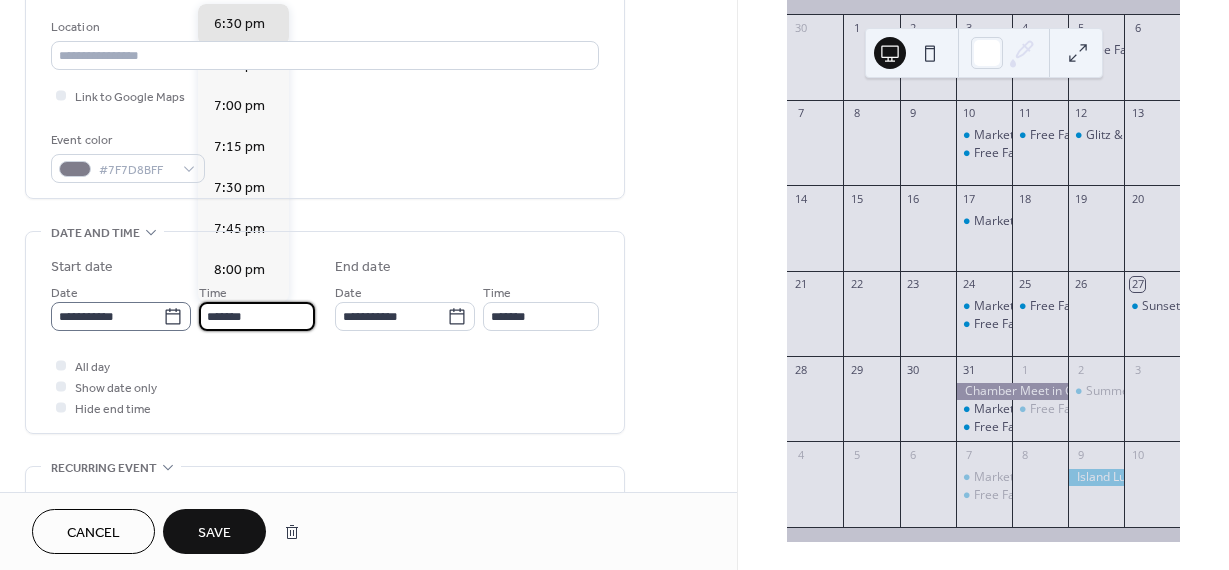 click on "**********" at bounding box center [183, 306] 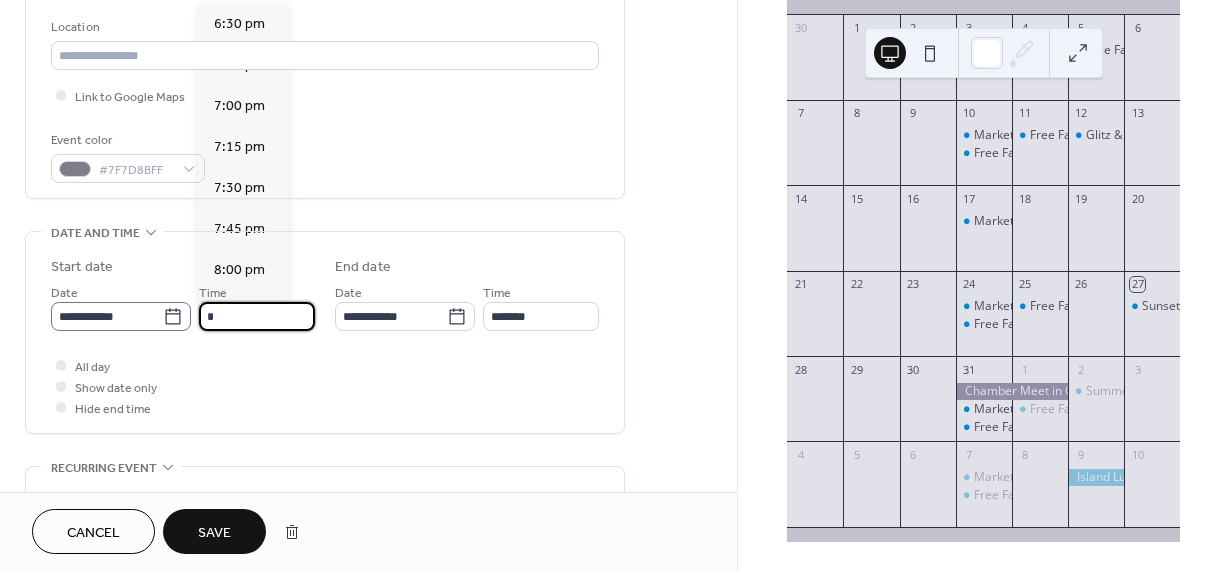 scroll, scrollTop: 984, scrollLeft: 0, axis: vertical 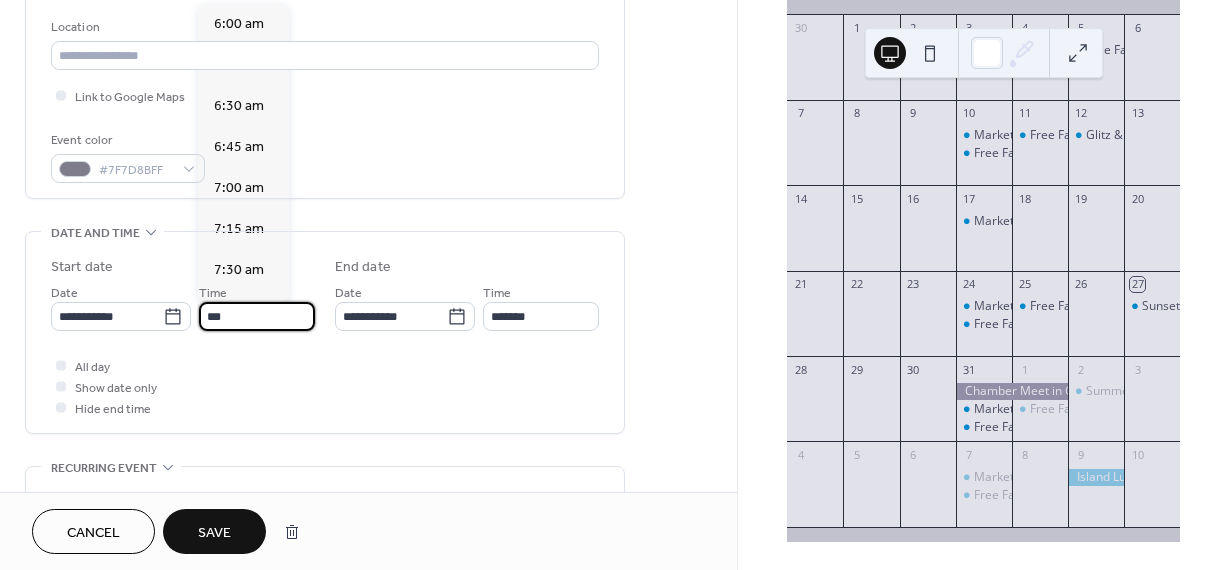 click on "All day Show date only Hide end time" at bounding box center (325, 386) 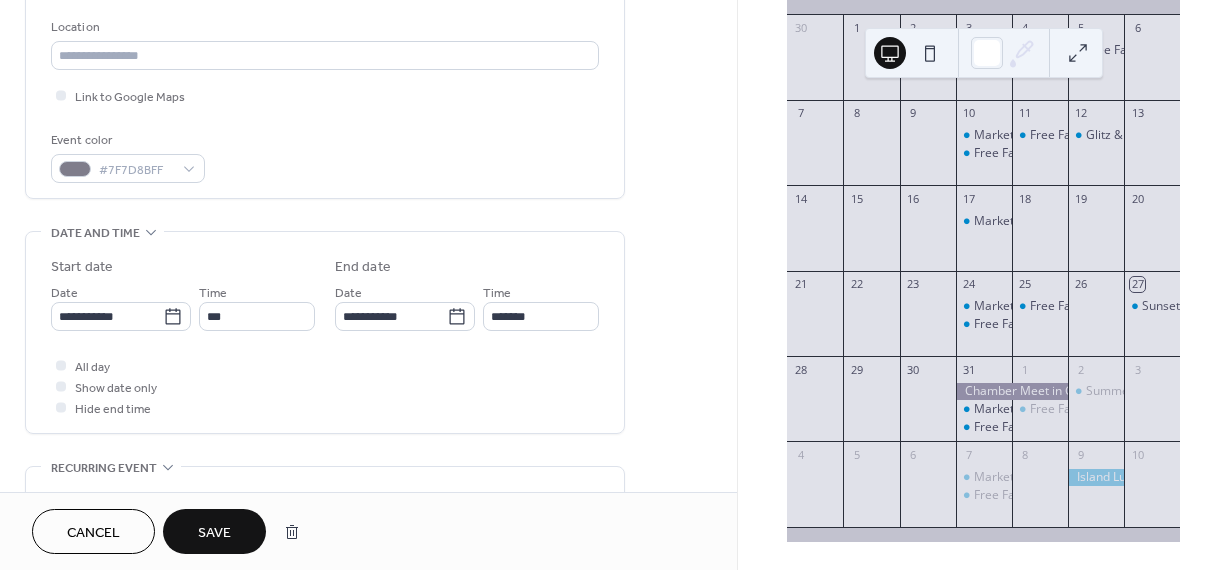 type on "*******" 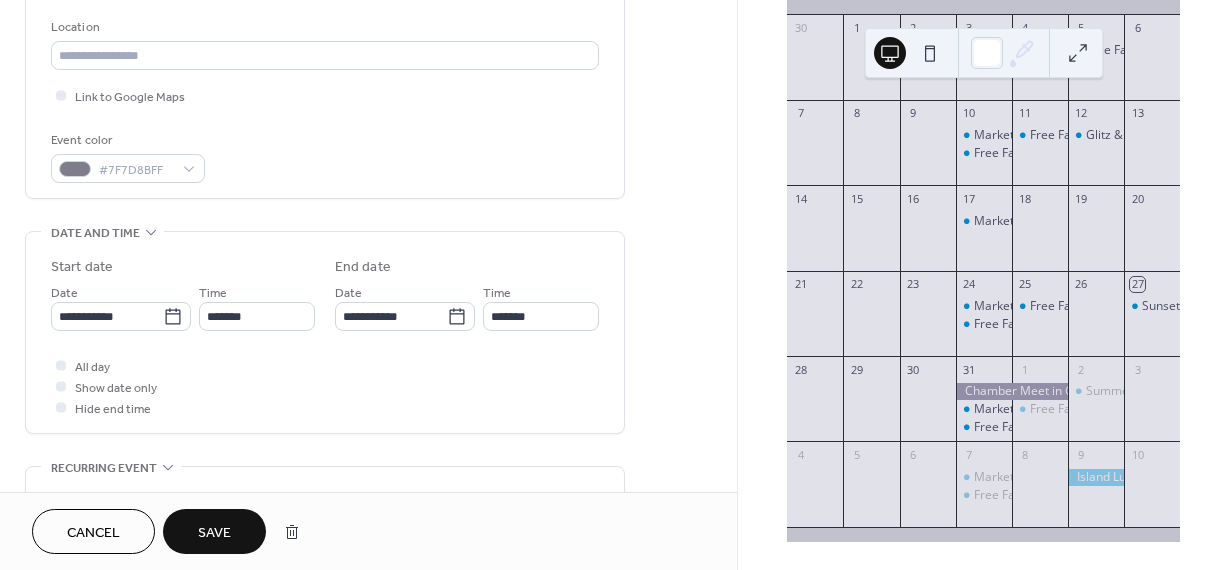 type on "*******" 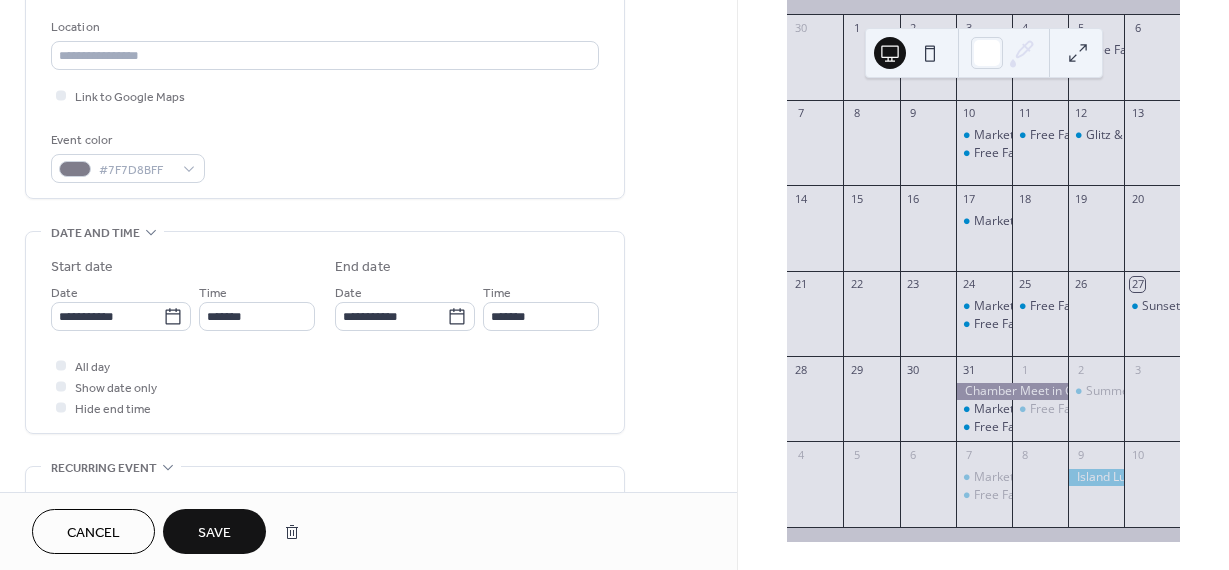 click on "Save" at bounding box center (214, 533) 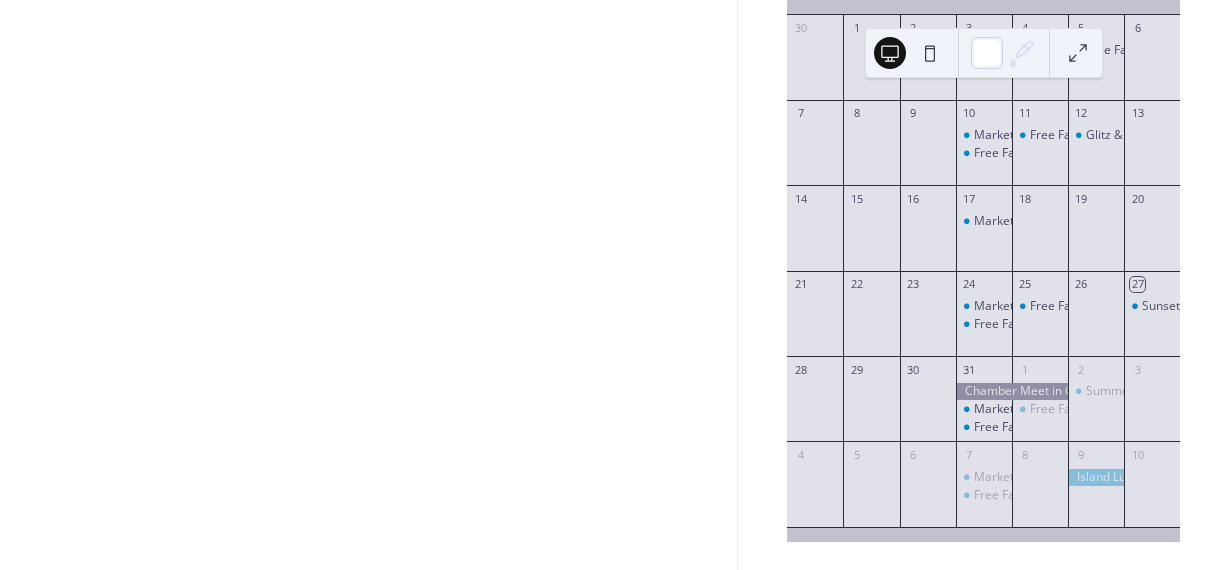 drag, startPoint x: 732, startPoint y: 272, endPoint x: 732, endPoint y: 256, distance: 16 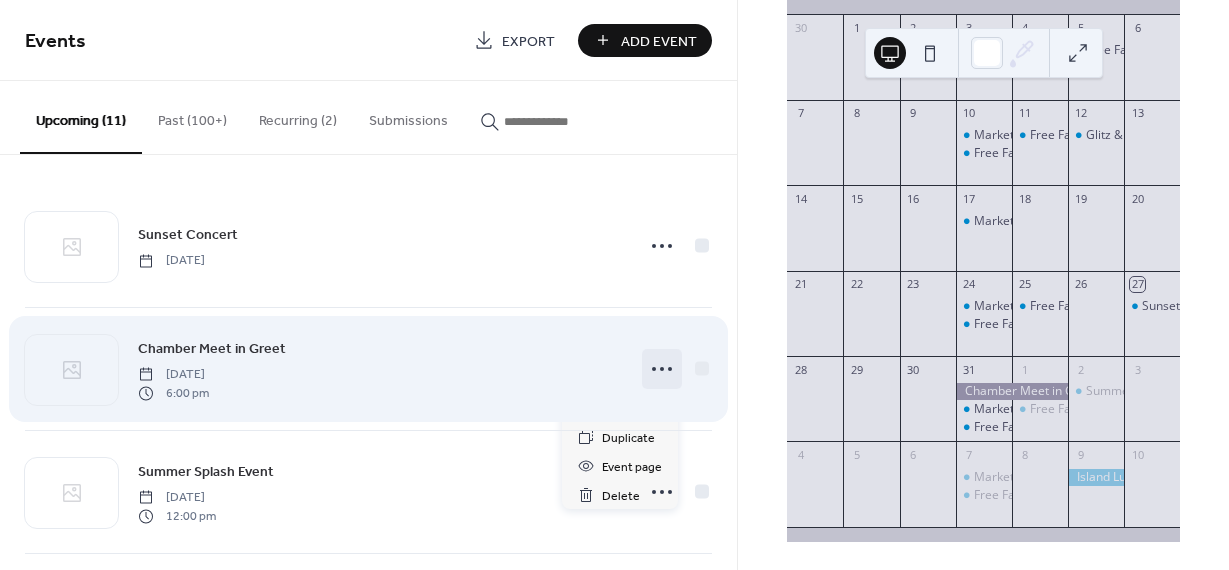 click 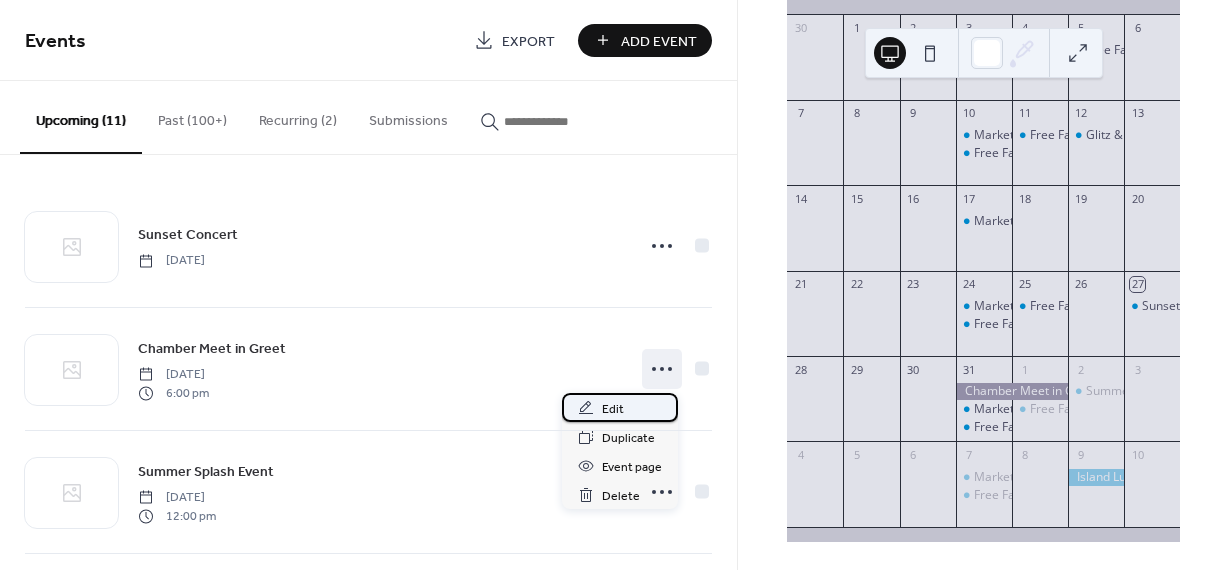 click on "Edit" at bounding box center (613, 409) 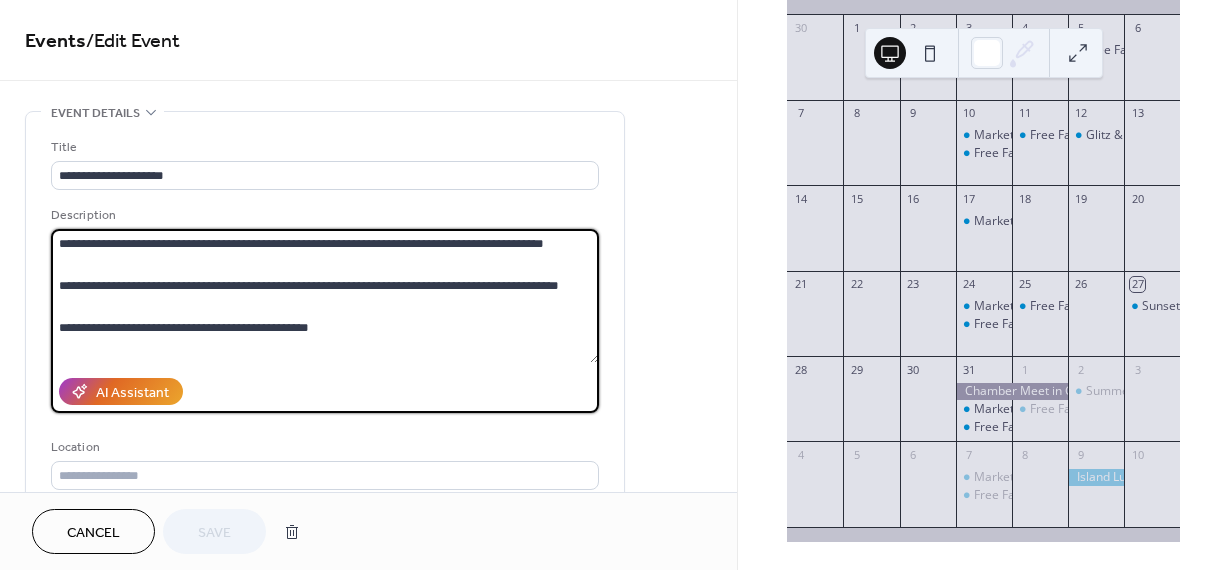 drag, startPoint x: 104, startPoint y: 259, endPoint x: 44, endPoint y: 244, distance: 61.846584 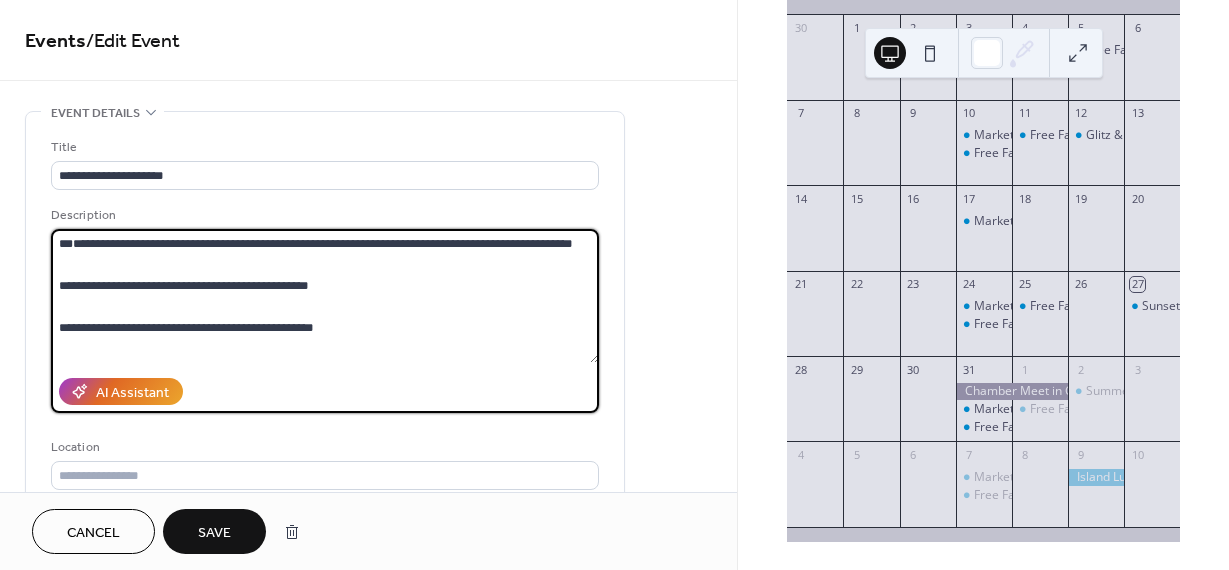 paste on "**********" 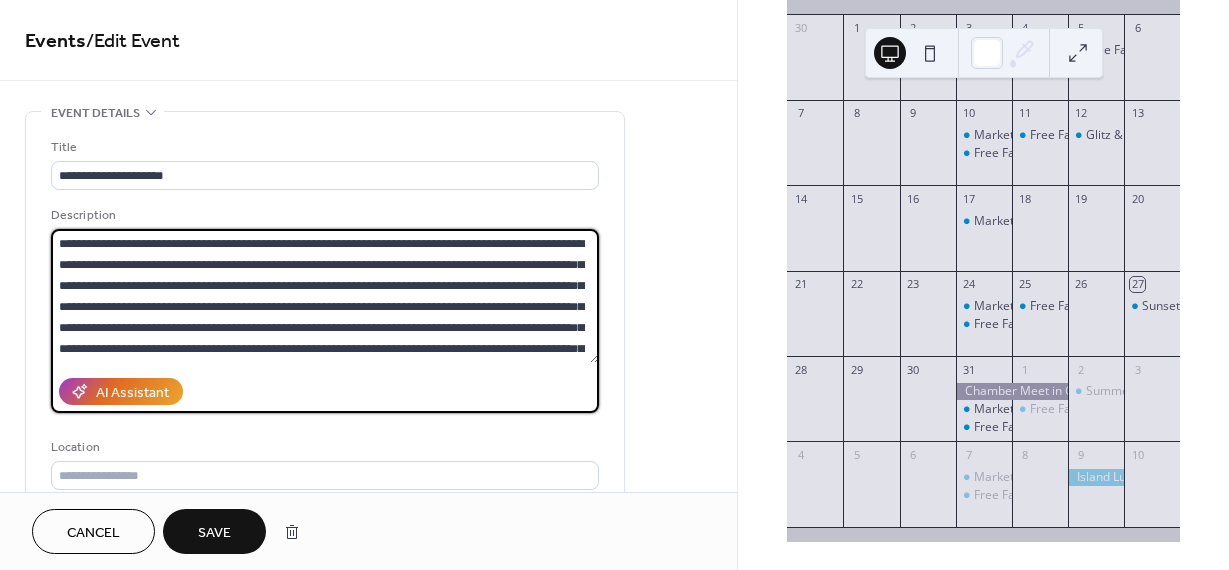 scroll, scrollTop: 81, scrollLeft: 0, axis: vertical 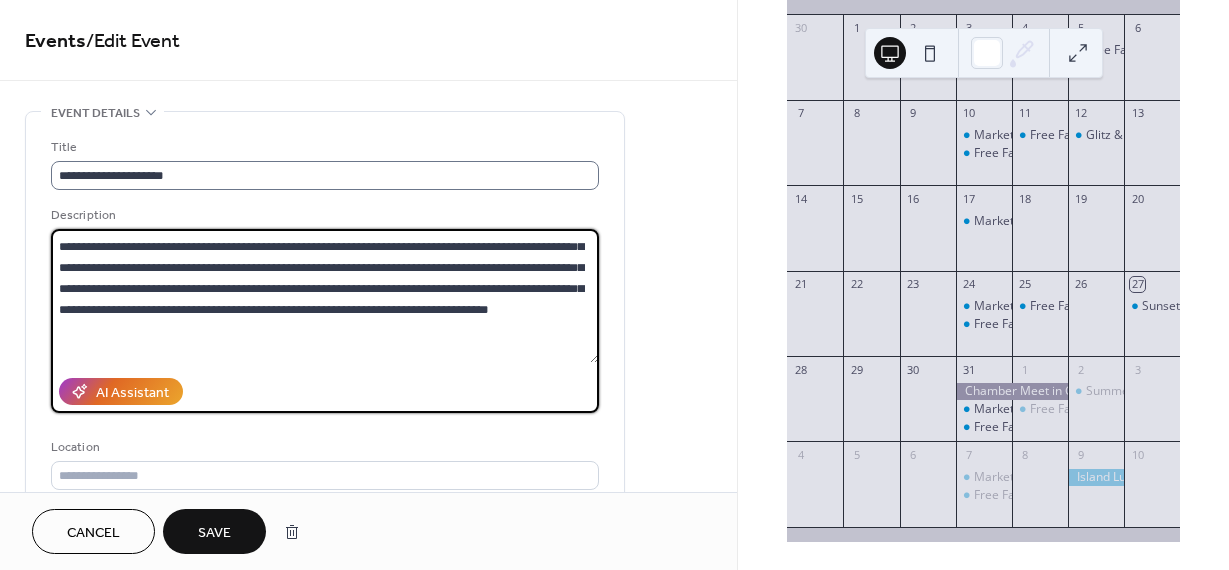 type on "**********" 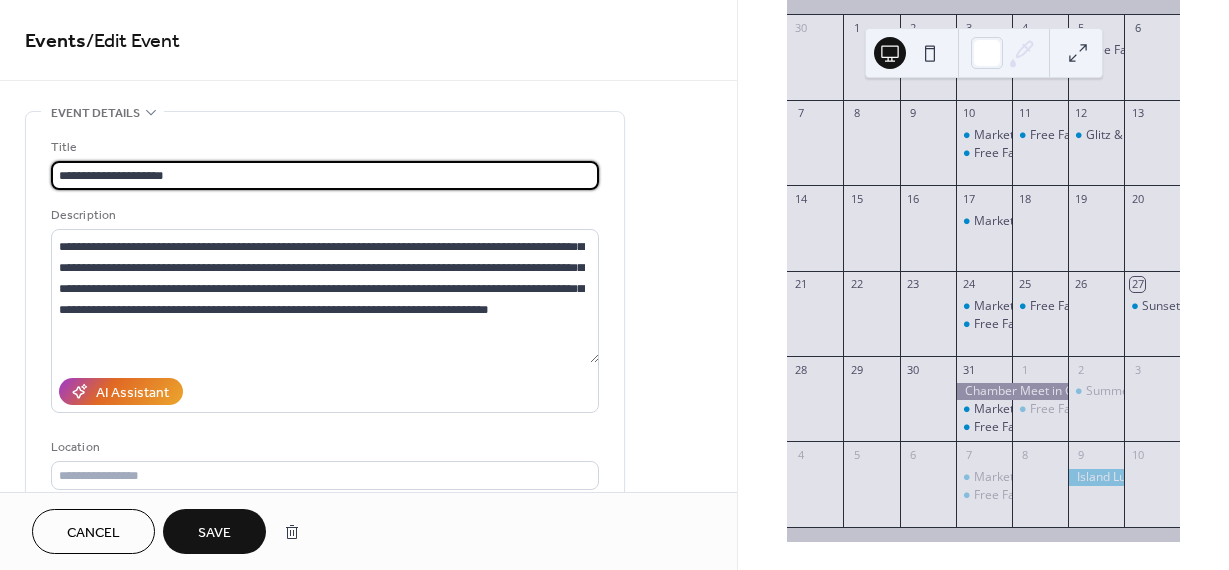 drag, startPoint x: 195, startPoint y: 178, endPoint x: -1, endPoint y: 176, distance: 196.01021 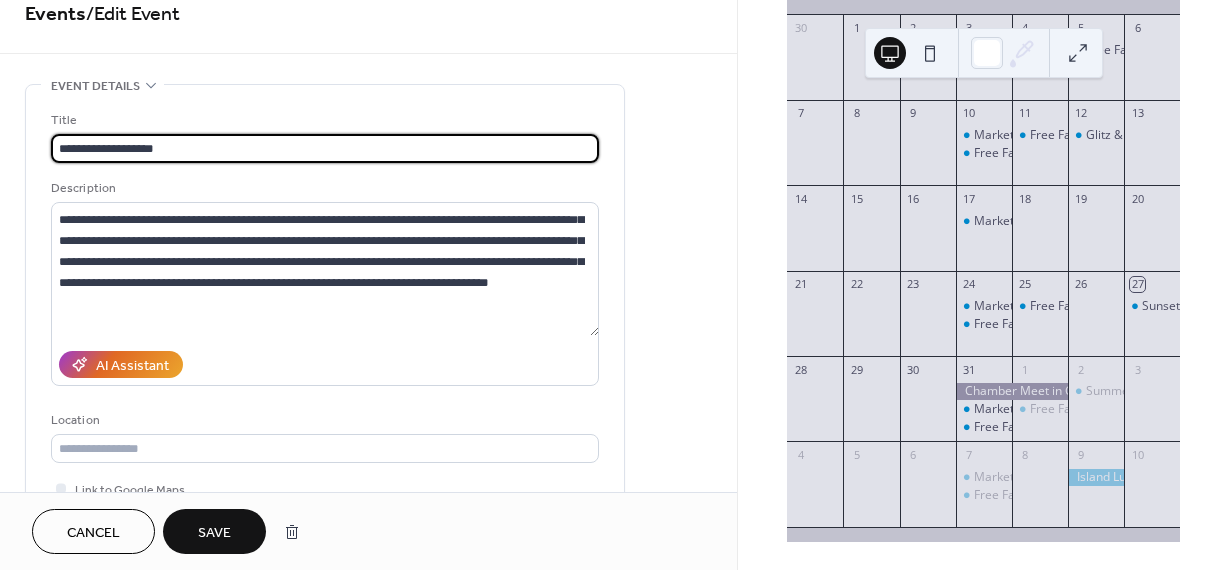 scroll, scrollTop: 90, scrollLeft: 0, axis: vertical 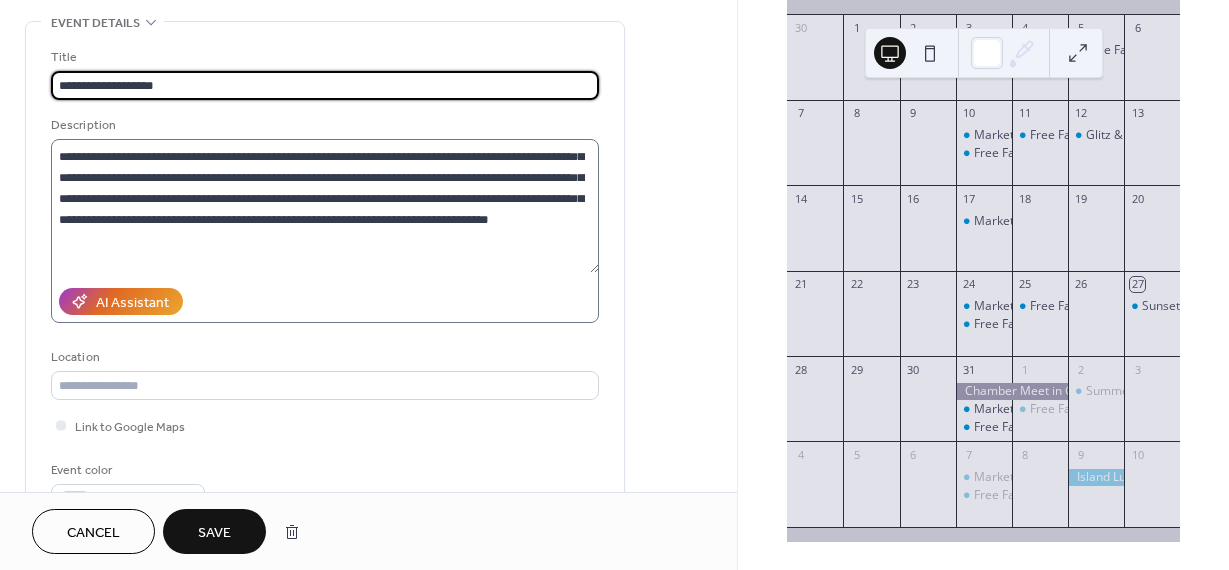 type on "**********" 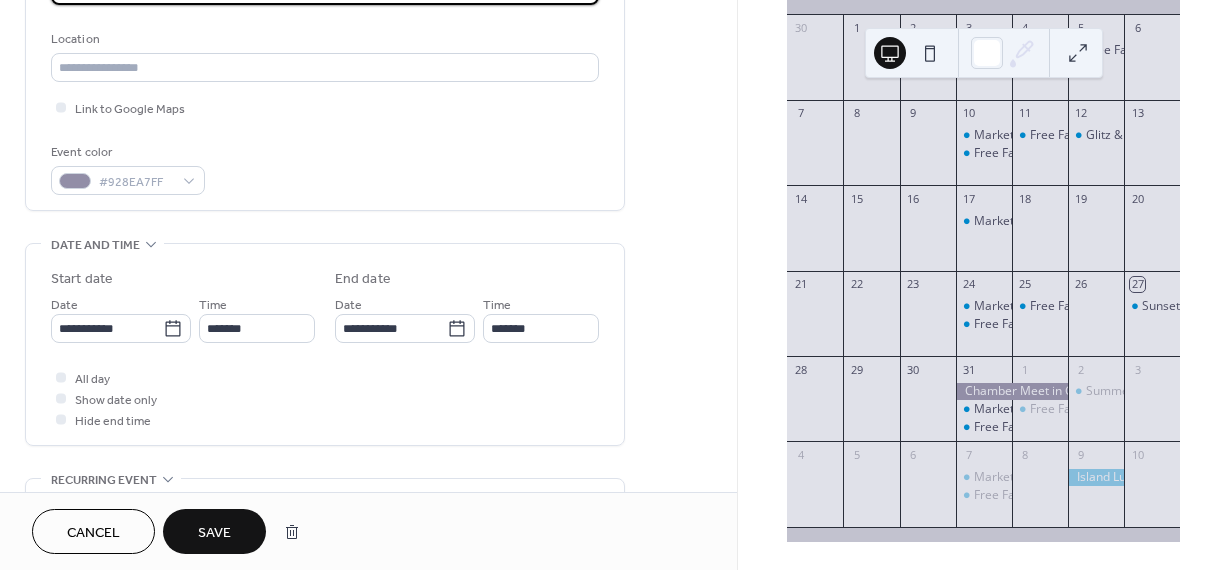 scroll, scrollTop: 405, scrollLeft: 0, axis: vertical 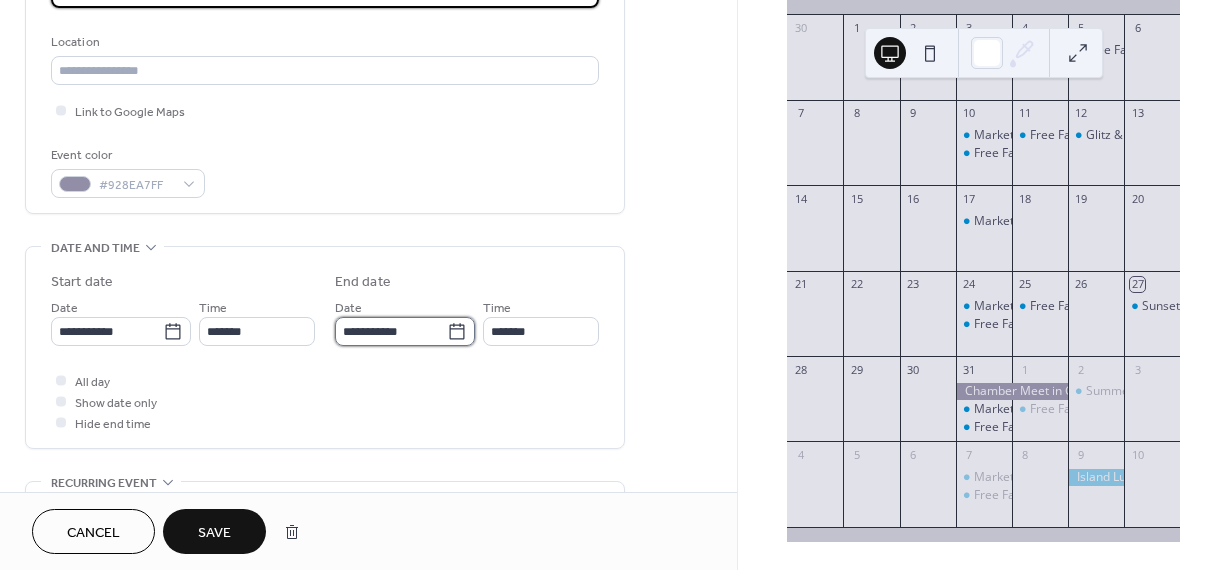 click on "**********" at bounding box center [391, 331] 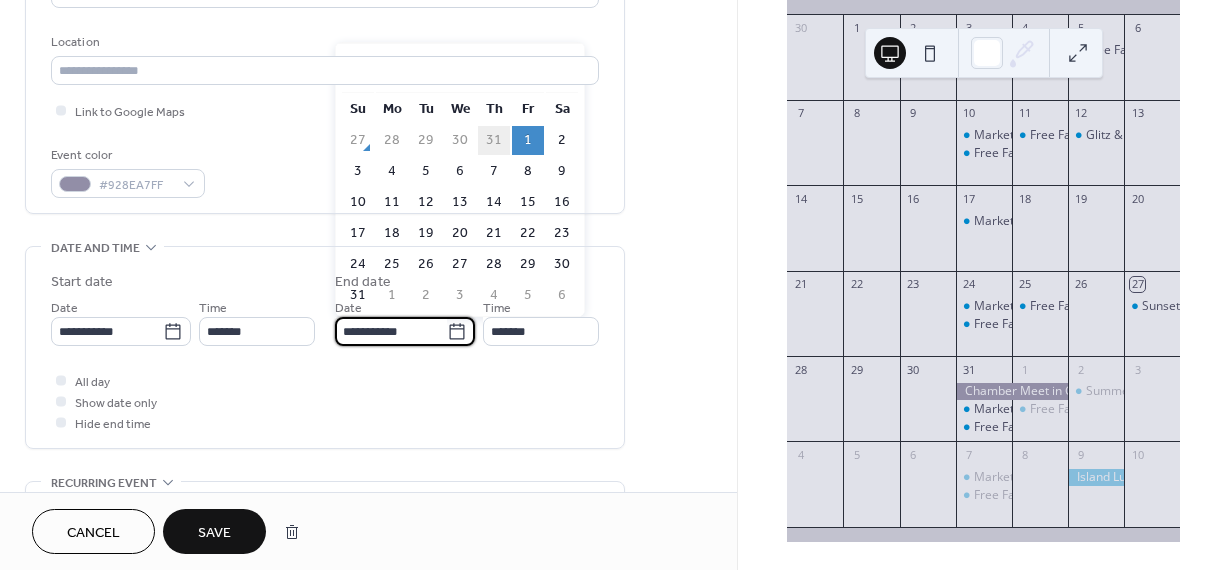 click on "31" at bounding box center (494, 140) 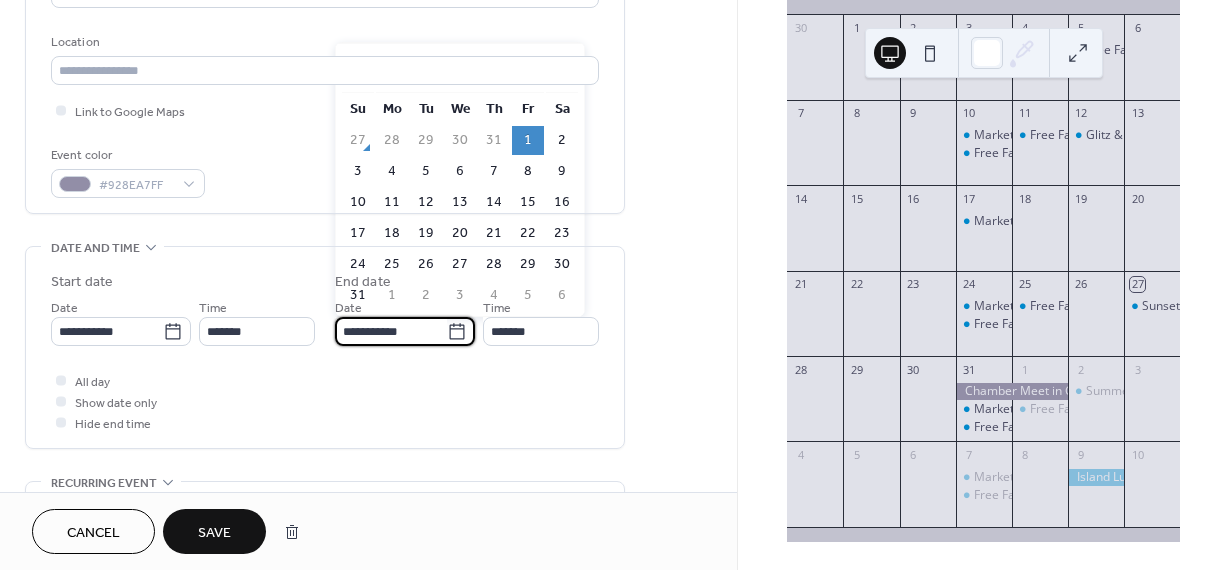 type on "**********" 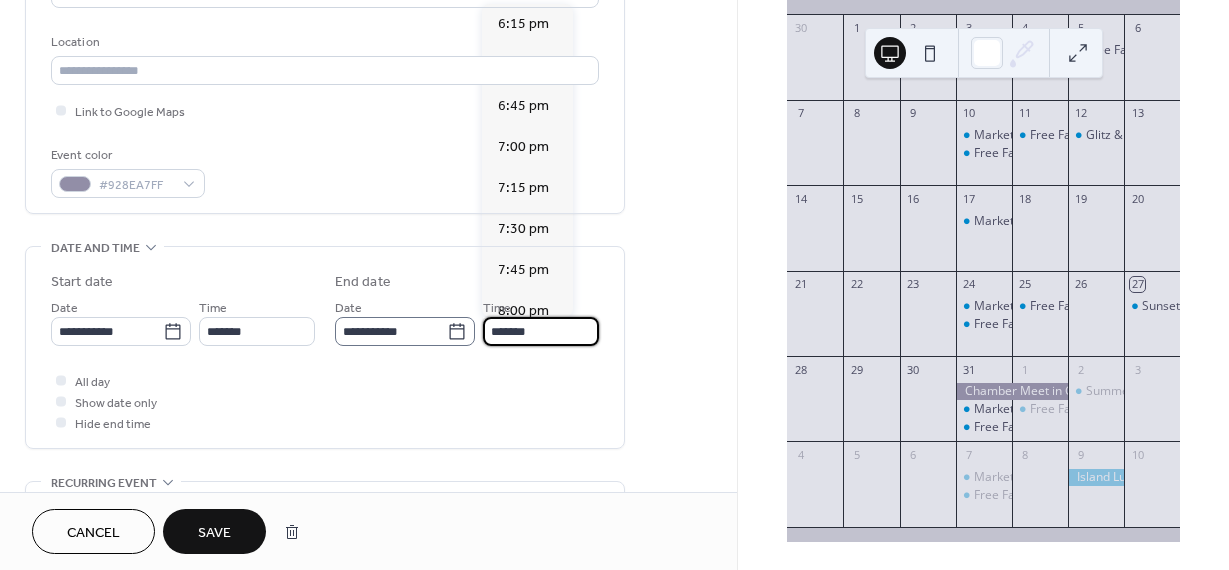 drag, startPoint x: 501, startPoint y: 328, endPoint x: 455, endPoint y: 328, distance: 46 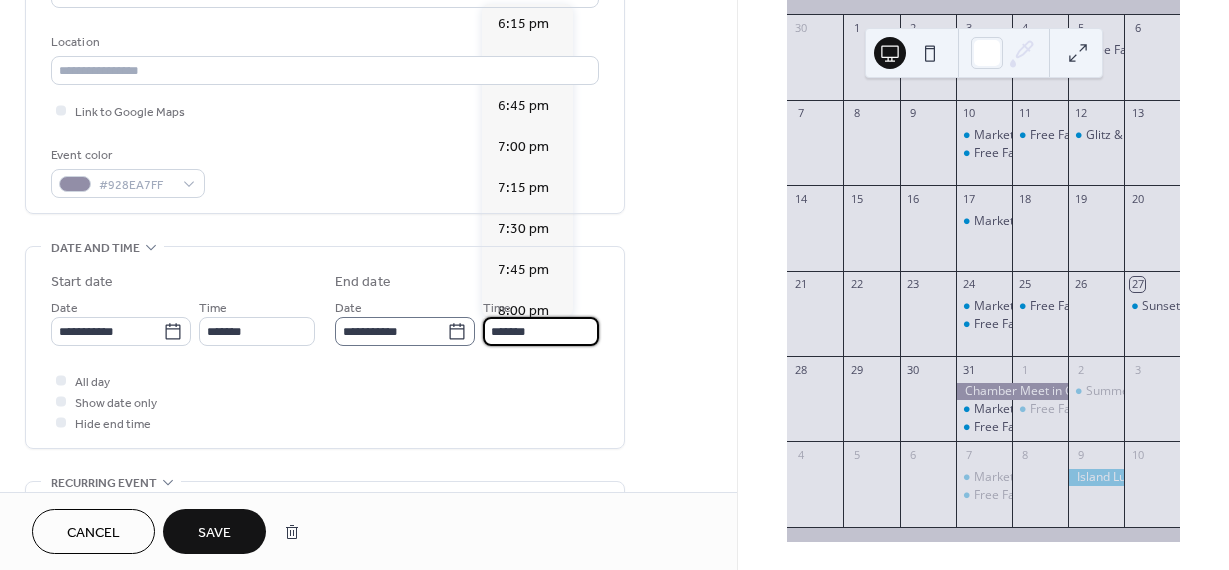 click on "**********" at bounding box center (467, 321) 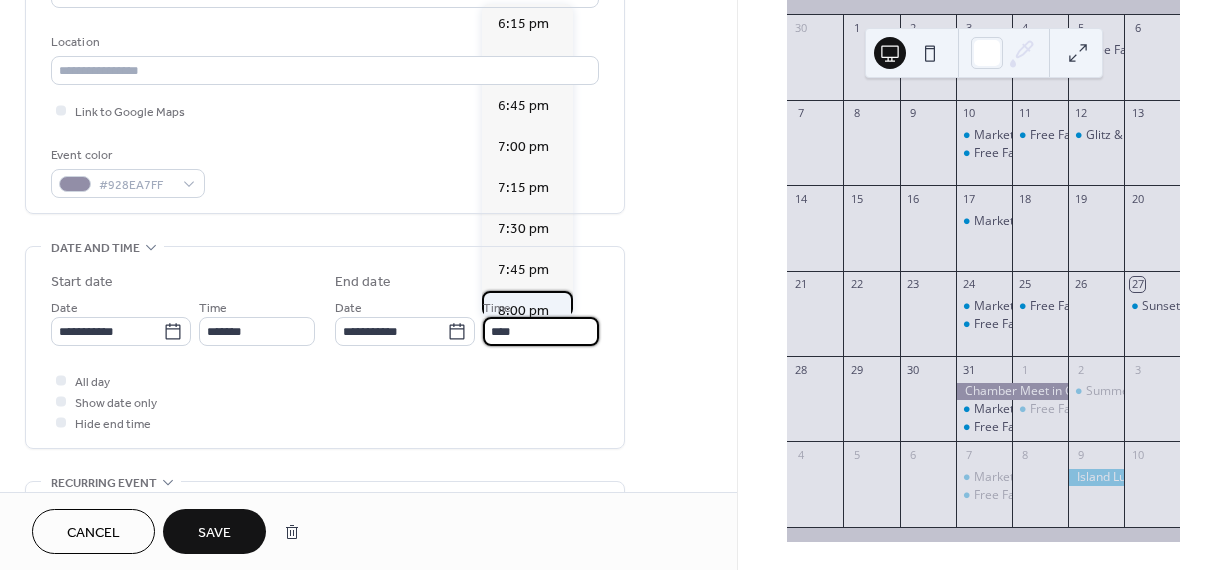 click on "8:00 pm" at bounding box center [523, 311] 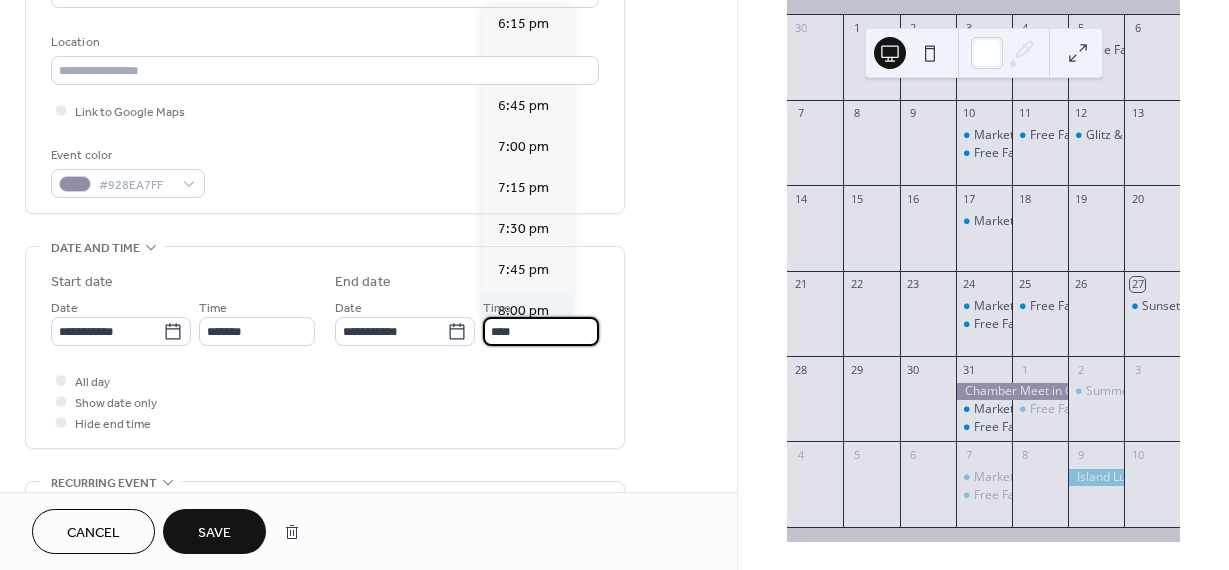 type on "*******" 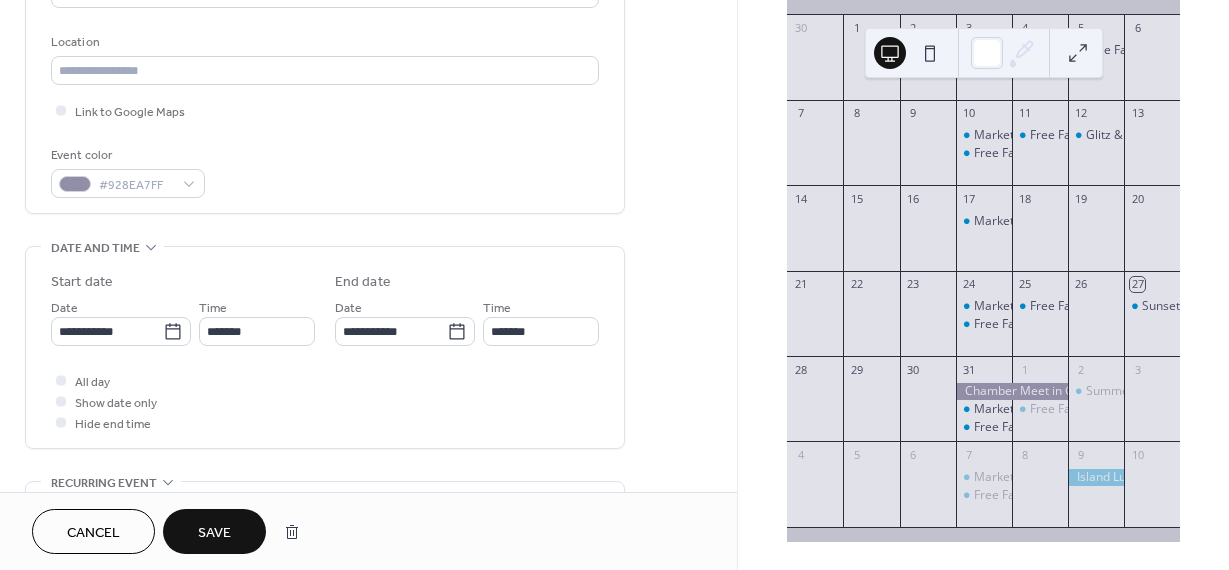 click on "**********" at bounding box center [325, 347] 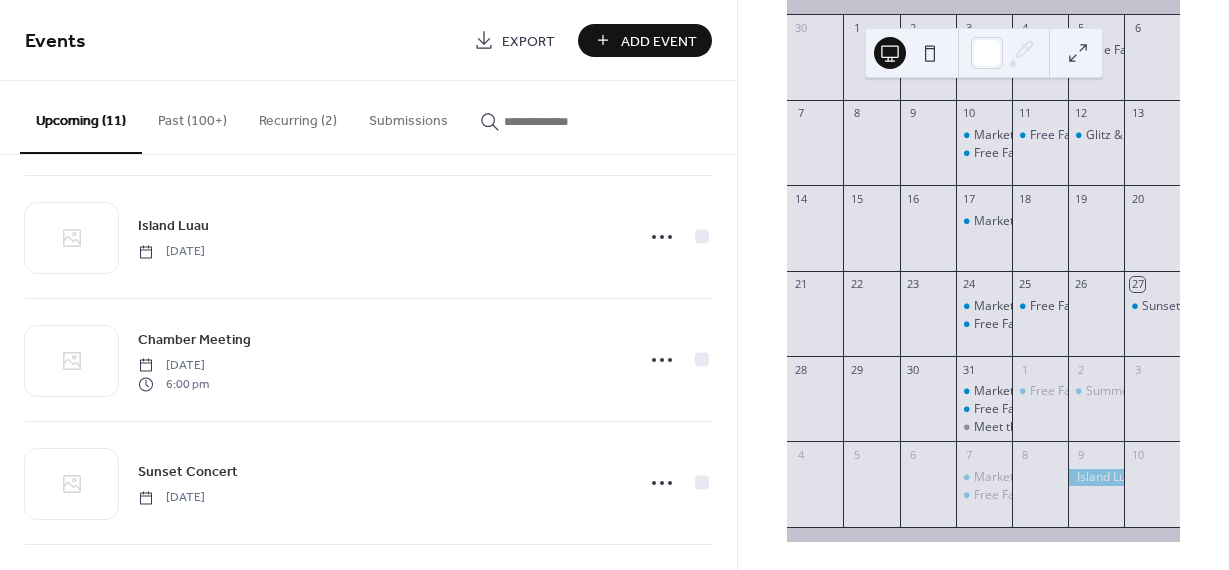 scroll, scrollTop: 385, scrollLeft: 0, axis: vertical 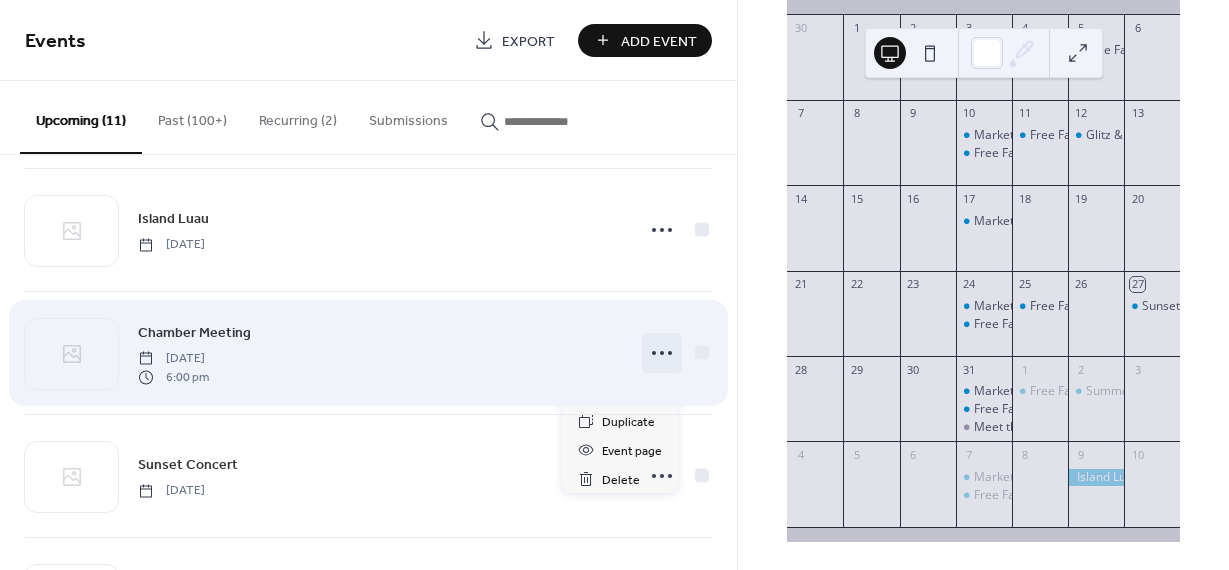 click 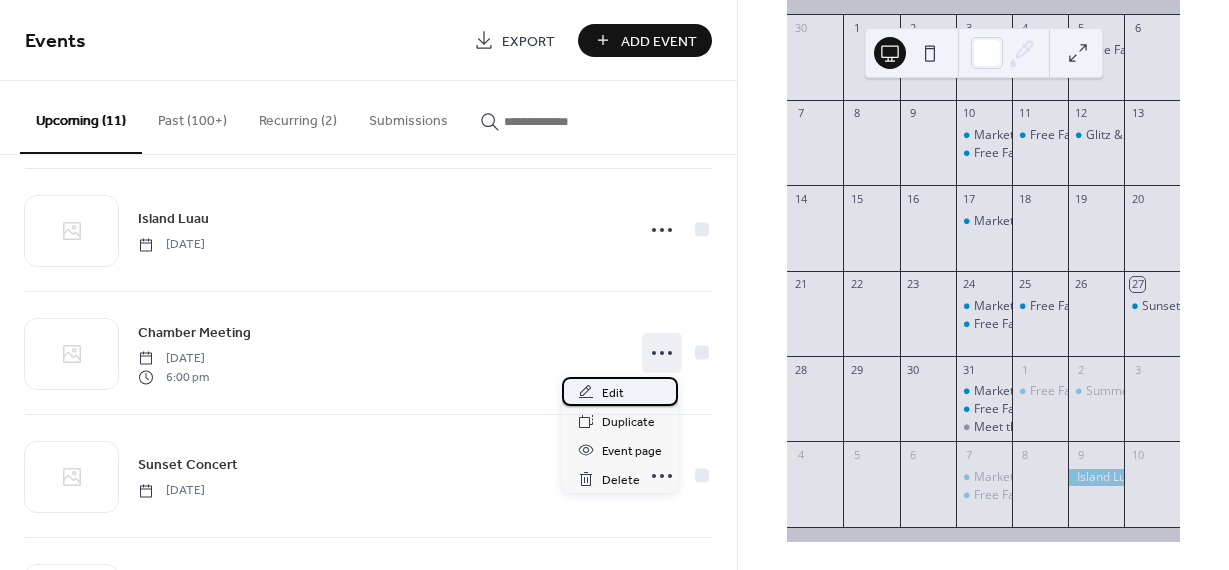 click on "Edit" at bounding box center (620, 391) 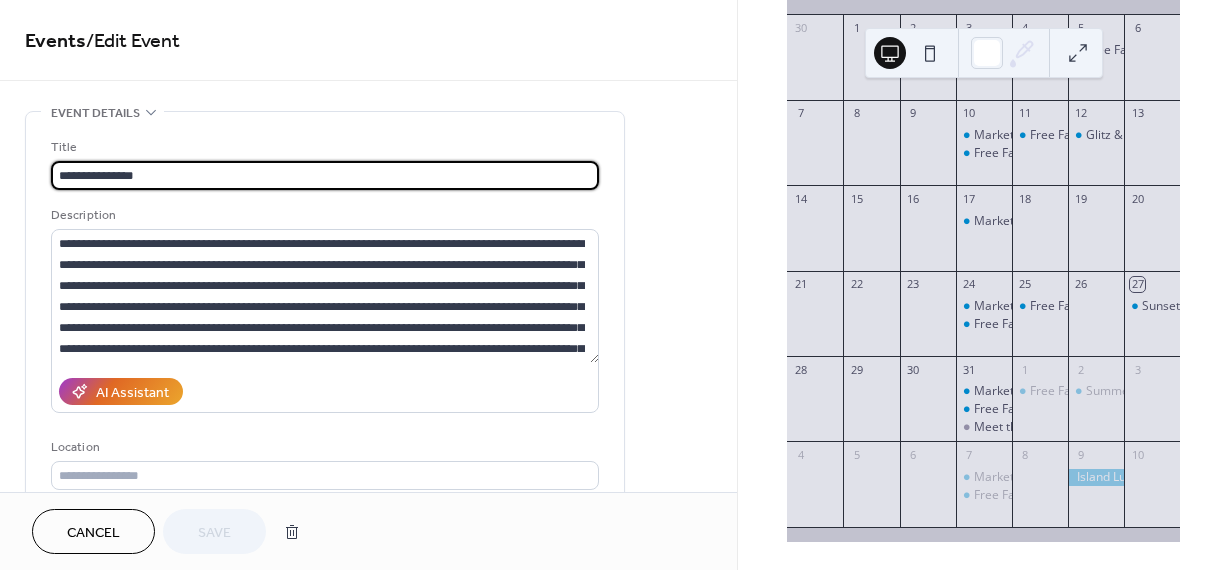 drag, startPoint x: 159, startPoint y: 173, endPoint x: 48, endPoint y: 173, distance: 111 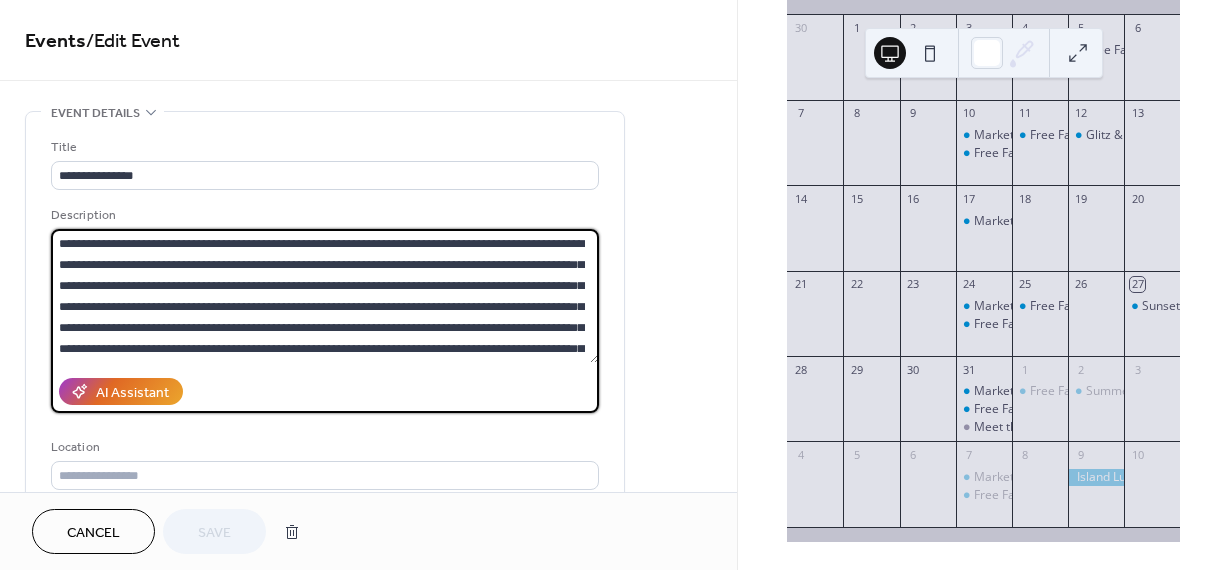 drag, startPoint x: 401, startPoint y: 244, endPoint x: 360, endPoint y: 242, distance: 41.04875 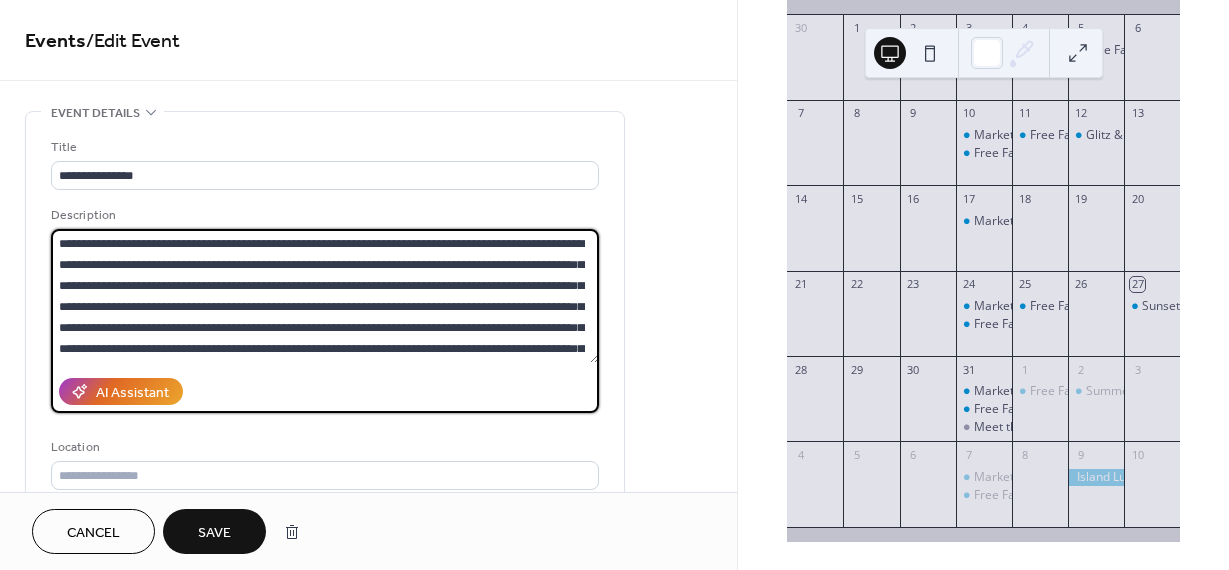 drag, startPoint x: 320, startPoint y: 243, endPoint x: 405, endPoint y: 247, distance: 85.09406 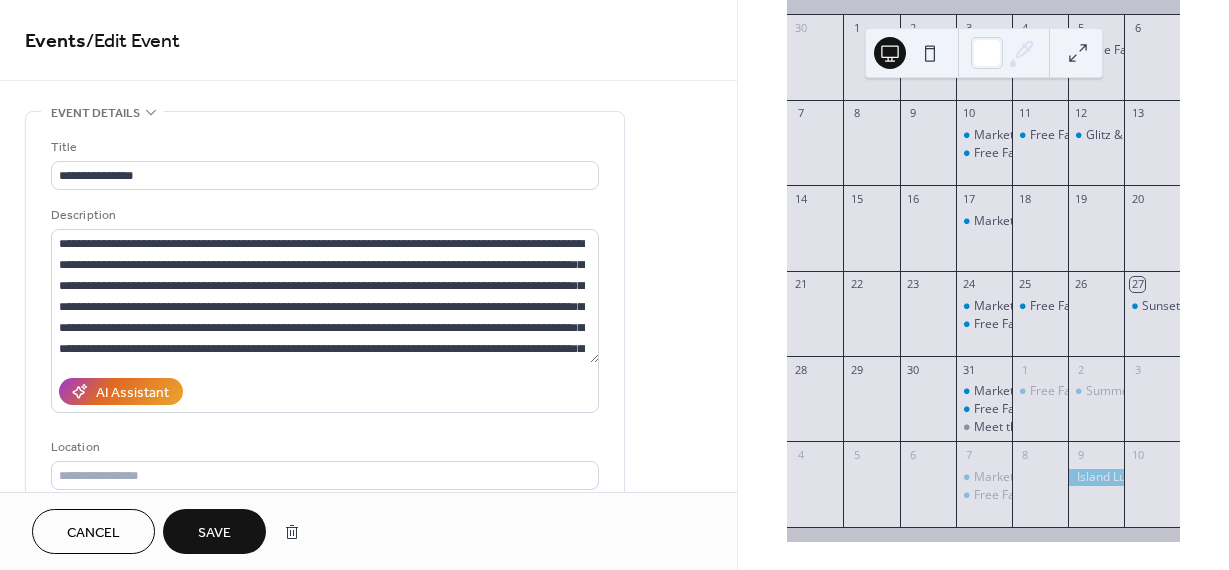 click on "Cancel" at bounding box center [93, 533] 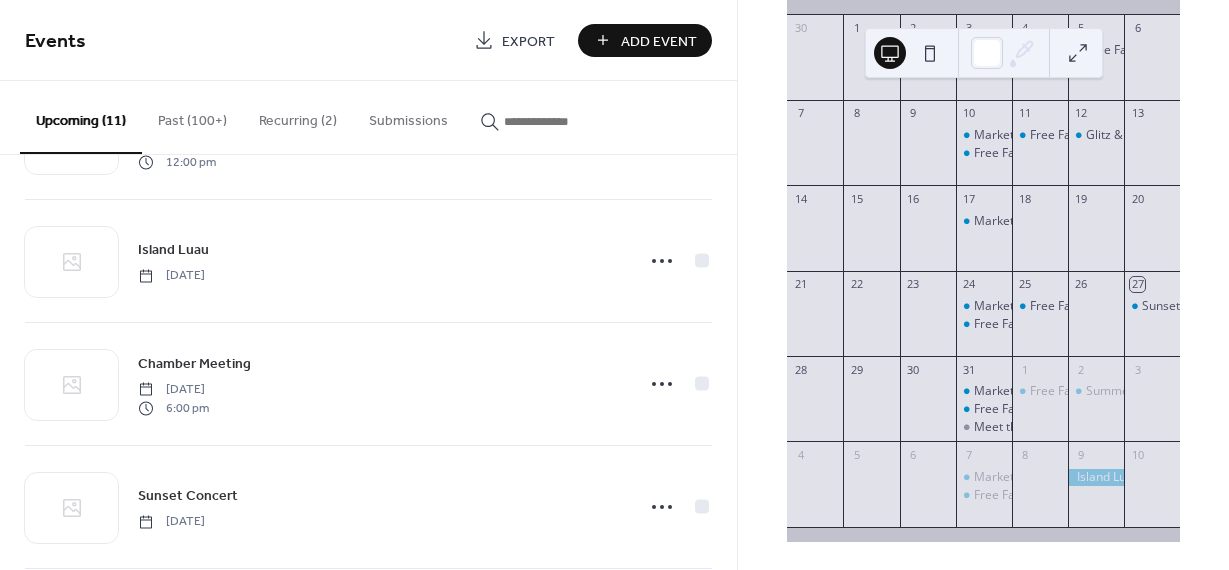 scroll, scrollTop: 357, scrollLeft: 0, axis: vertical 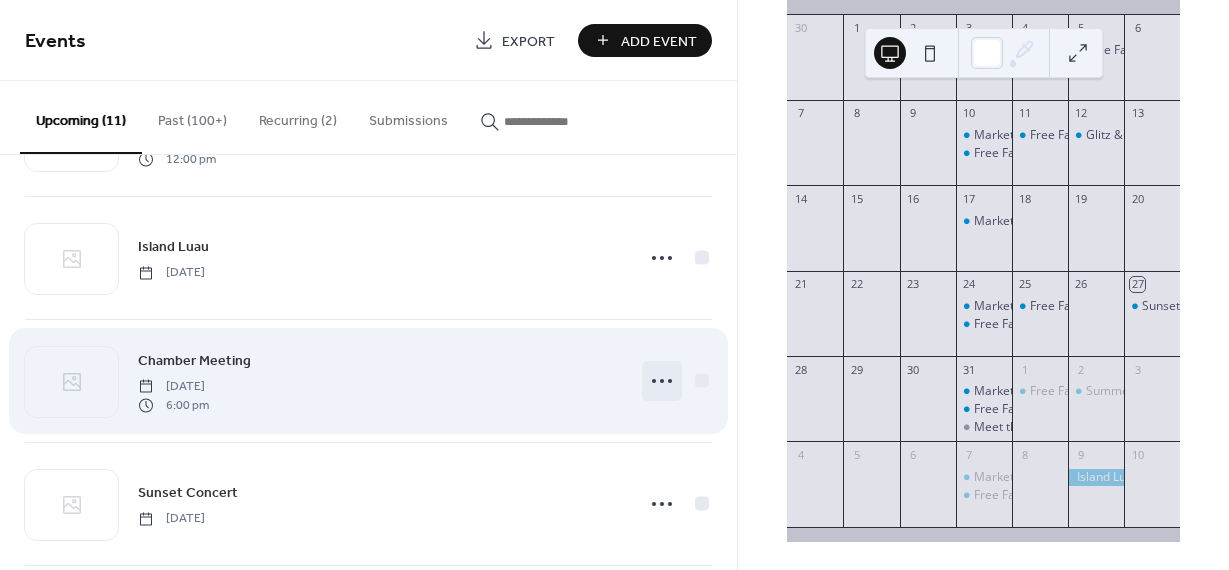 click 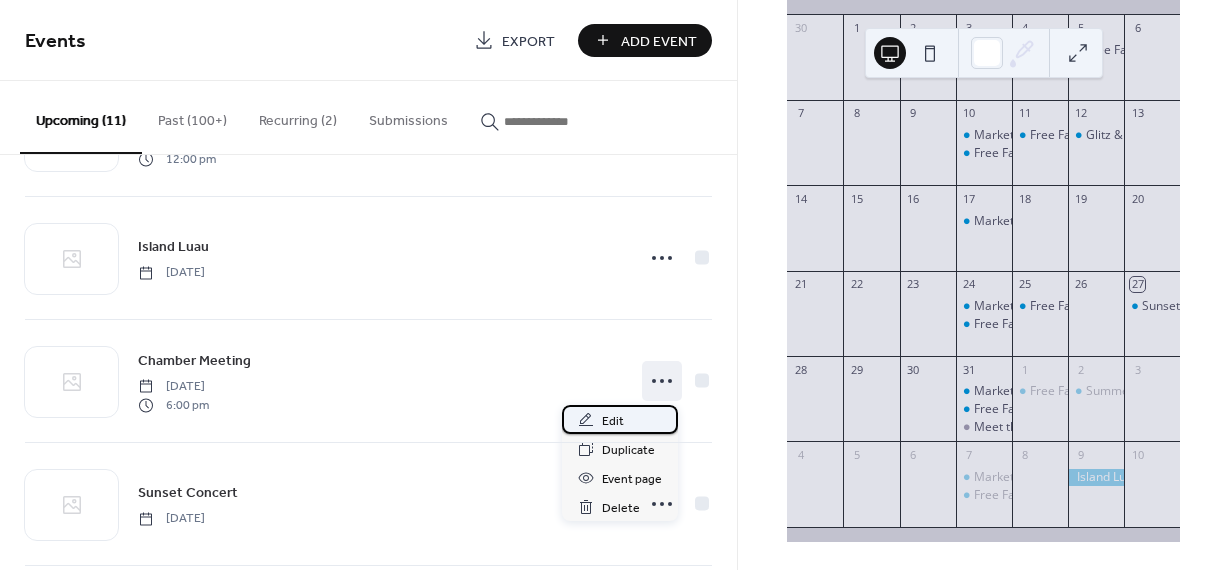 click on "Edit" at bounding box center (620, 419) 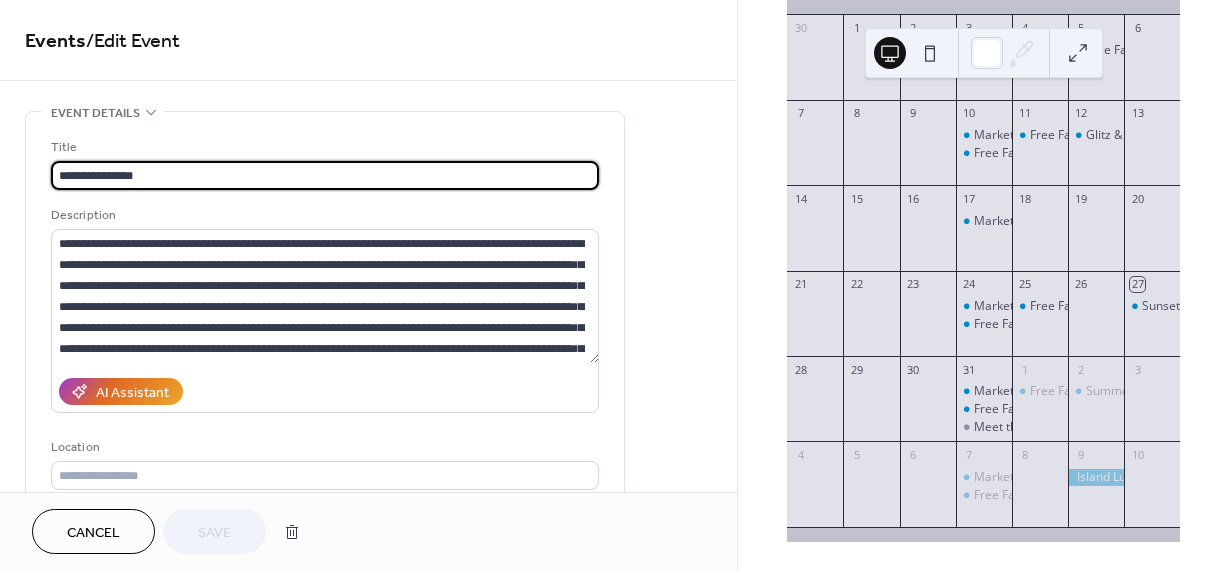 drag, startPoint x: 172, startPoint y: 173, endPoint x: 39, endPoint y: 174, distance: 133.00375 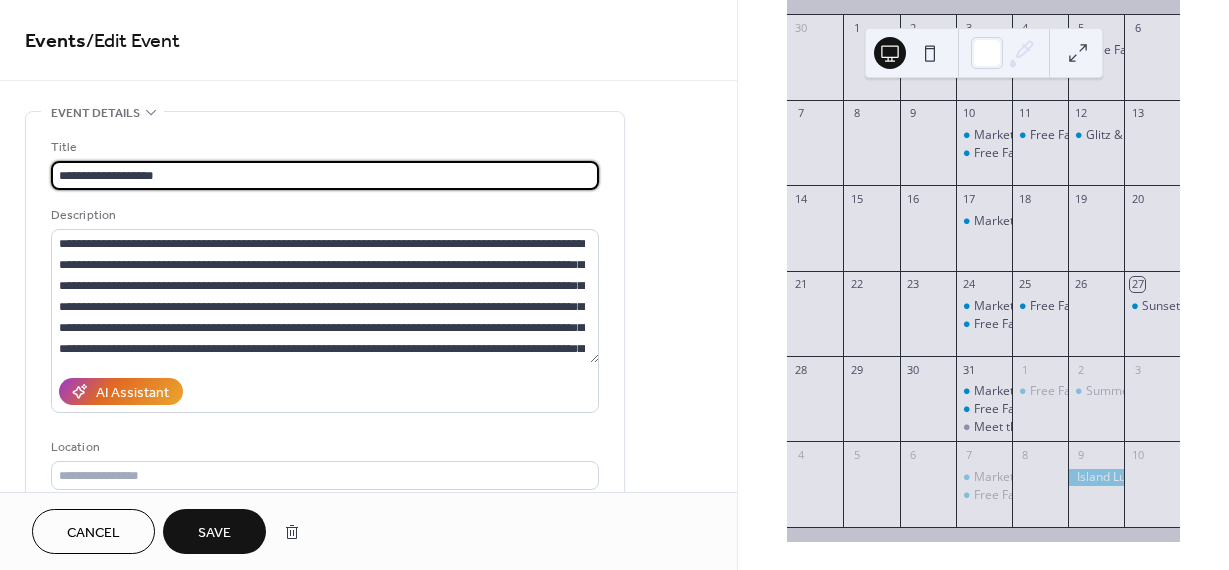 type on "**********" 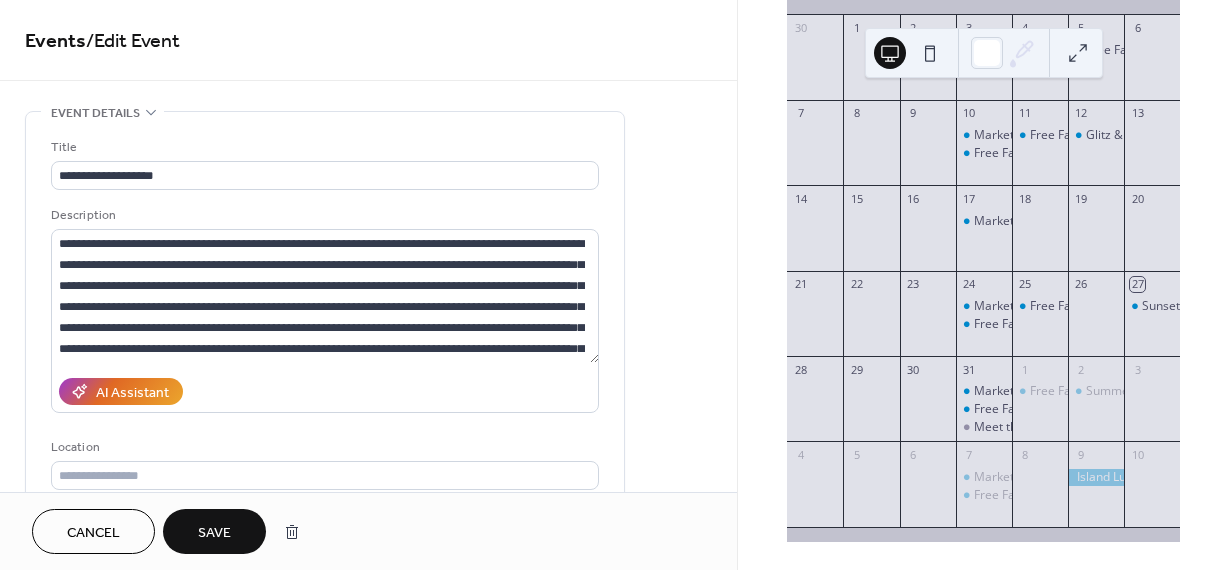 click on "Save" at bounding box center [214, 533] 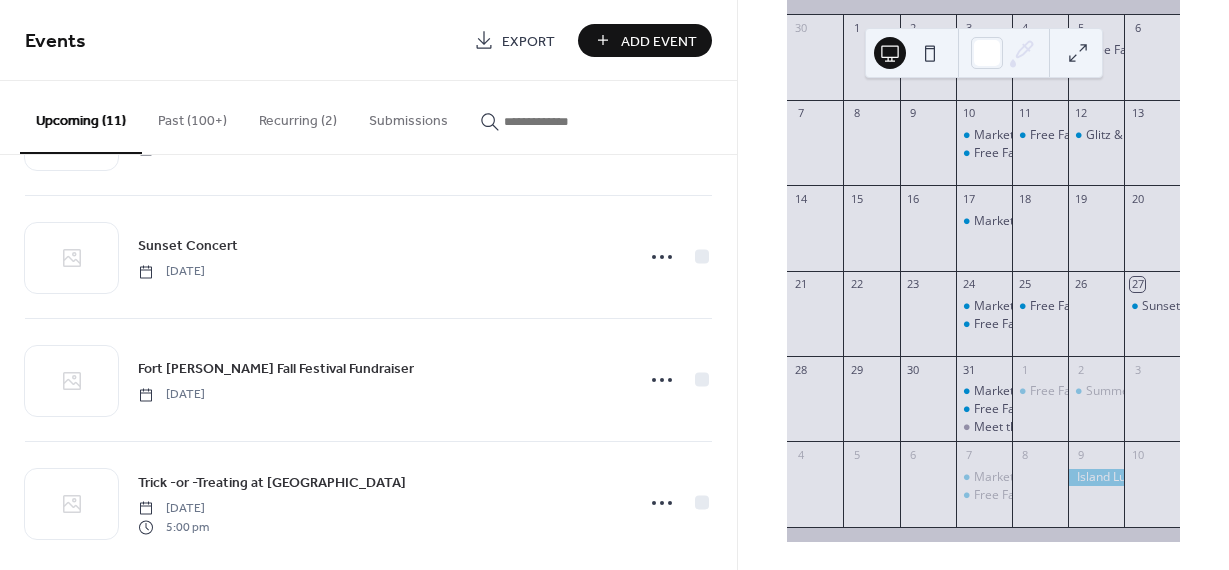 scroll, scrollTop: 997, scrollLeft: 0, axis: vertical 